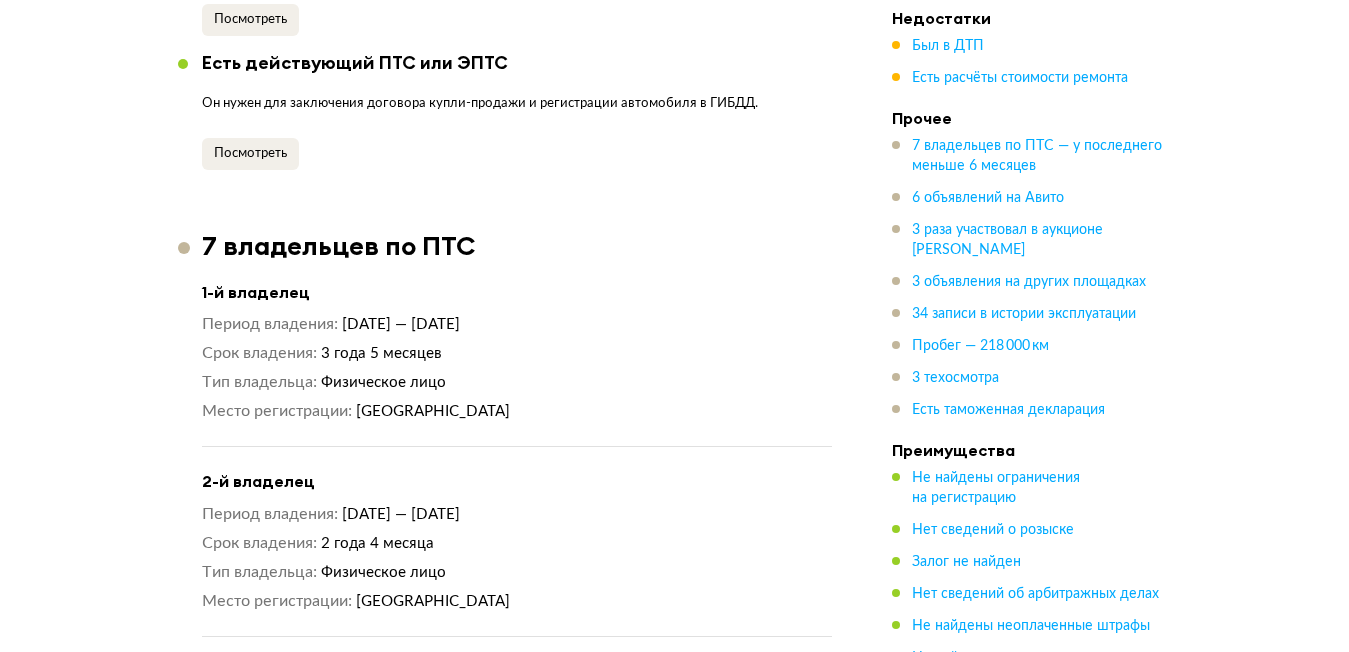 scroll, scrollTop: 937, scrollLeft: 0, axis: vertical 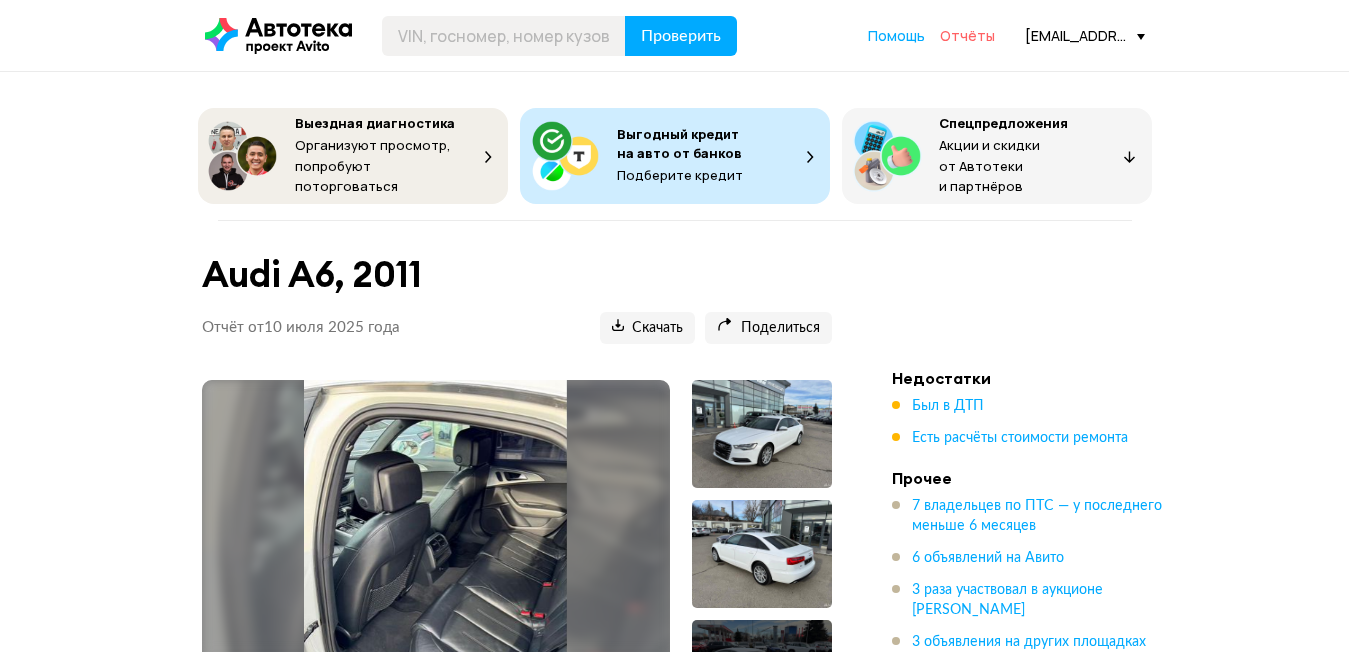 click on "Отчёты" at bounding box center [967, 35] 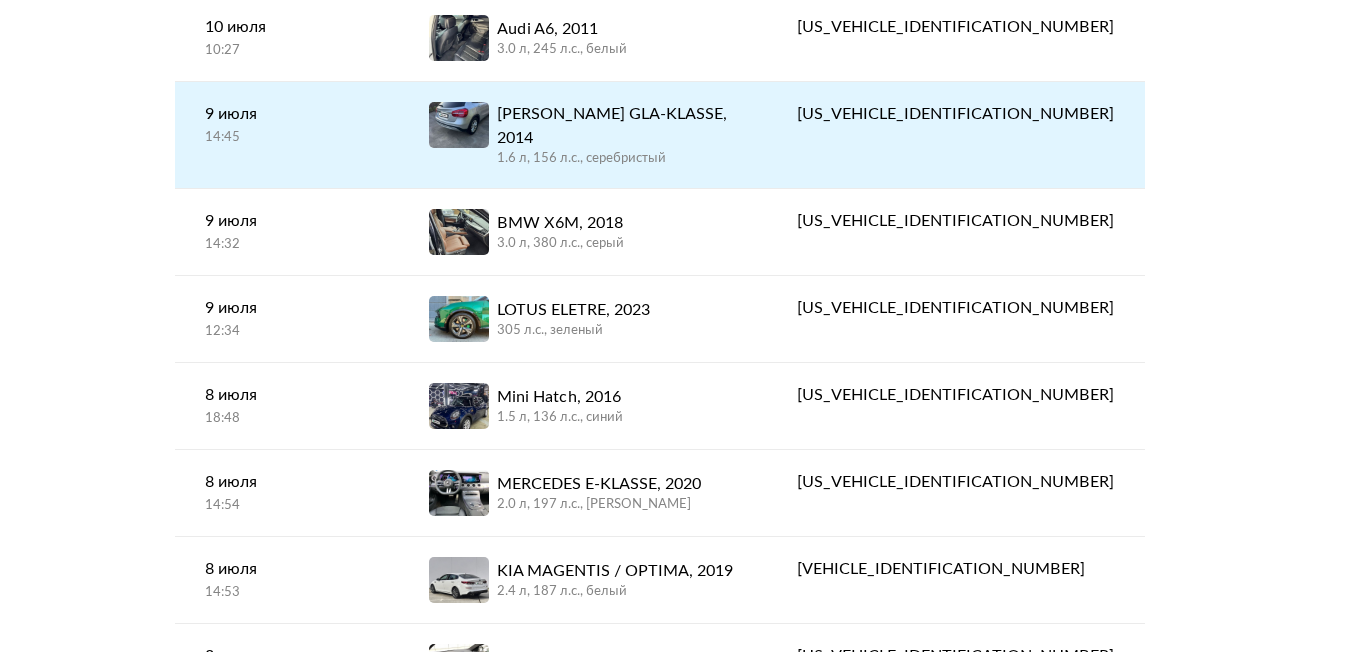 scroll, scrollTop: 700, scrollLeft: 0, axis: vertical 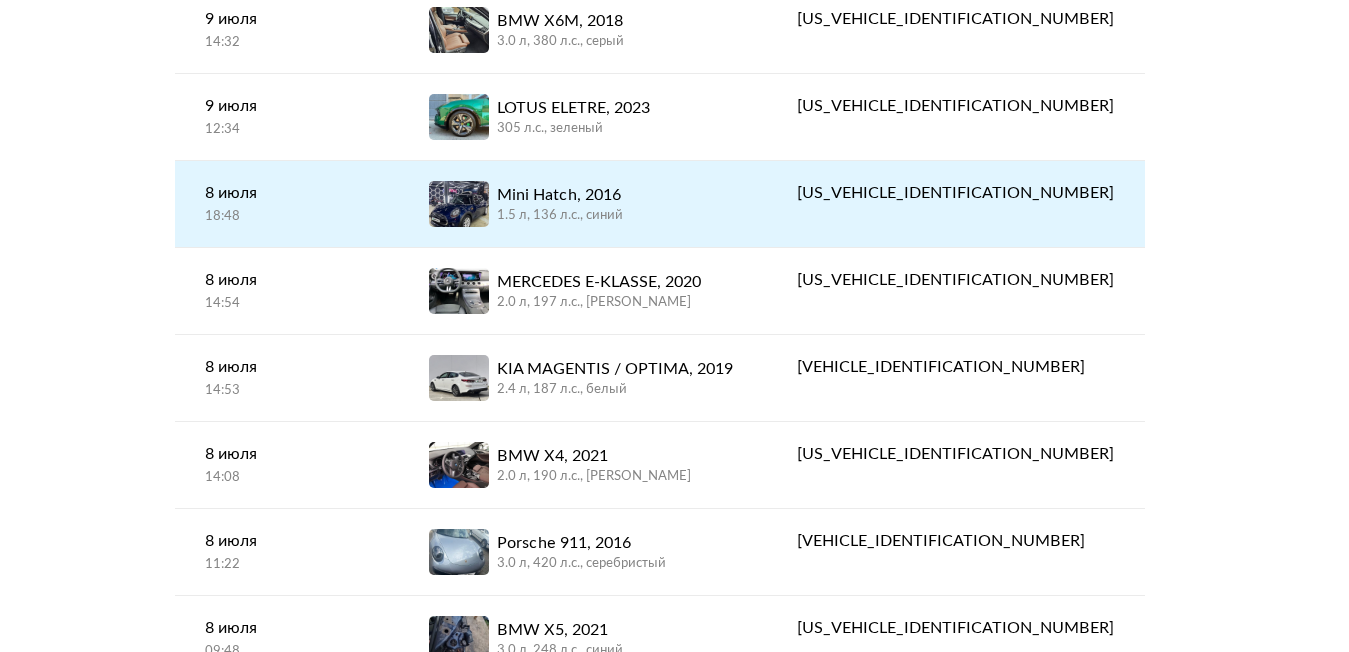 click on "Mini Hatch, 2016 1.5 л, 136 л.c., синий" at bounding box center [583, 204] 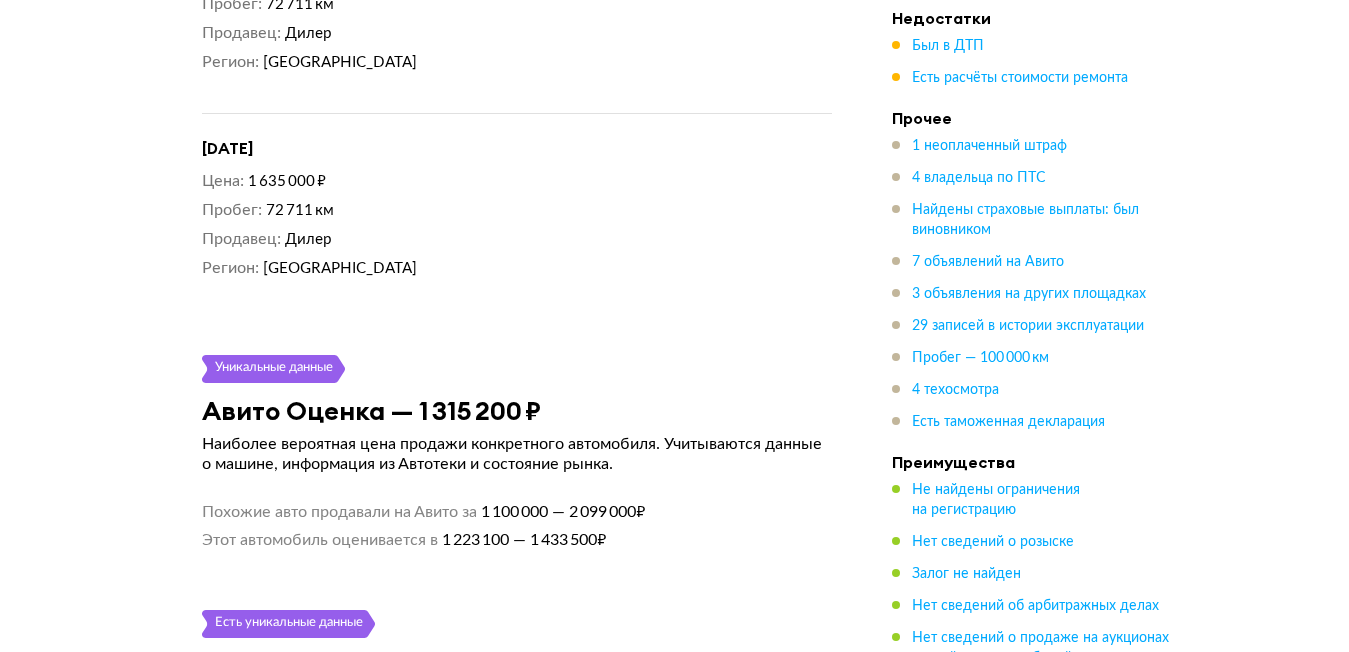 scroll, scrollTop: 9179, scrollLeft: 0, axis: vertical 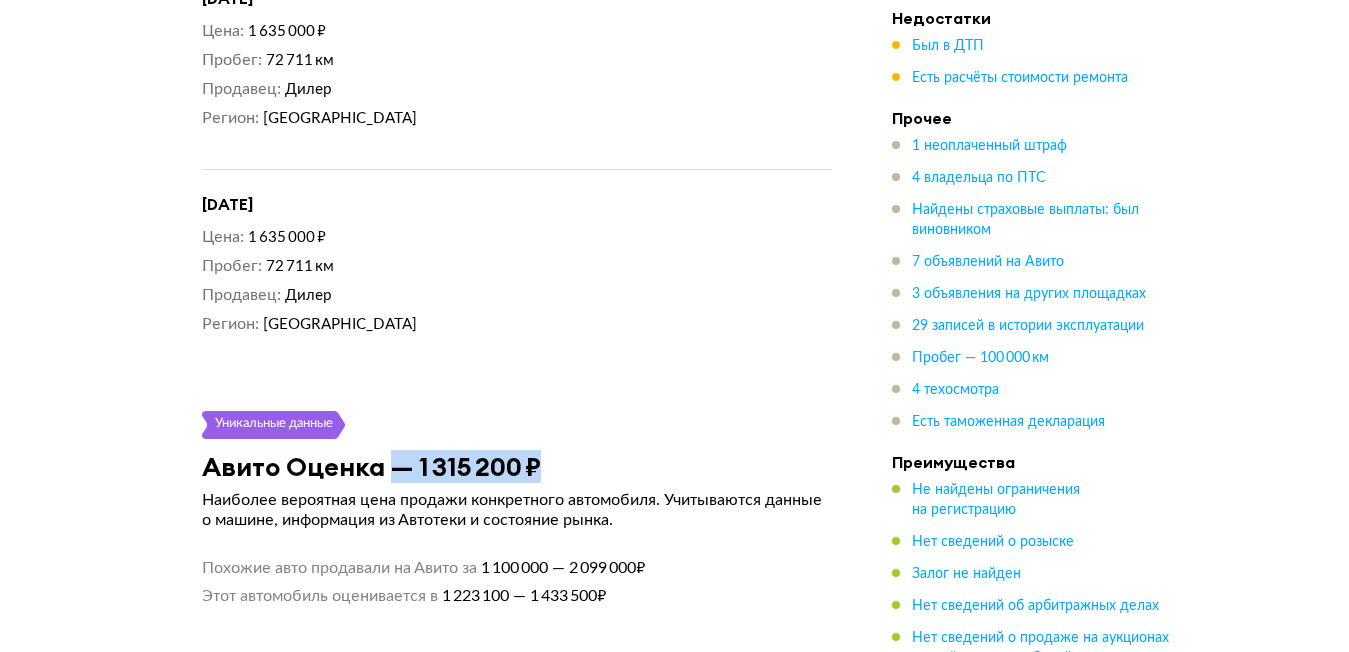 drag, startPoint x: 393, startPoint y: 366, endPoint x: 689, endPoint y: 357, distance: 296.13678 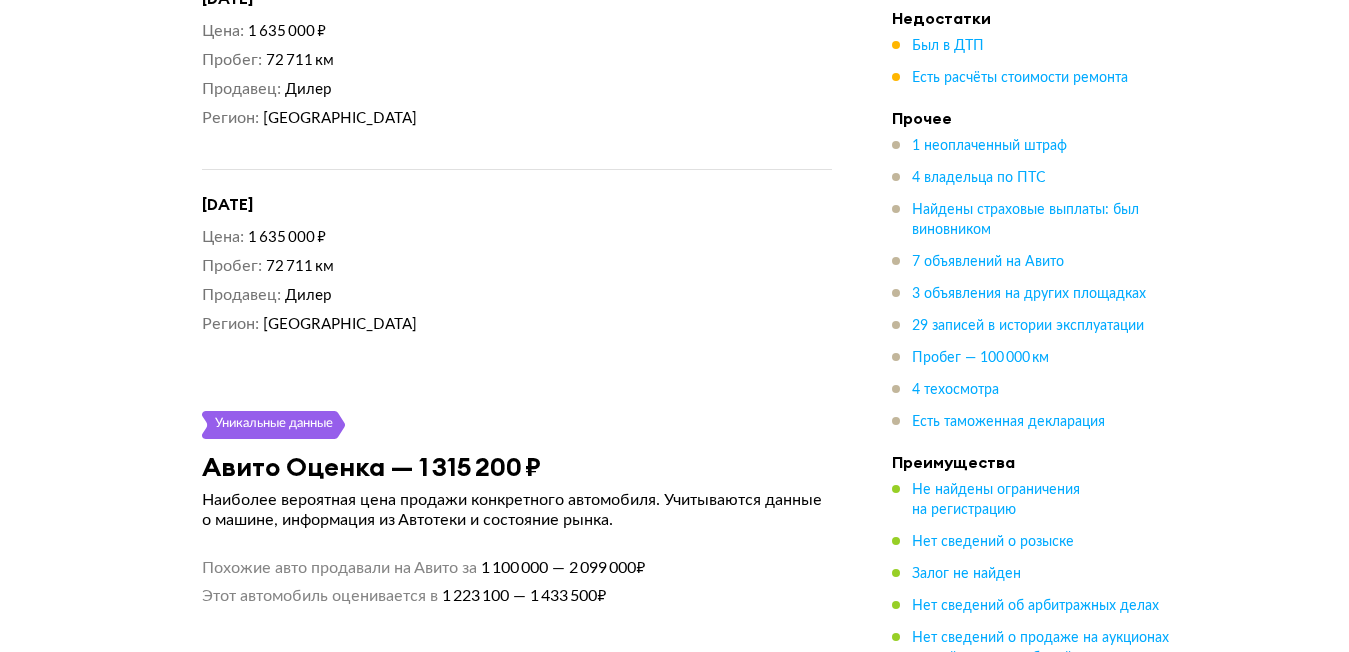 click on "Новое Юридическая чистота Судя по нашим данным, этот автомобиль поставят на учёт в ГИБДД. Обратите внимание на информацию, которая отмечена оранжевым кружком — её стоит обсудить с продавцом. 1 неоплаченный штраф Мы проверили базы данных ГИС ГМП, МАДИ и АМПП. Посмотреть Не найдены ограничения на регистрацию Мы проверили базы данных судебных приставов. Нет сведений о розыске Мы проверили официальные базы данных. Залог не найден Автомобиль на учёте Мы проверили официальные базы данных. Не найдены сведения о лизинге Есть действующий ПТС или ЭПТС + 9 +" at bounding box center [517, -233] 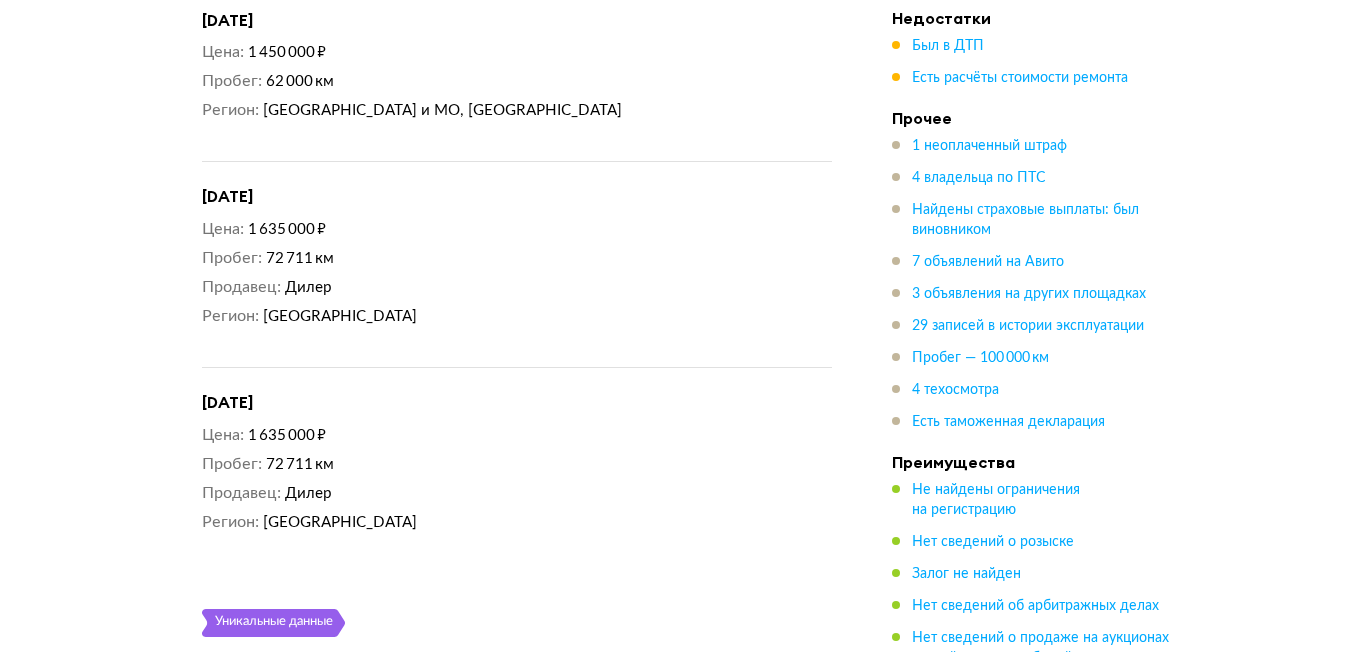 scroll, scrollTop: 8979, scrollLeft: 0, axis: vertical 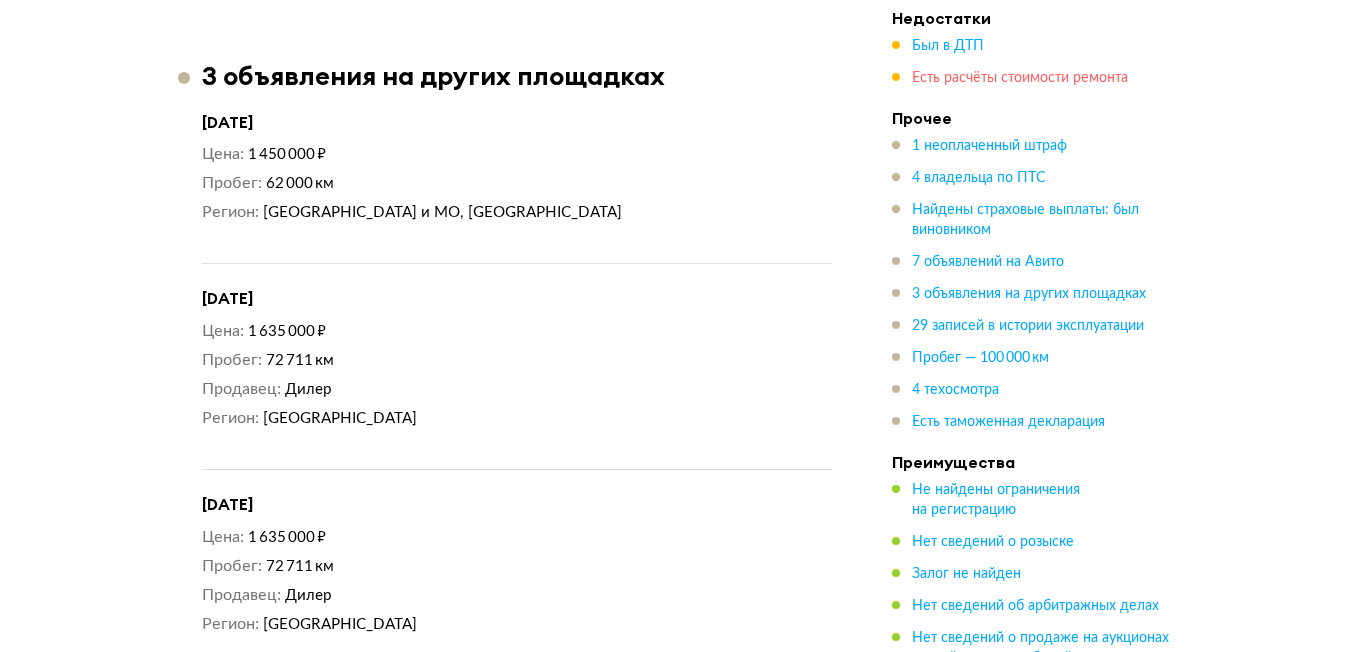 click on "Есть расчёты стоимости ремонта" at bounding box center [1020, 78] 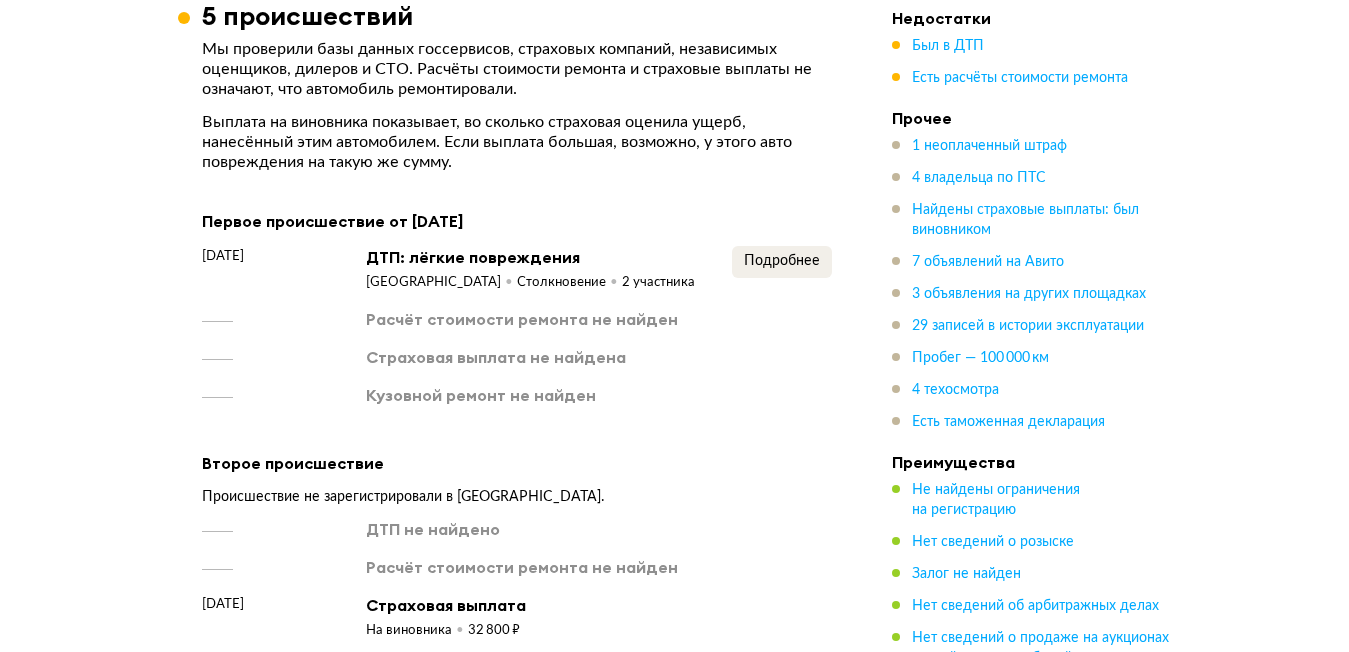 scroll, scrollTop: 3279, scrollLeft: 0, axis: vertical 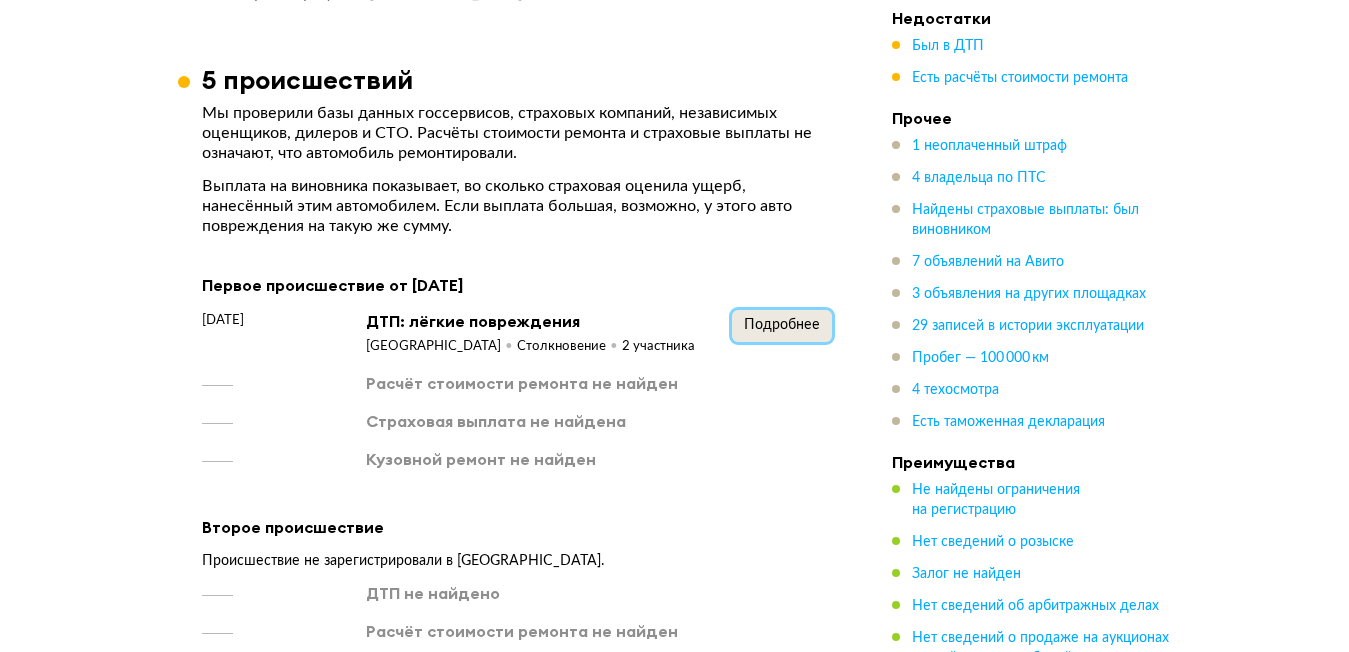 click on "Подробнее" at bounding box center [782, 326] 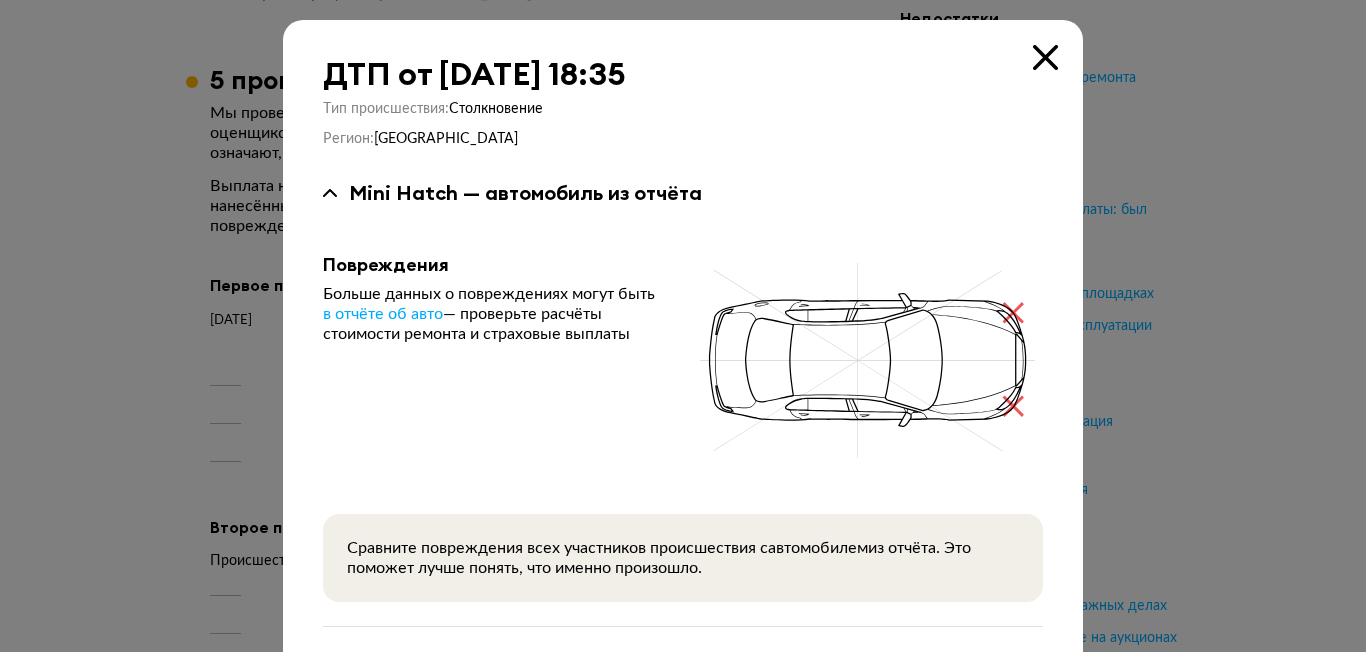 click at bounding box center (1045, 57) 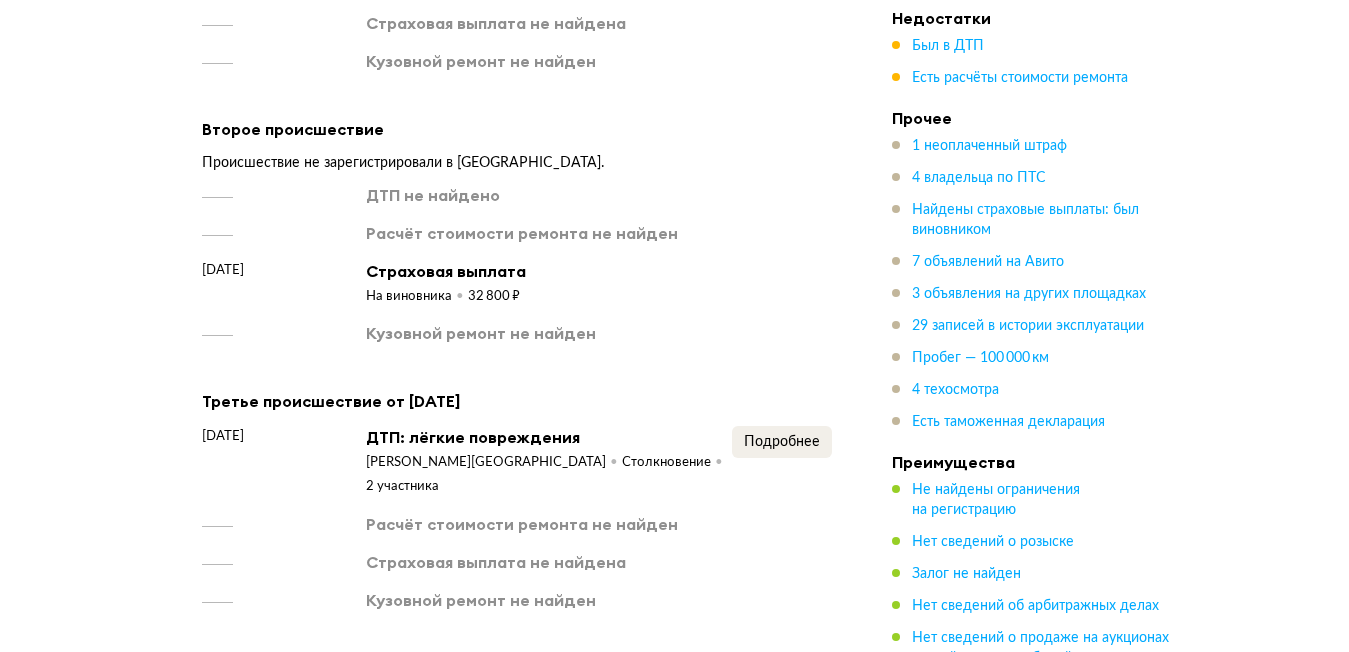 scroll, scrollTop: 3679, scrollLeft: 0, axis: vertical 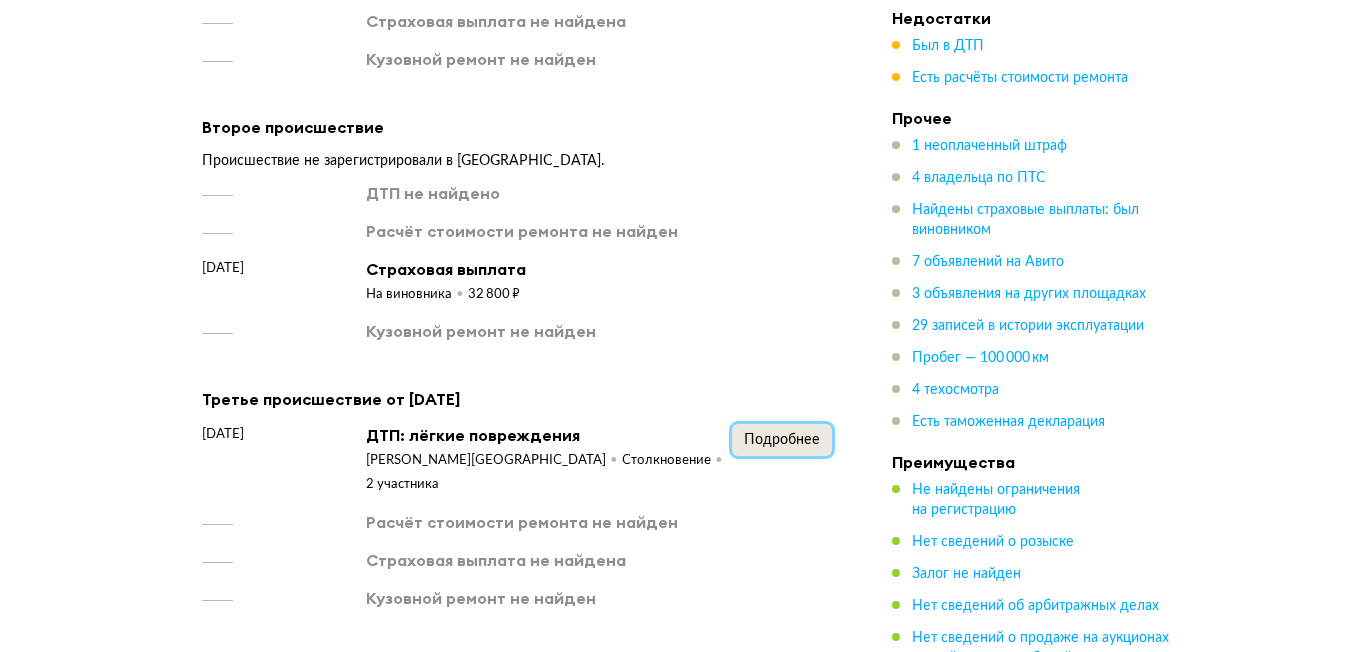 click on "Подробнее" at bounding box center (782, 440) 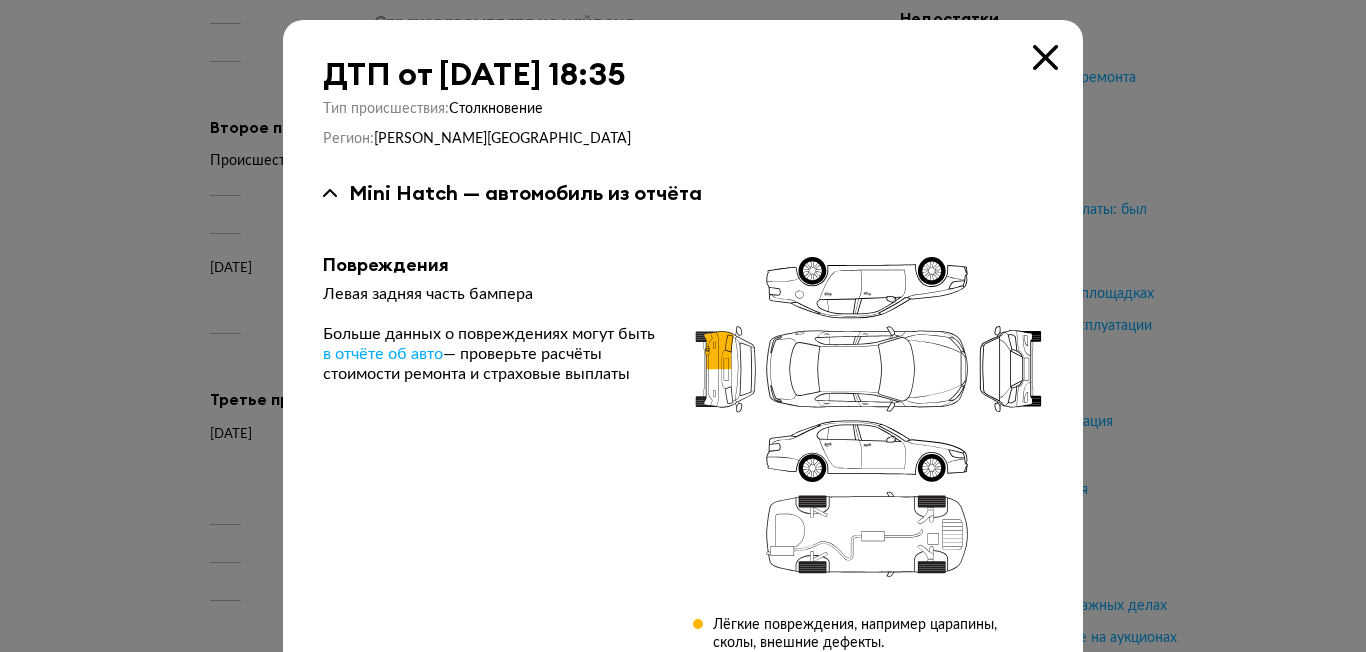 click at bounding box center (1045, 57) 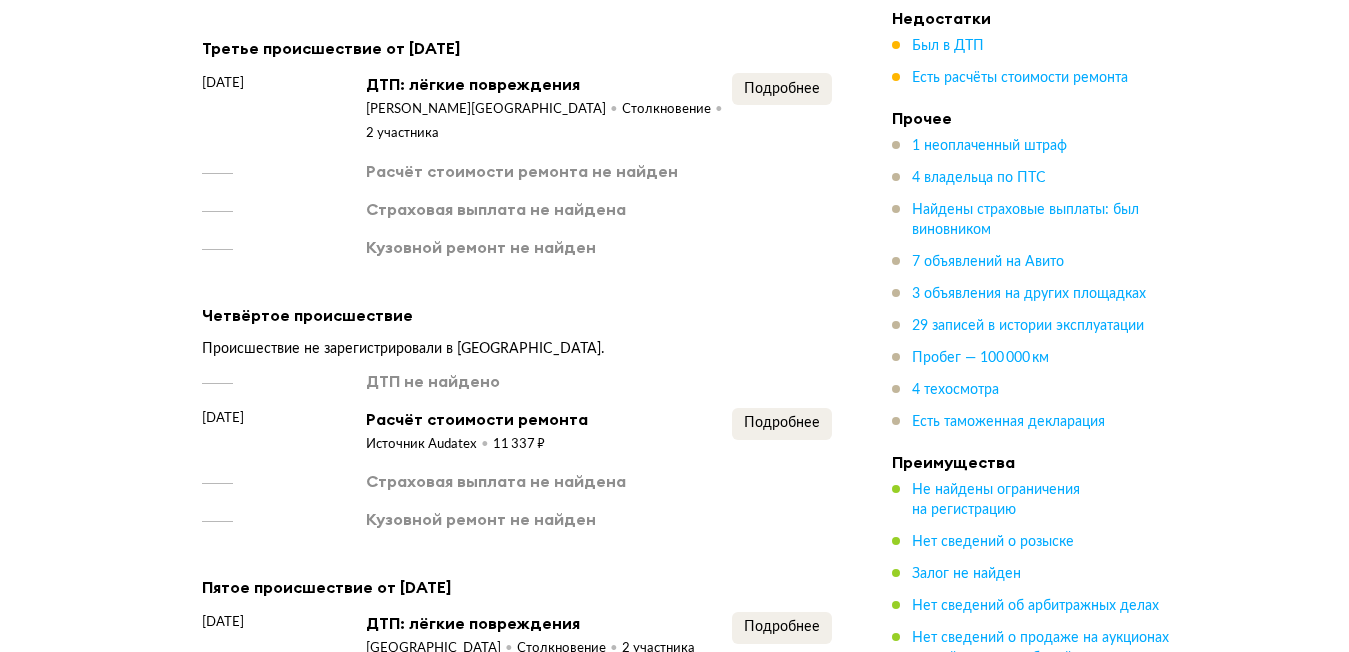 scroll, scrollTop: 4279, scrollLeft: 0, axis: vertical 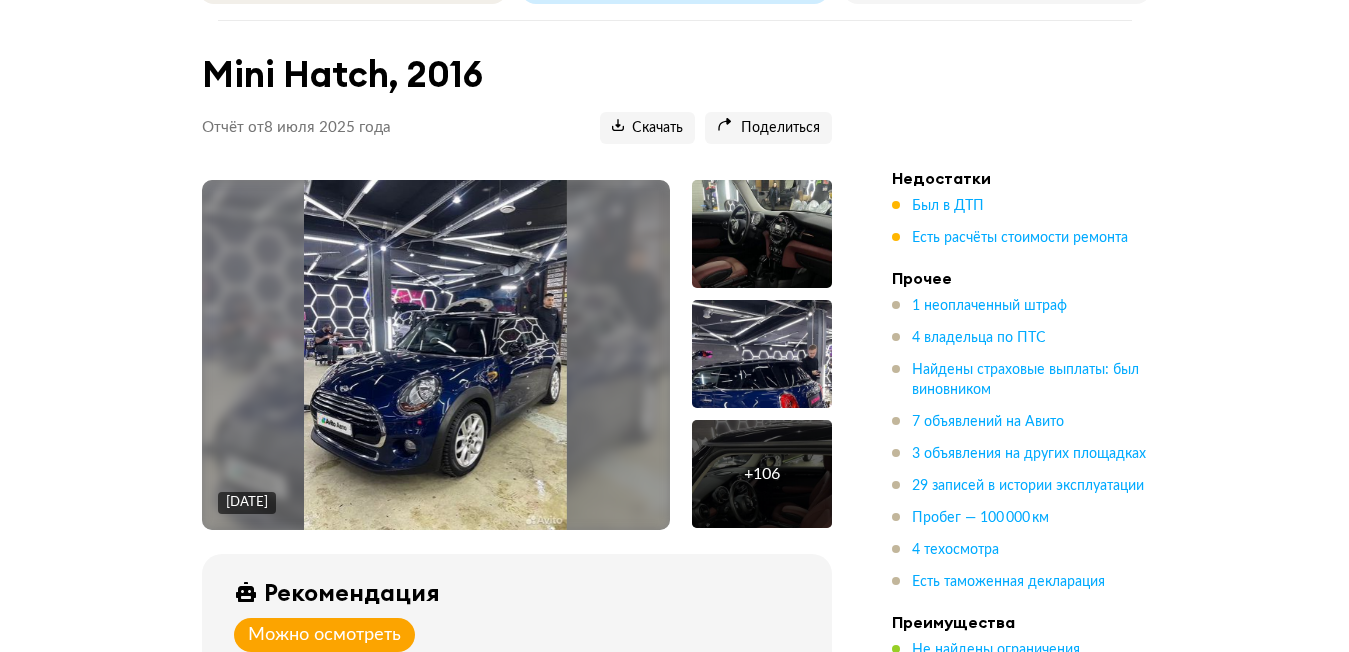 click at bounding box center [435, 355] 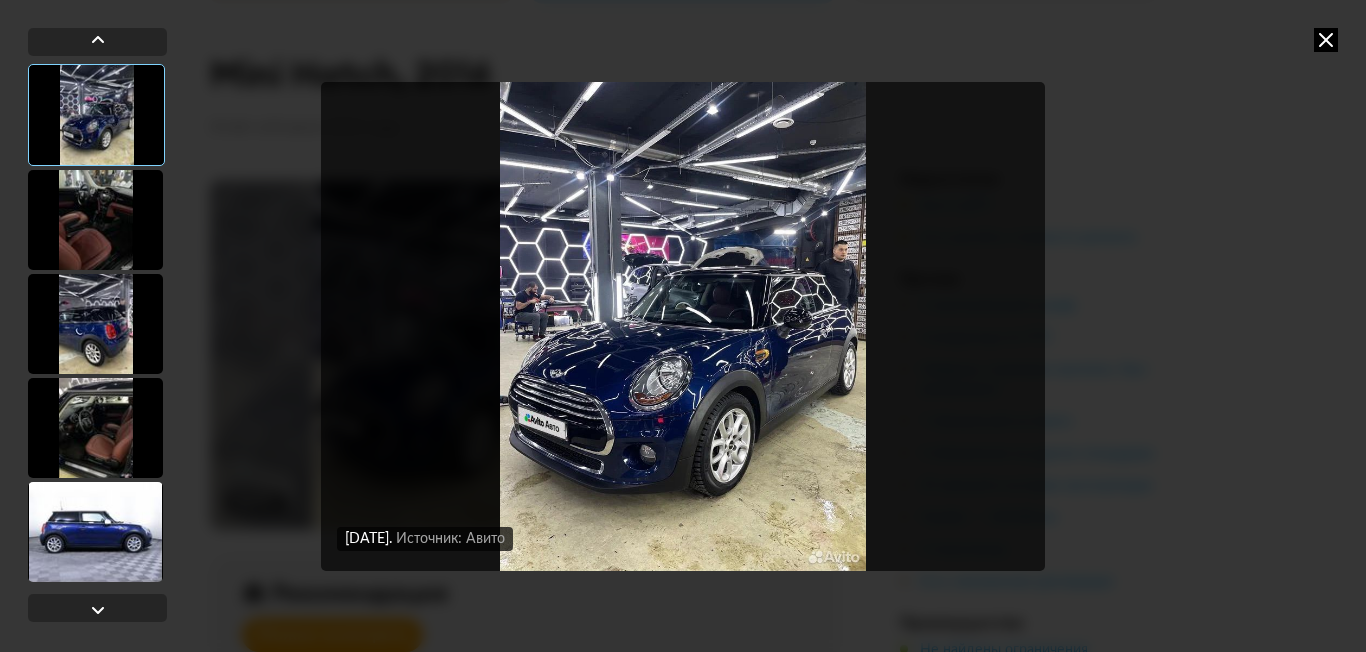 click at bounding box center (95, 220) 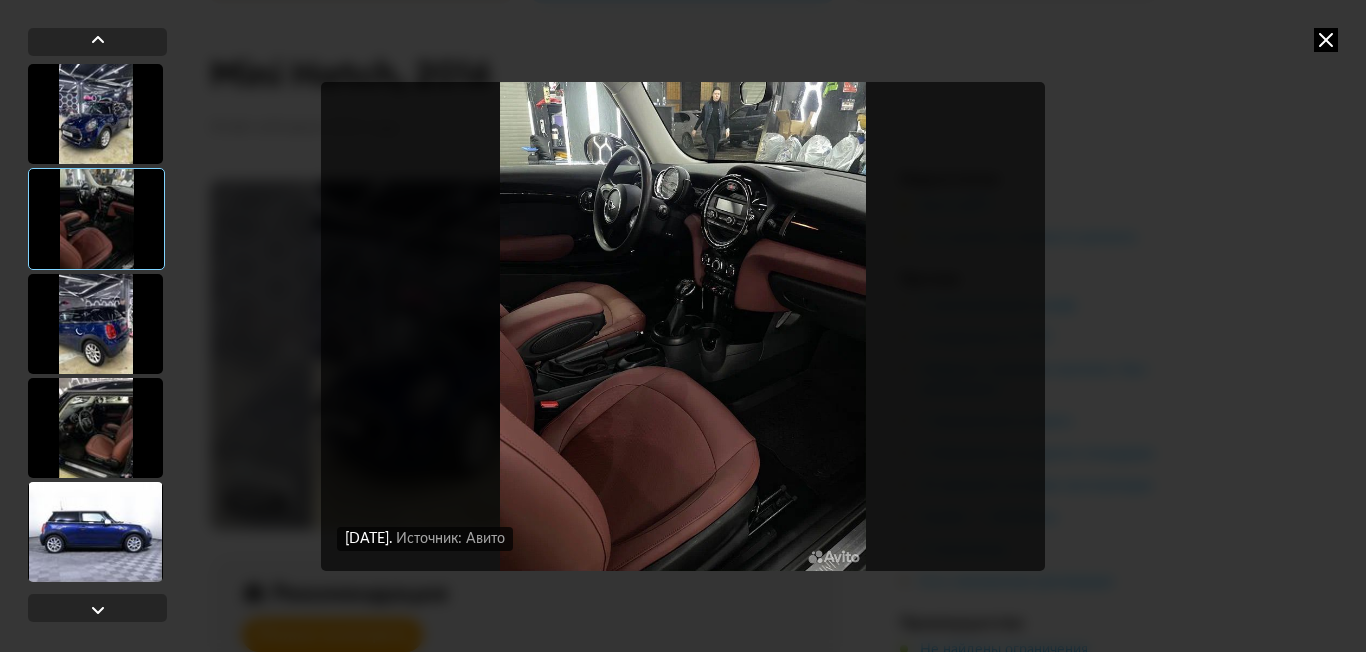 click at bounding box center (95, 428) 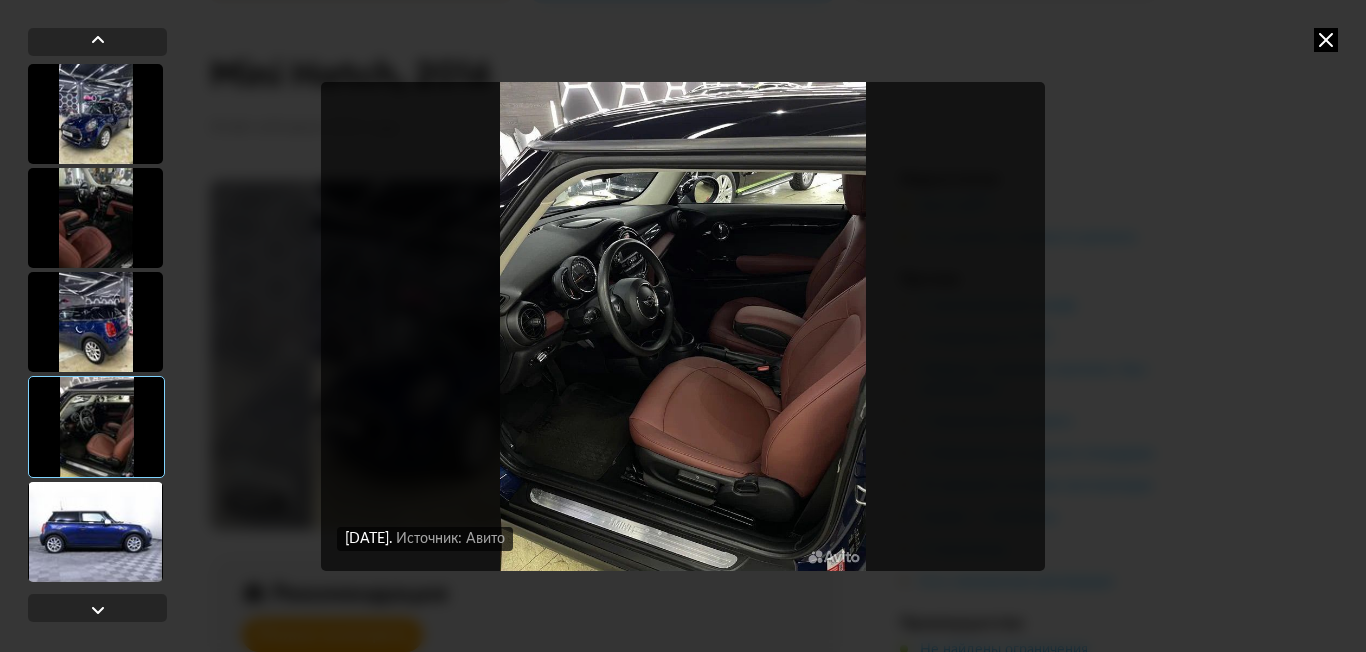 click at bounding box center [683, 326] 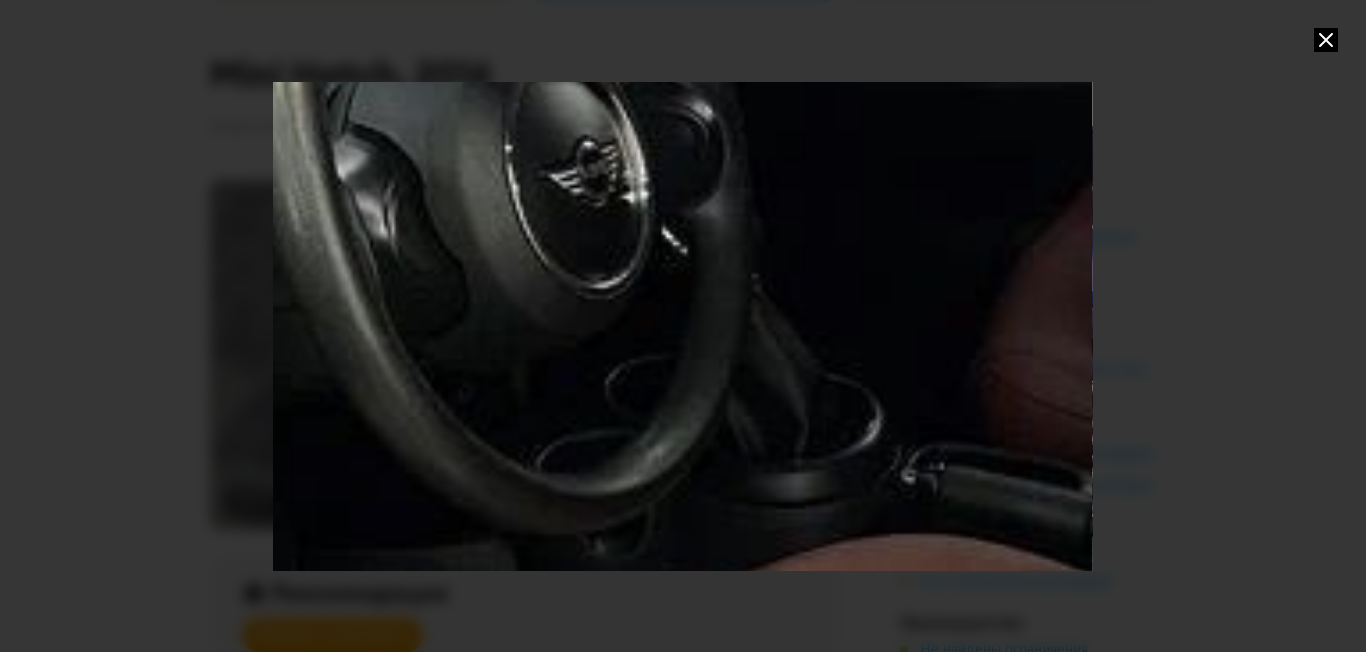 click at bounding box center [812, 337] 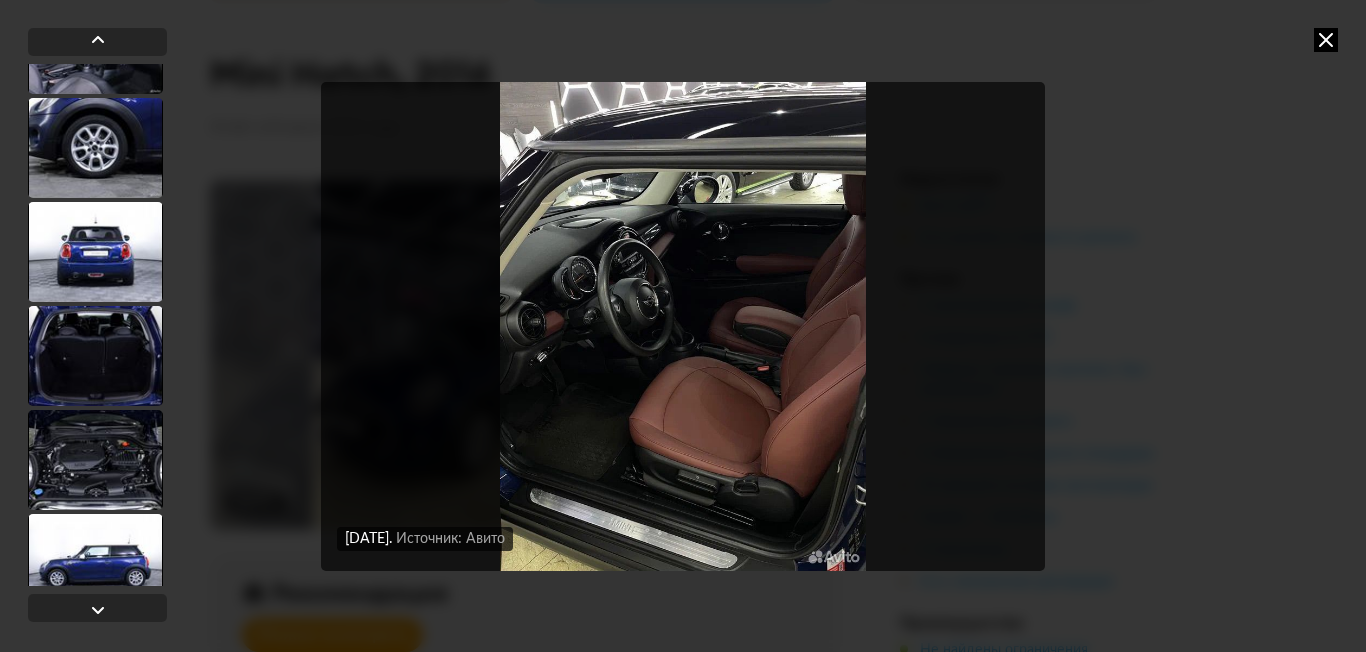 click at bounding box center (95, 356) 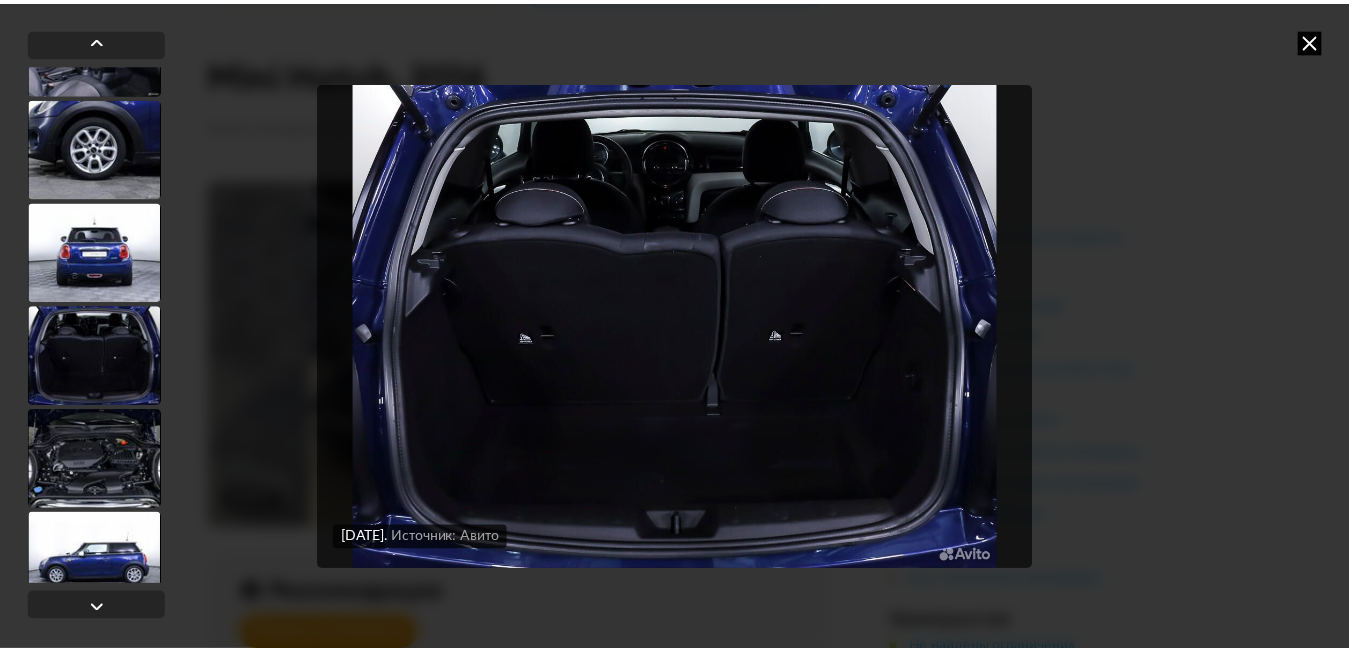 scroll, scrollTop: 798, scrollLeft: 0, axis: vertical 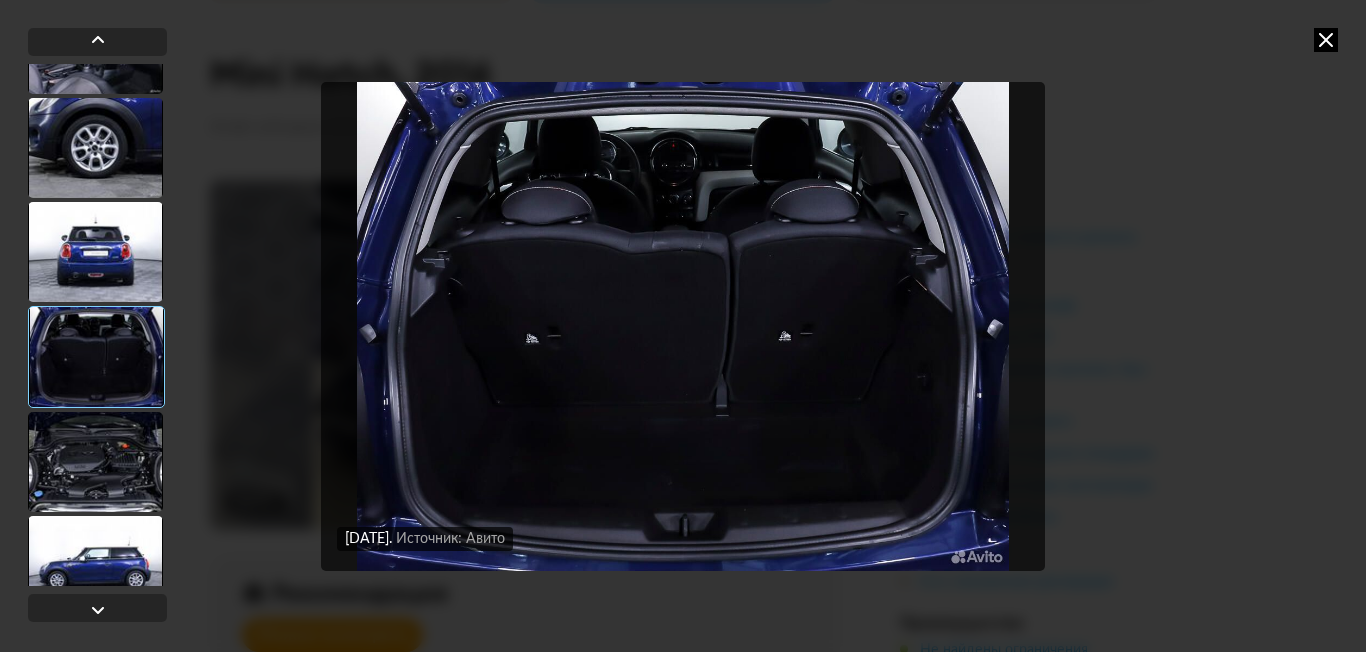 click at bounding box center [95, 252] 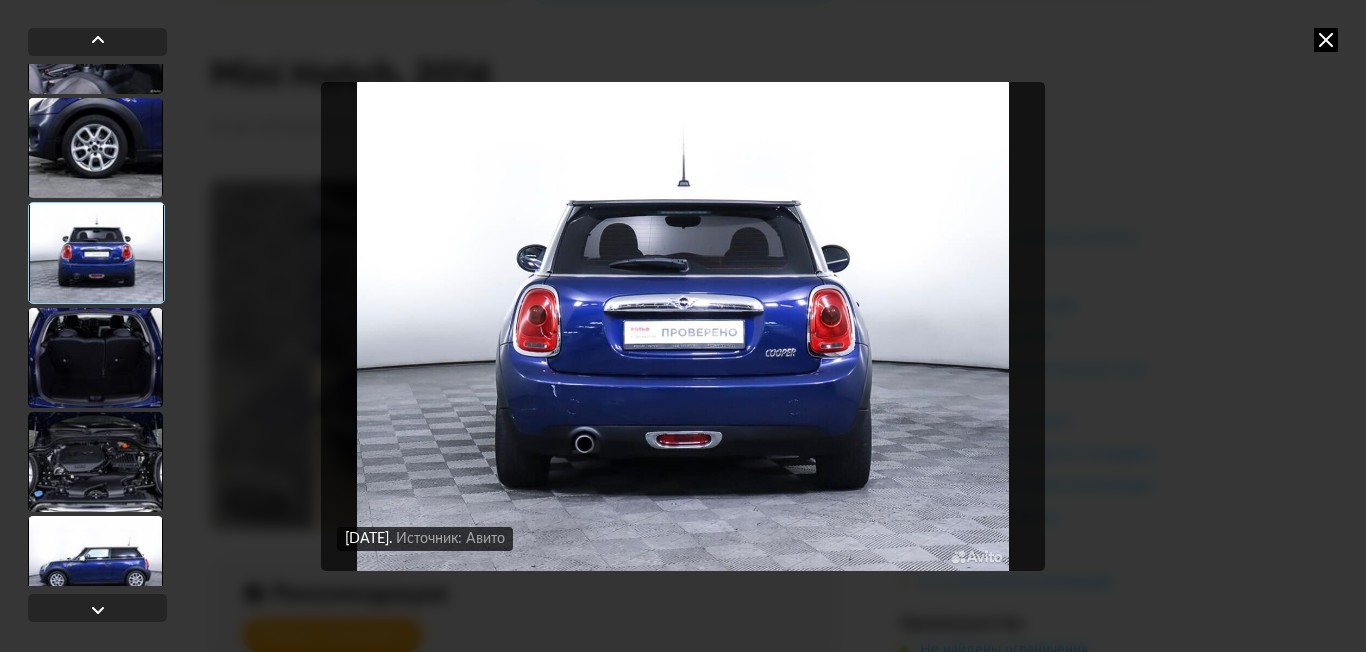 click at bounding box center [1326, 40] 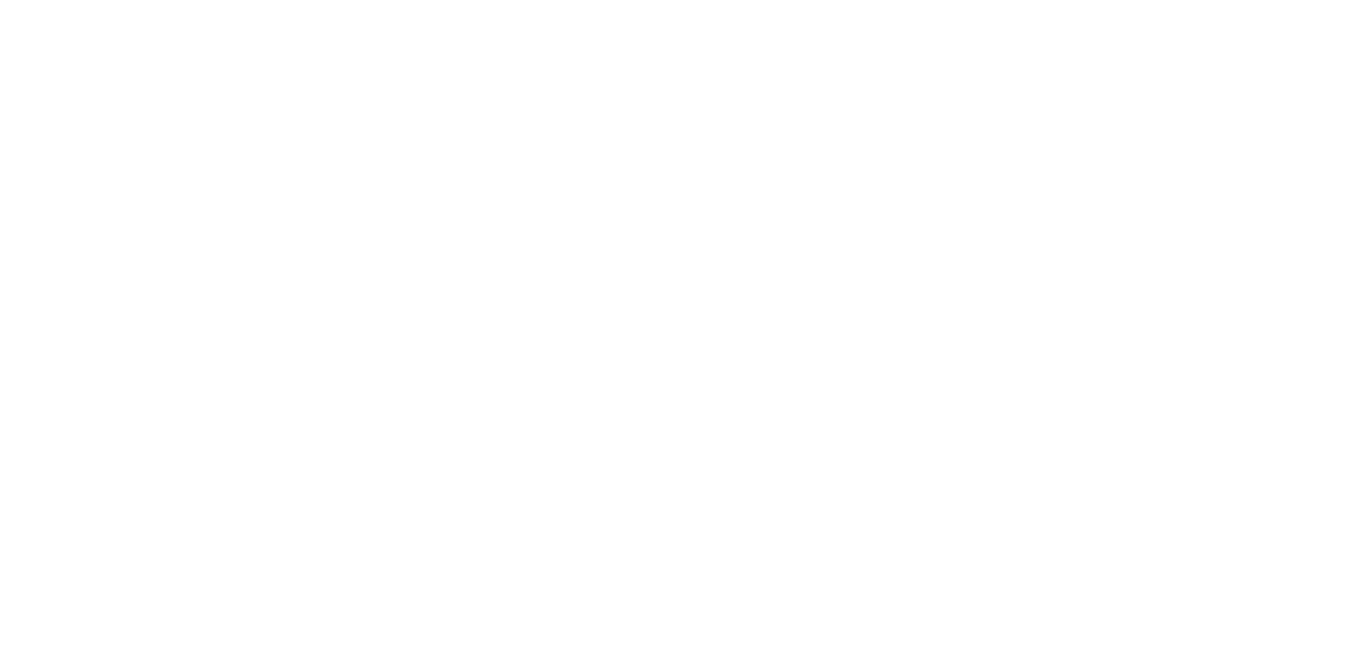 scroll, scrollTop: 0, scrollLeft: 0, axis: both 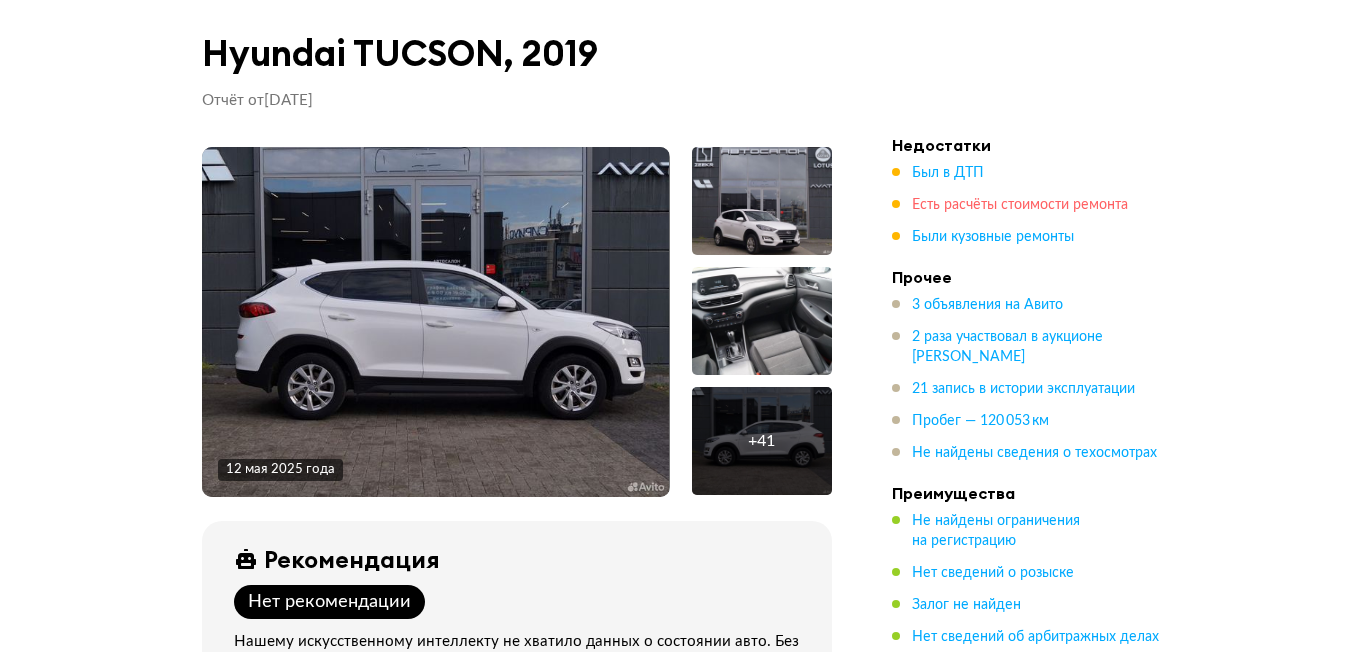 click on "Есть расчёты стоимости ремонта" at bounding box center (1020, 205) 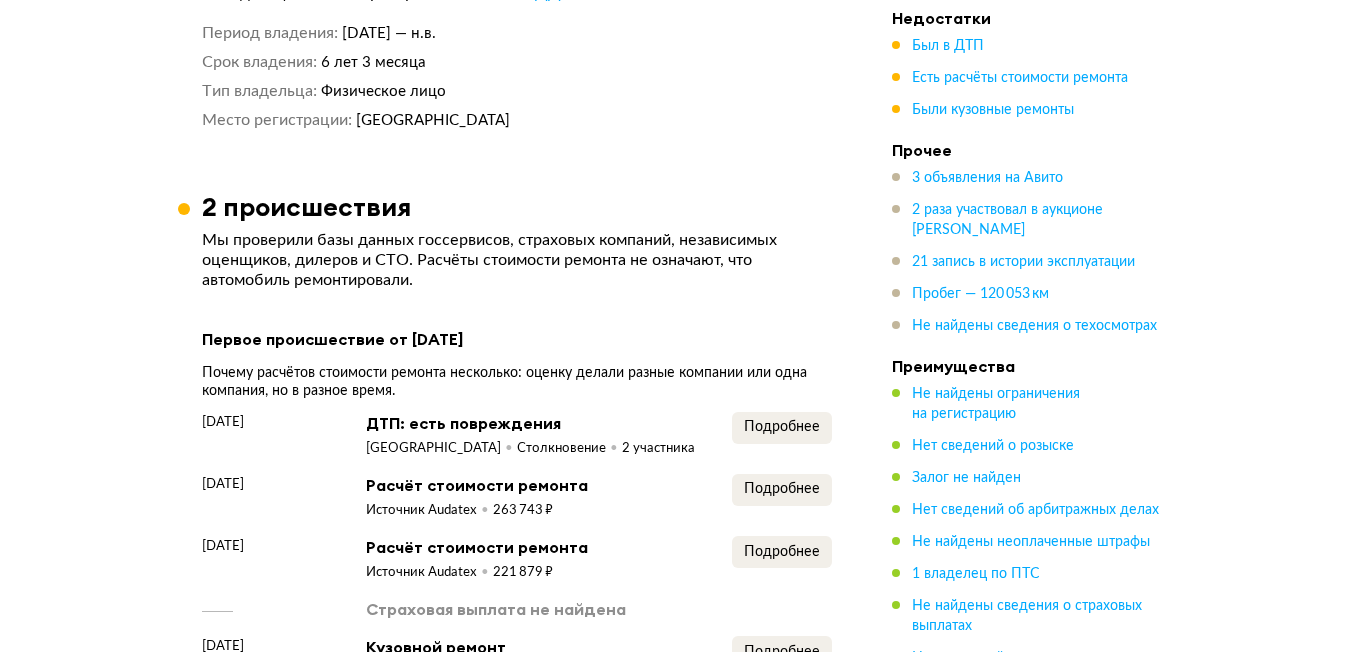scroll, scrollTop: 2441, scrollLeft: 0, axis: vertical 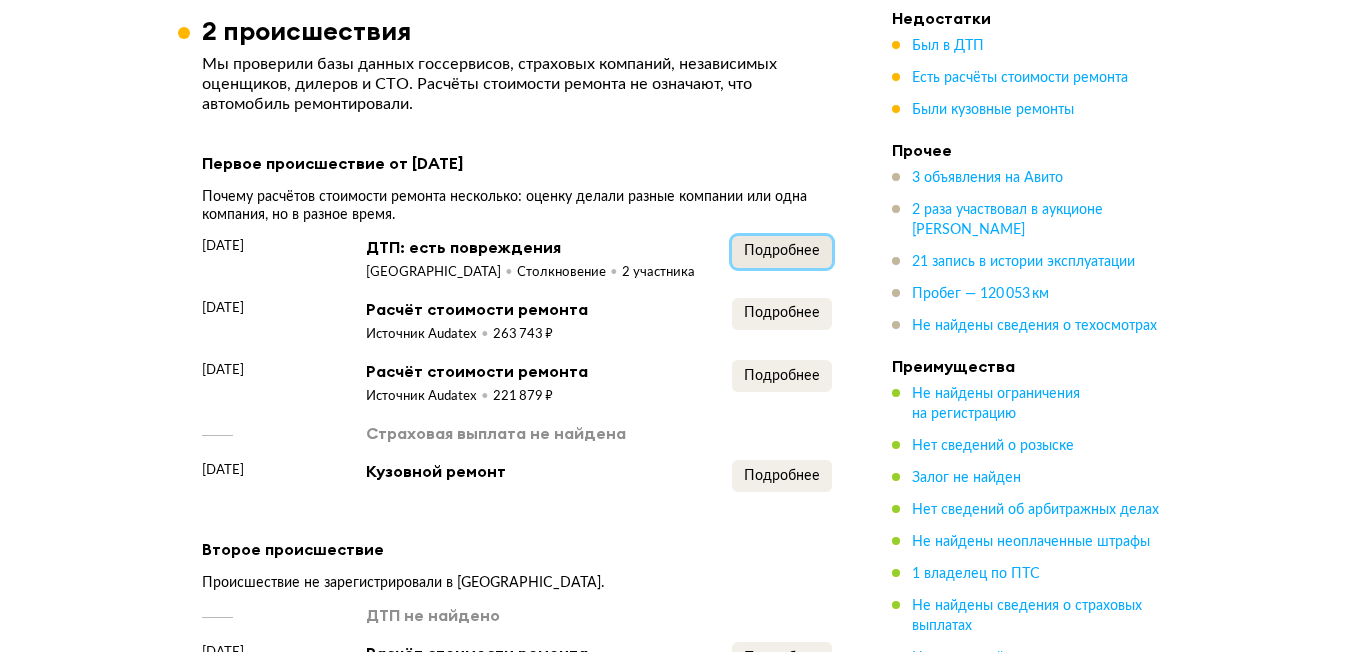 click on "Подробнее" at bounding box center [782, 251] 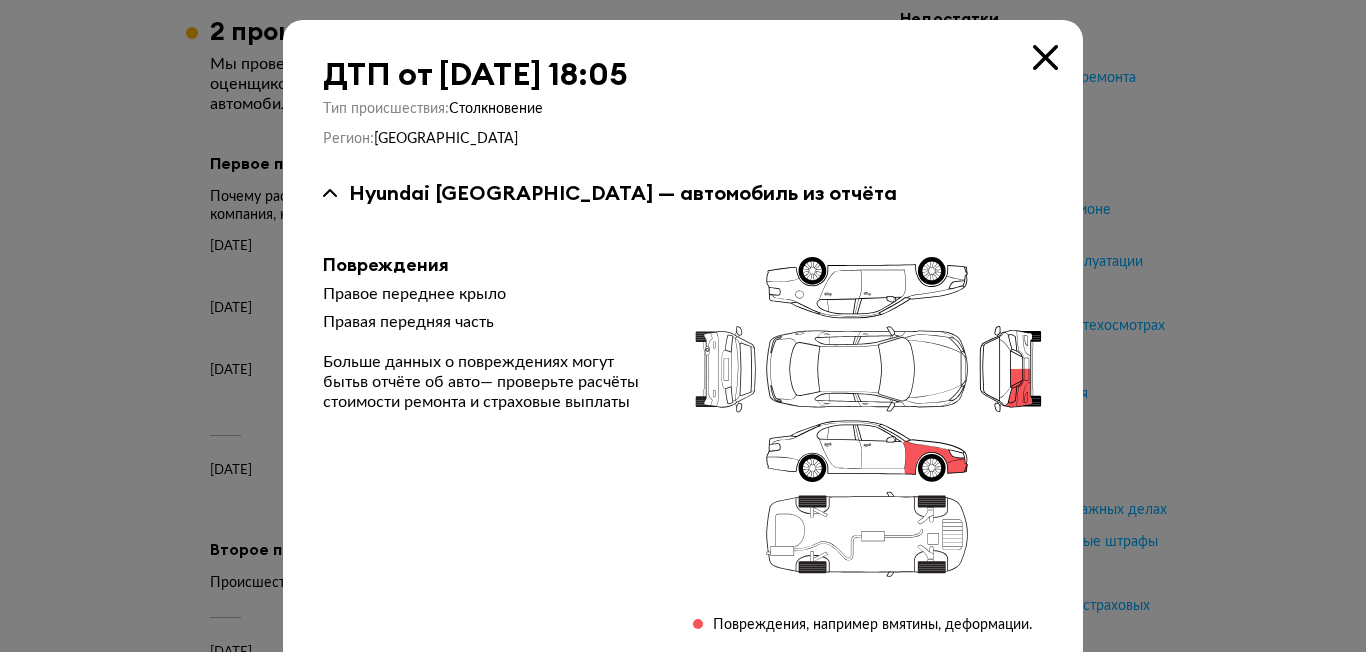 click at bounding box center [1045, 57] 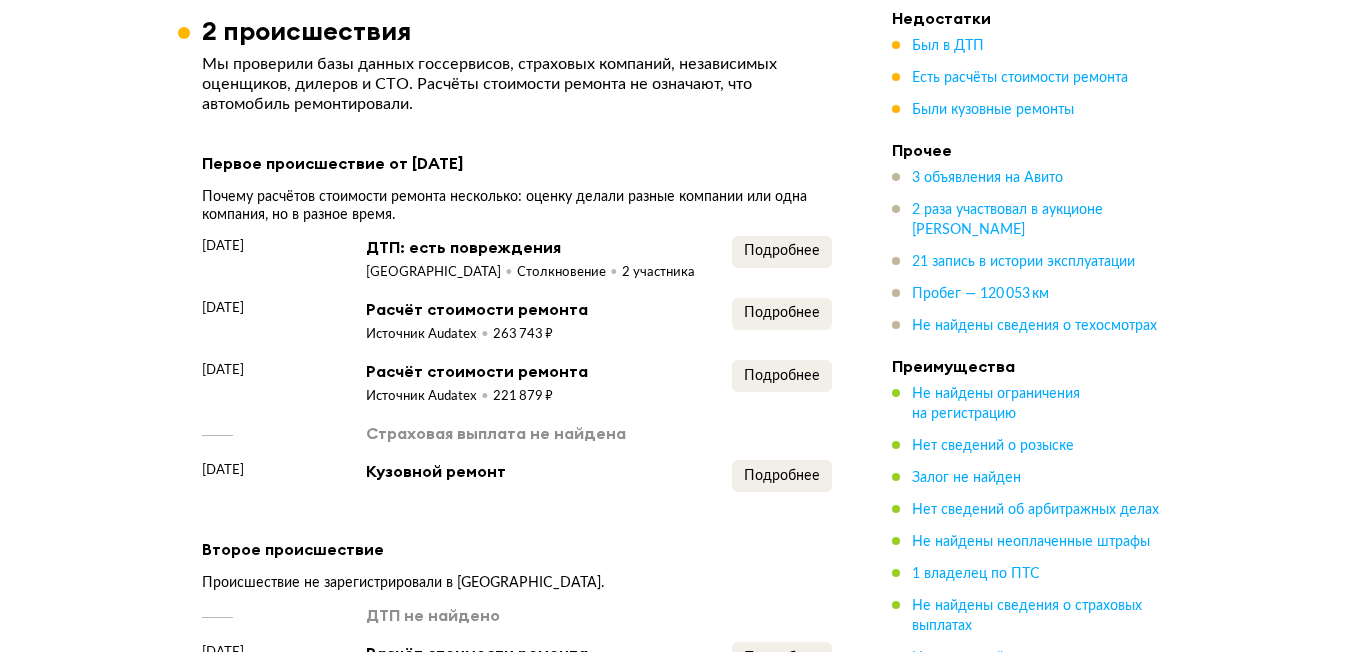 click on "12 ноября 2022 года ДТП: есть повреждения Краснодарский край Столкновение 2 участника Подробнее 29 декабря 2022 года Расчёт стоимости ремонта Источник Audatex 263 743 ₽ Подробнее 4 января 2023 года Расчёт стоимости ремонта Источник Audatex 221 879 ₽ Подробнее Страховая выплата не найдена 11 мая 2023 года Кузовной ремонт Подробнее" at bounding box center (517, 364) 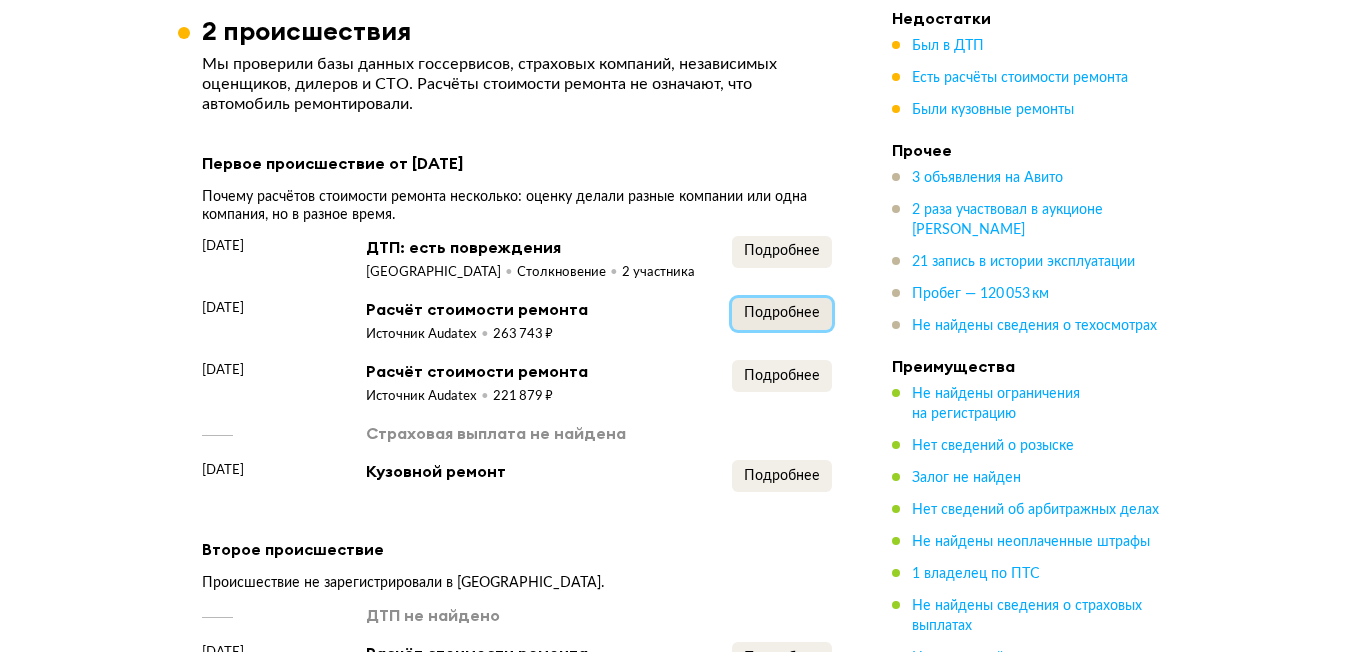 click on "Подробнее" at bounding box center [782, 314] 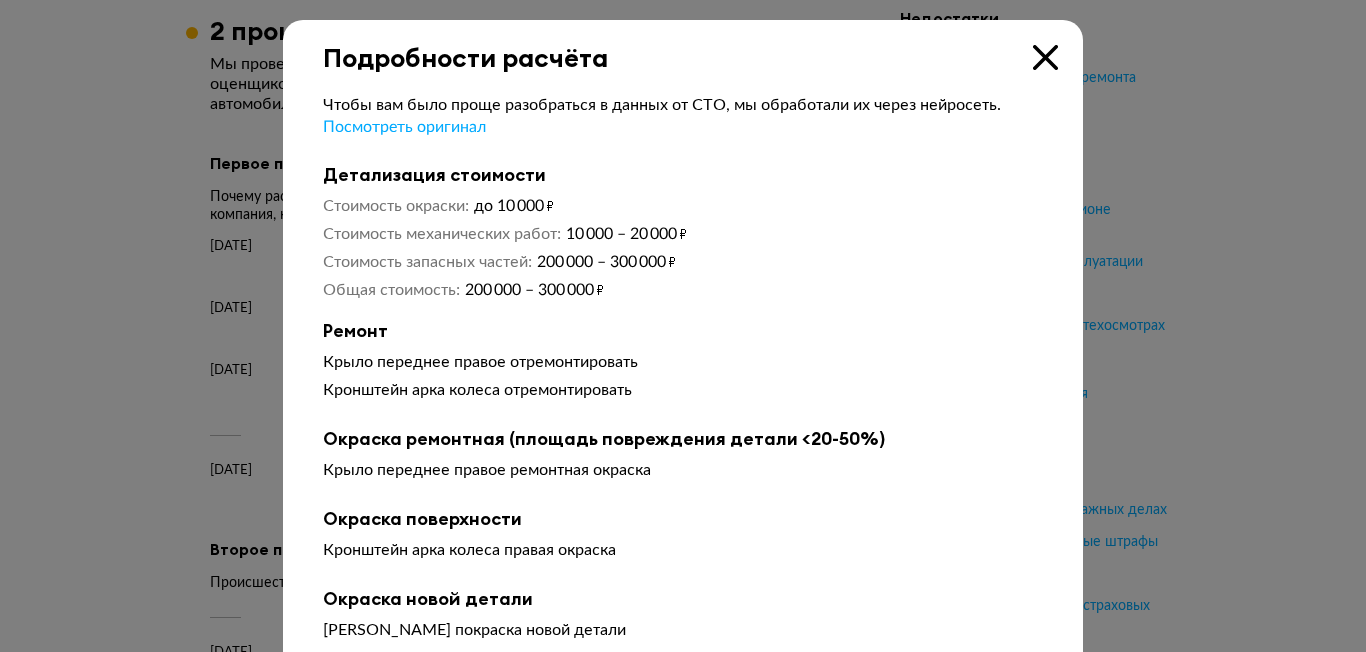 click at bounding box center (1045, 57) 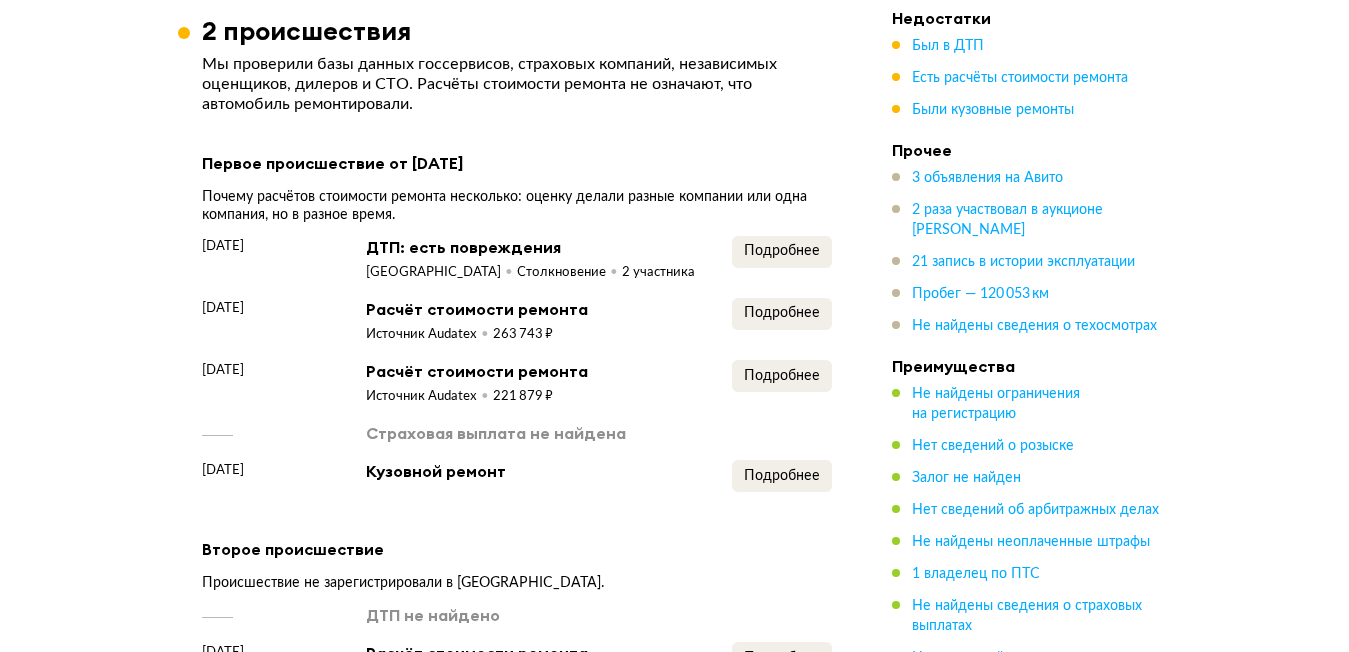click on "12 ноября 2022 года ДТП: есть повреждения Краснодарский край Столкновение 2 участника Подробнее 29 декабря 2022 года Расчёт стоимости ремонта Источник Audatex 263 743 ₽ Подробнее 4 января 2023 года Расчёт стоимости ремонта Источник Audatex 221 879 ₽ Подробнее Страховая выплата не найдена 11 мая 2023 года Кузовной ремонт Подробнее" at bounding box center [517, 364] 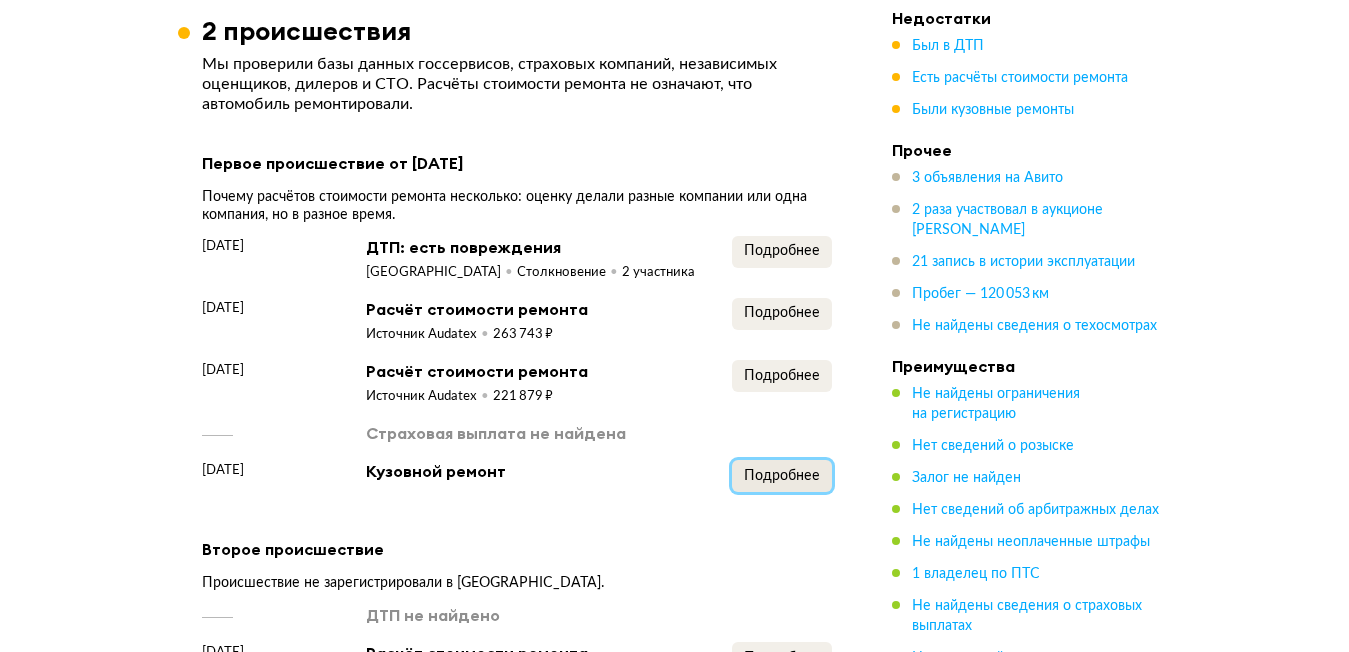 click on "Подробнее" at bounding box center (782, 476) 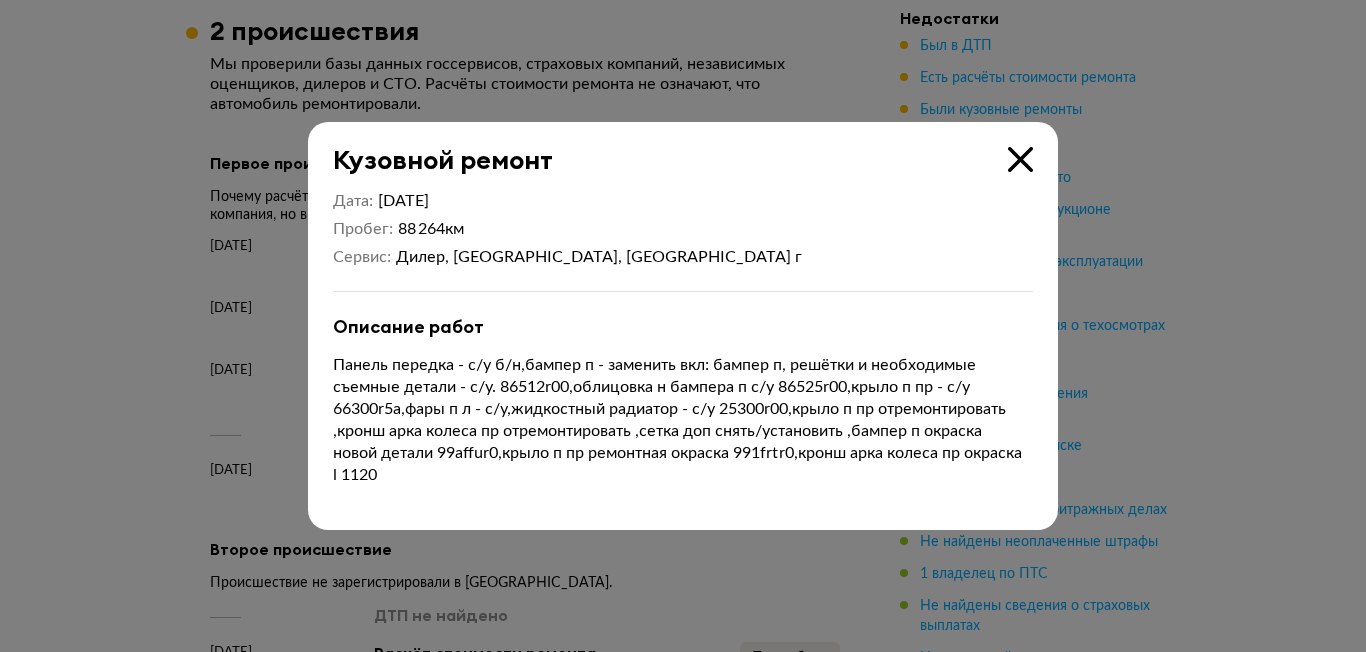 click at bounding box center [1020, 159] 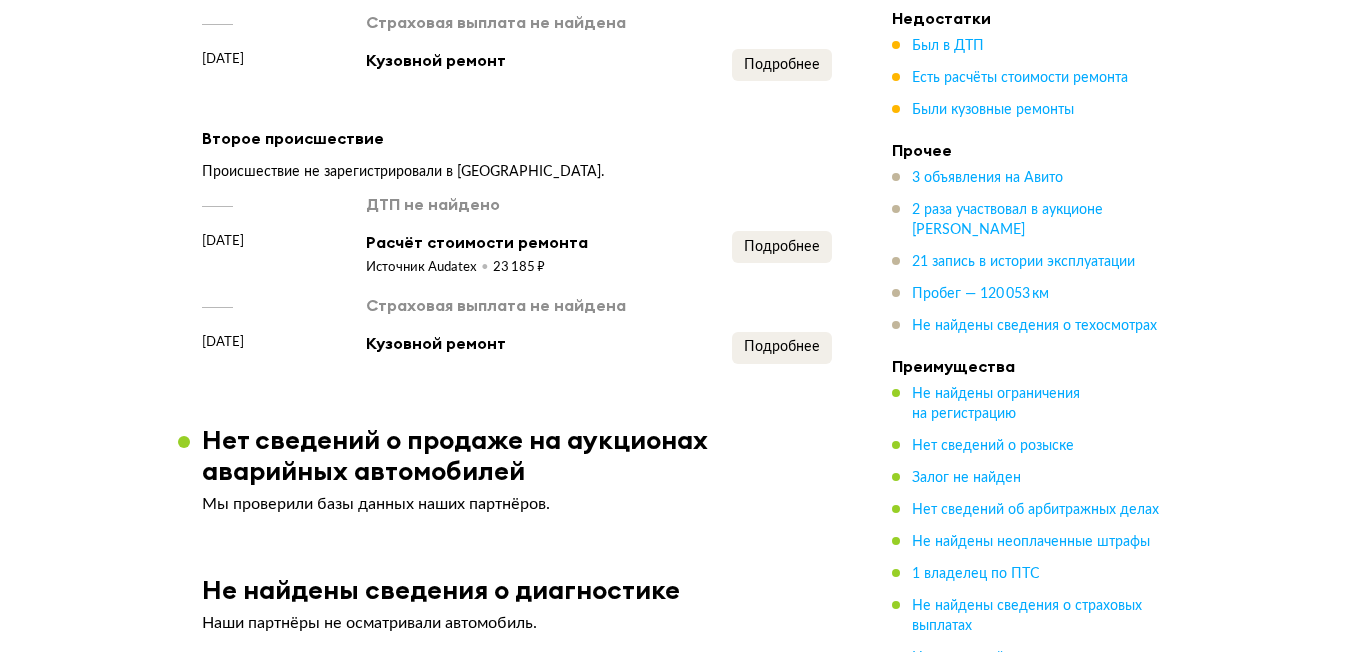 scroll, scrollTop: 2841, scrollLeft: 0, axis: vertical 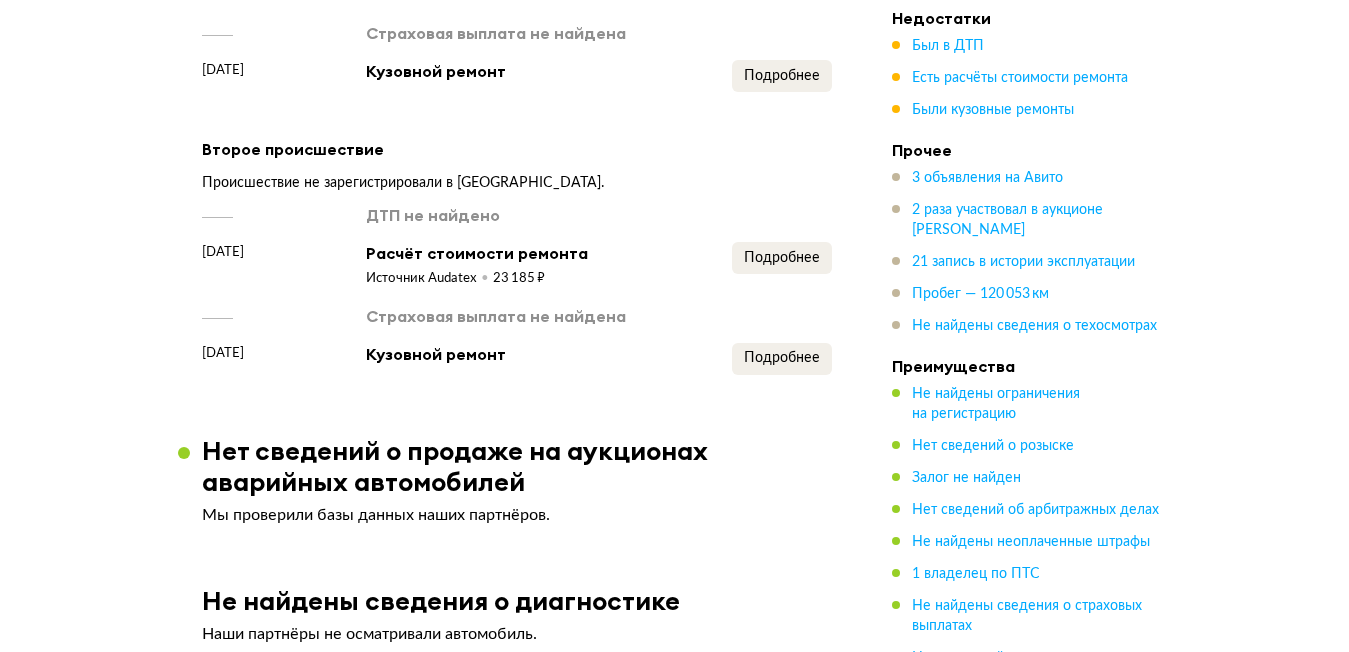 click on "Страховая выплата не найдена" at bounding box center [517, 316] 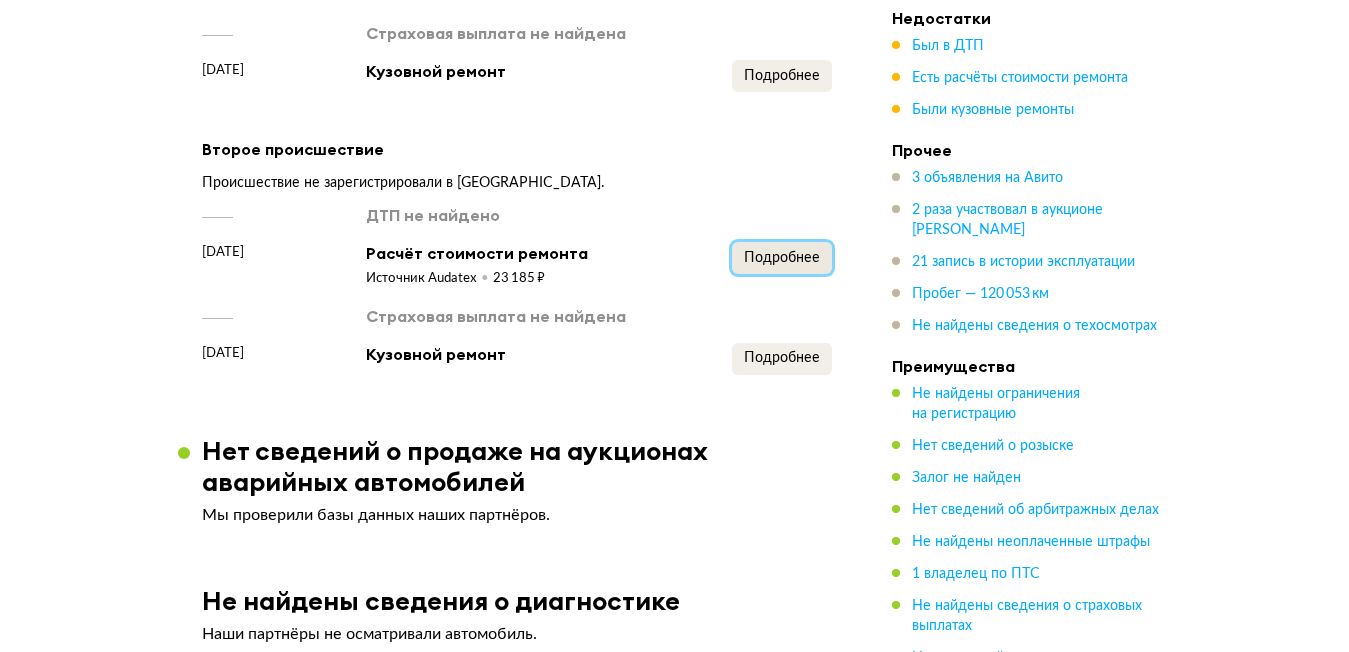 click on "Подробнее" at bounding box center [782, 258] 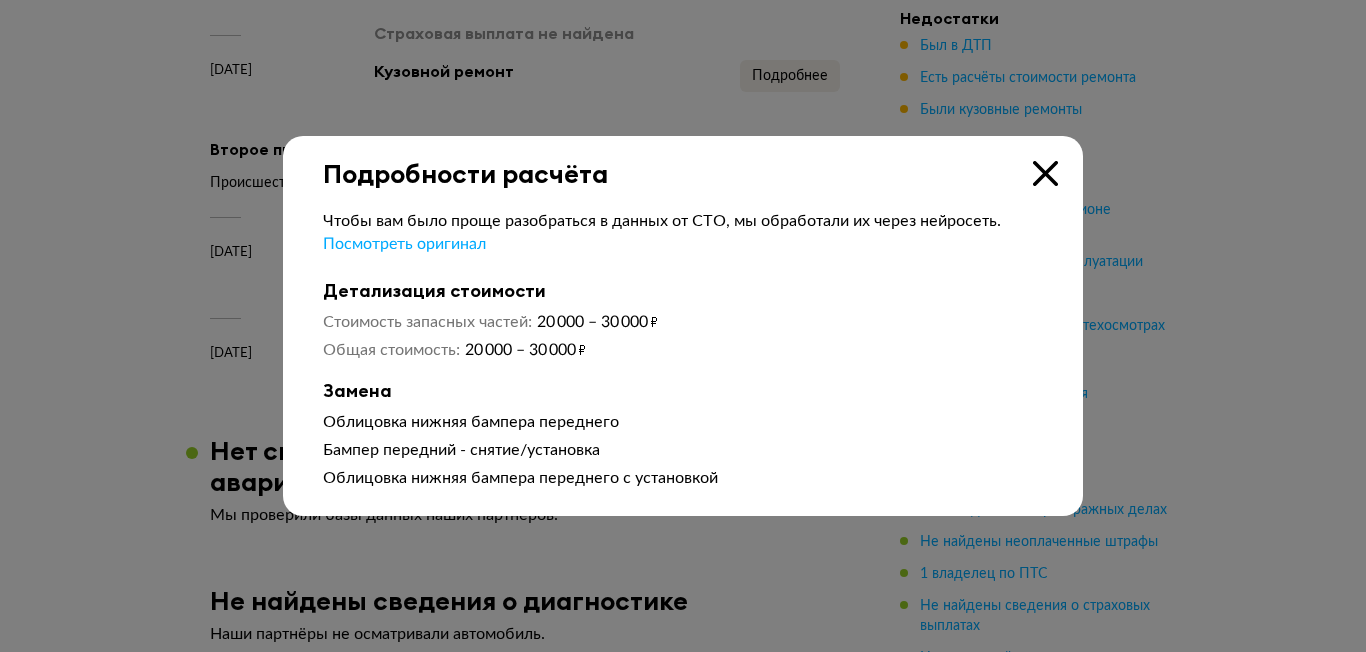 click on "Подробности расчёта" at bounding box center [683, 162] 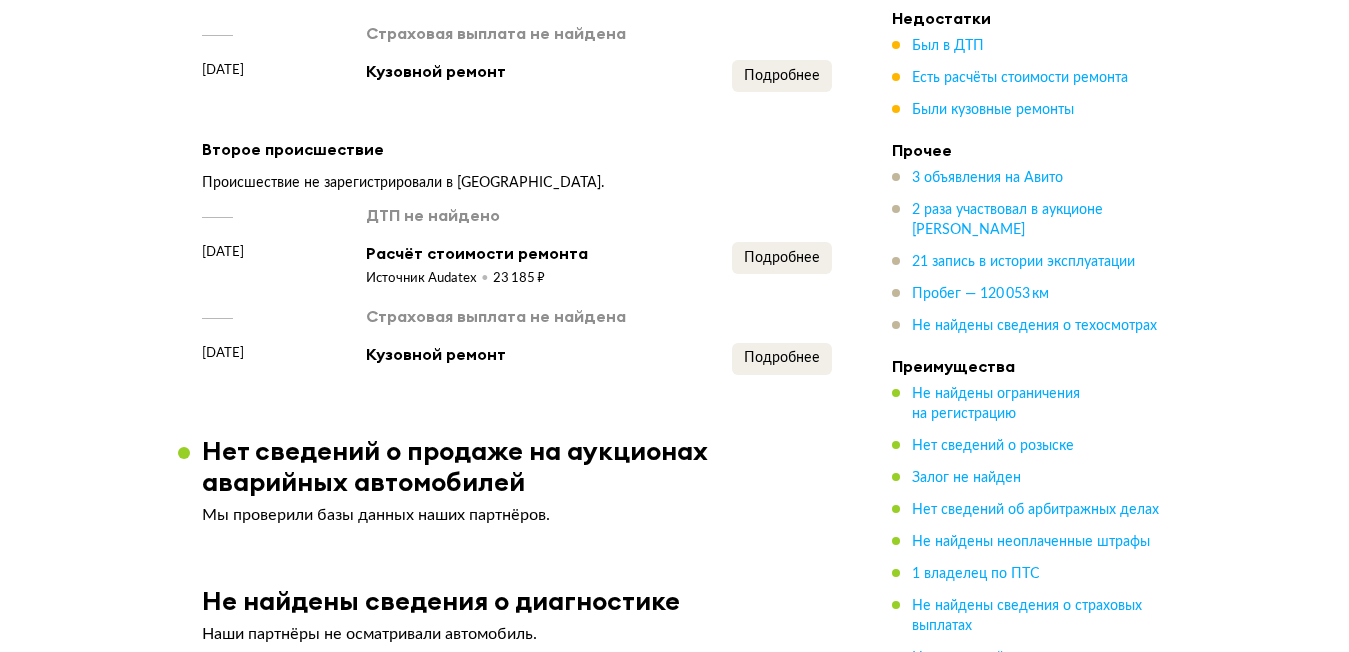 click on "23 мая 2023 года Кузовной ремонт Подробнее" at bounding box center [517, 359] 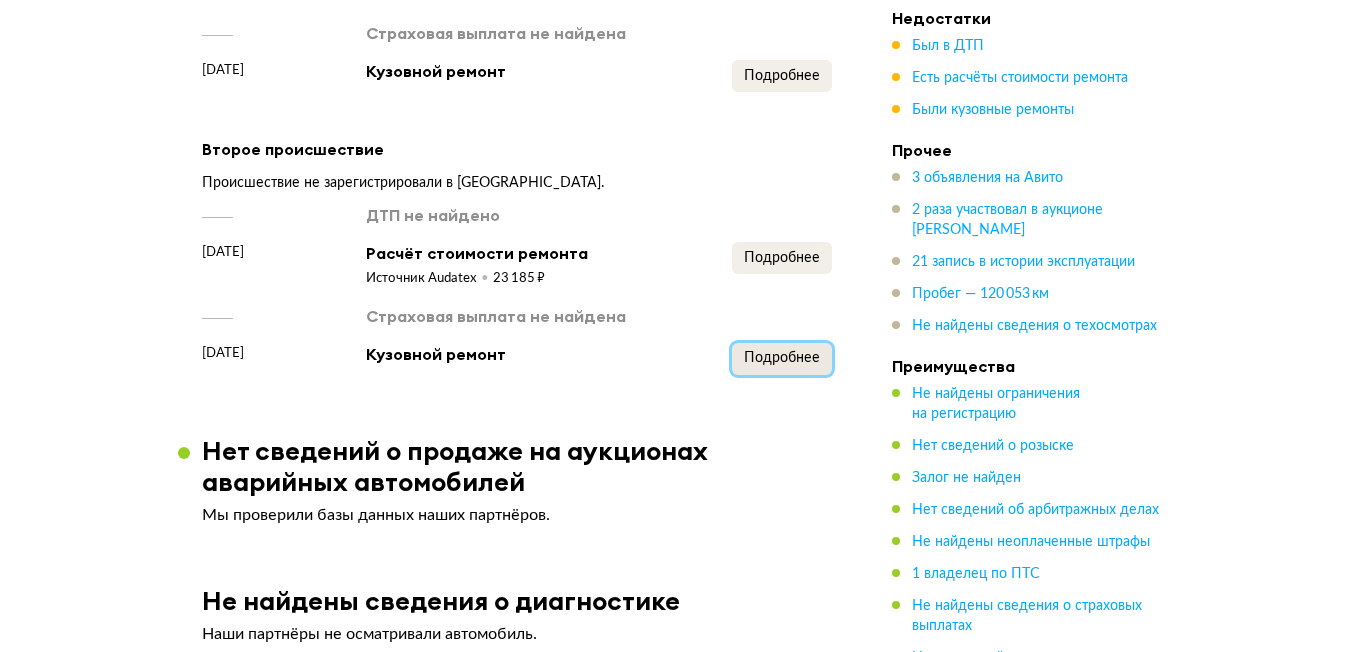 click on "Подробнее" at bounding box center [782, 358] 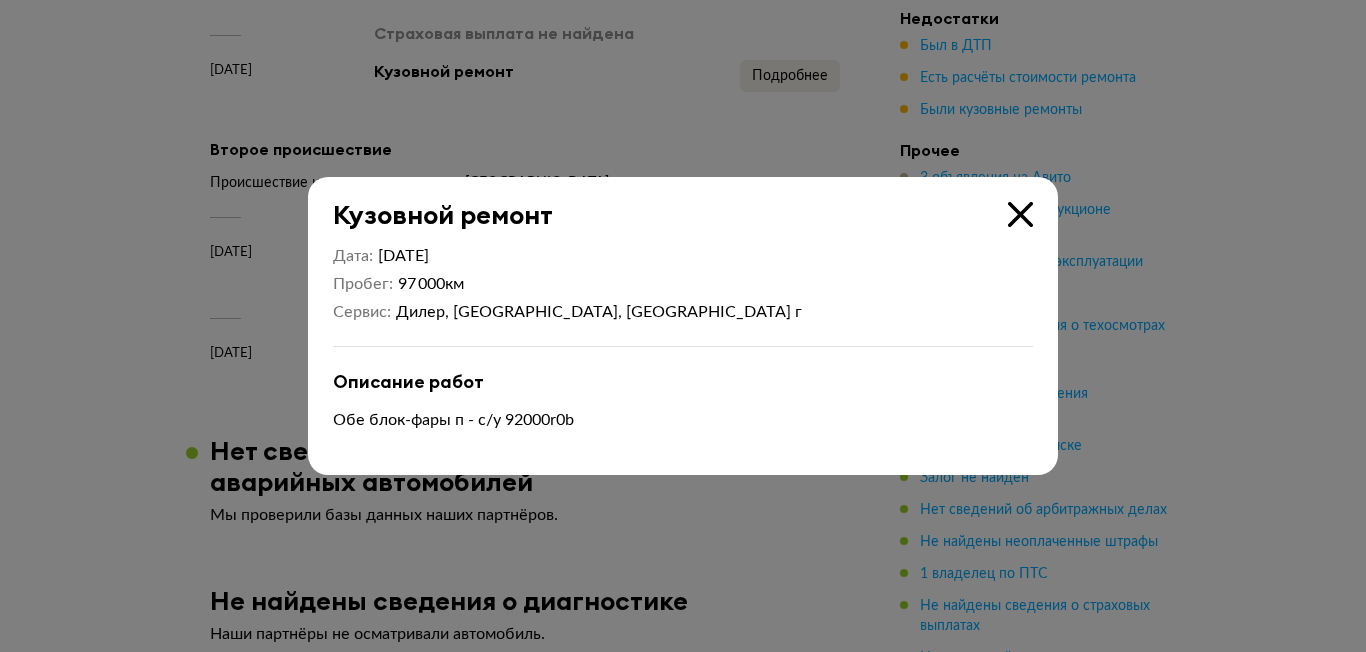 click at bounding box center (1020, 214) 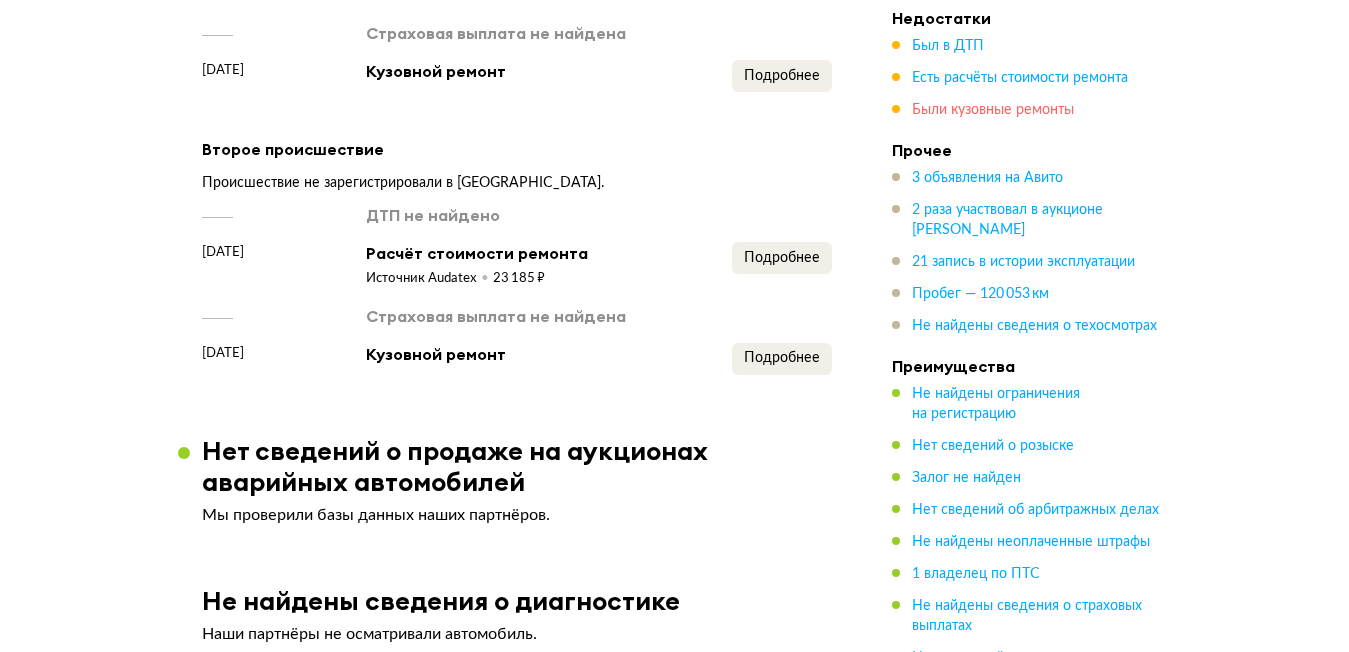 click on "Были кузовные ремонты" at bounding box center [993, 110] 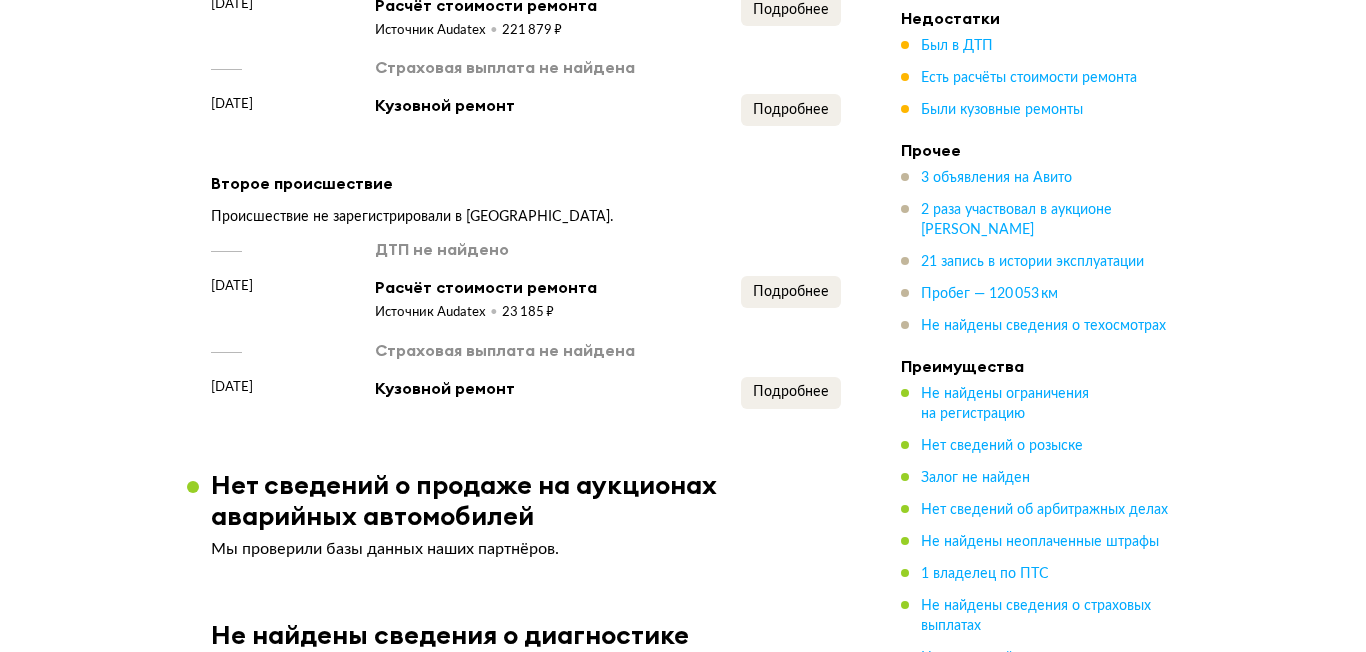 scroll, scrollTop: 2607, scrollLeft: 0, axis: vertical 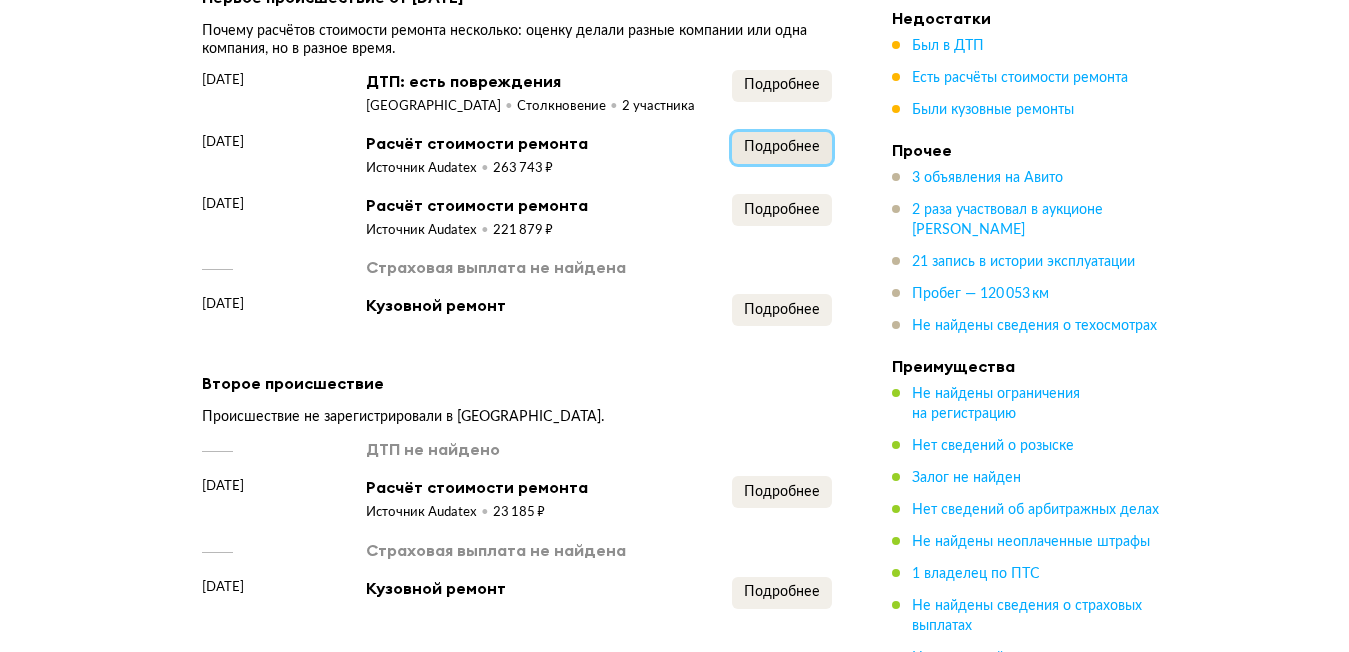 click on "Подробнее" at bounding box center (782, 147) 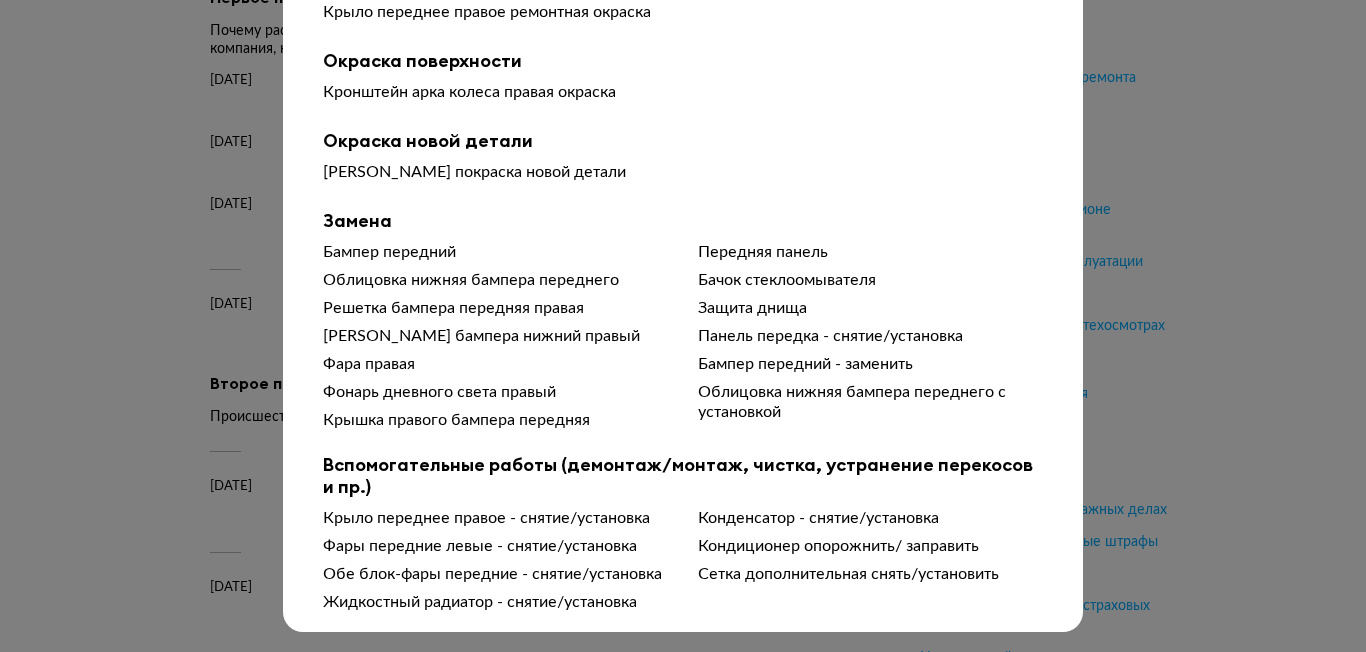 scroll, scrollTop: 0, scrollLeft: 0, axis: both 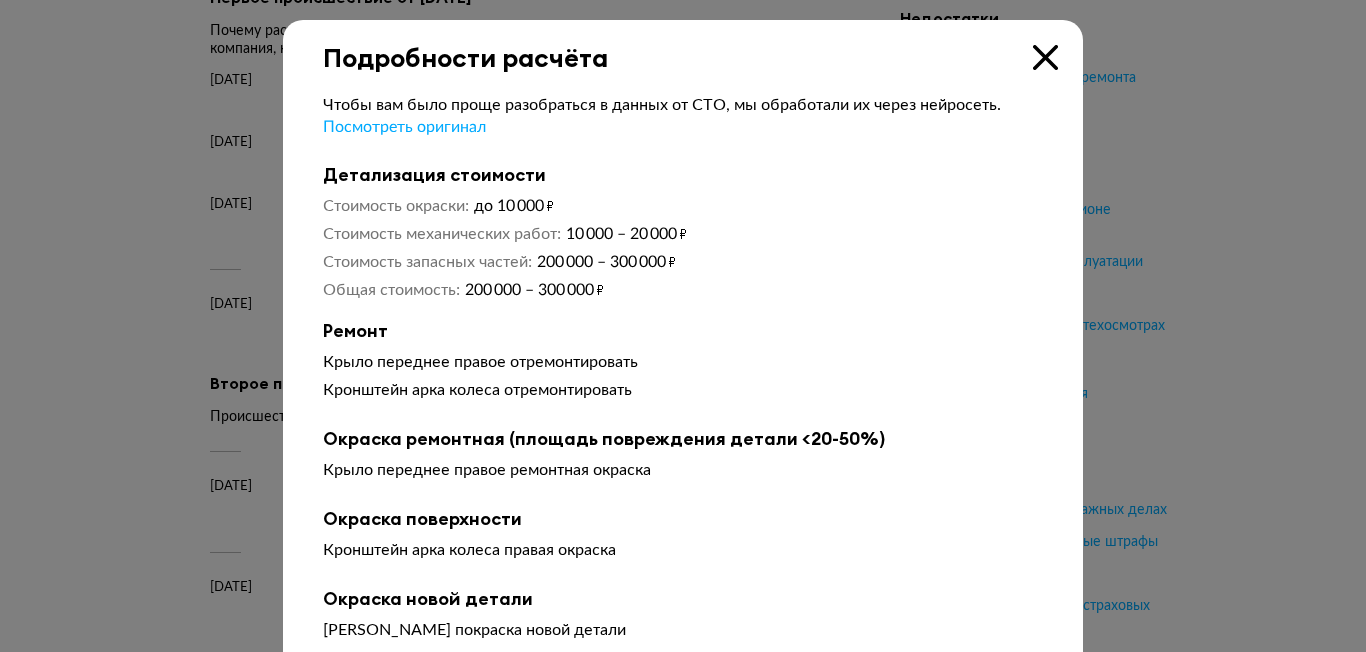 click on "Подробности расчёта" at bounding box center [683, 46] 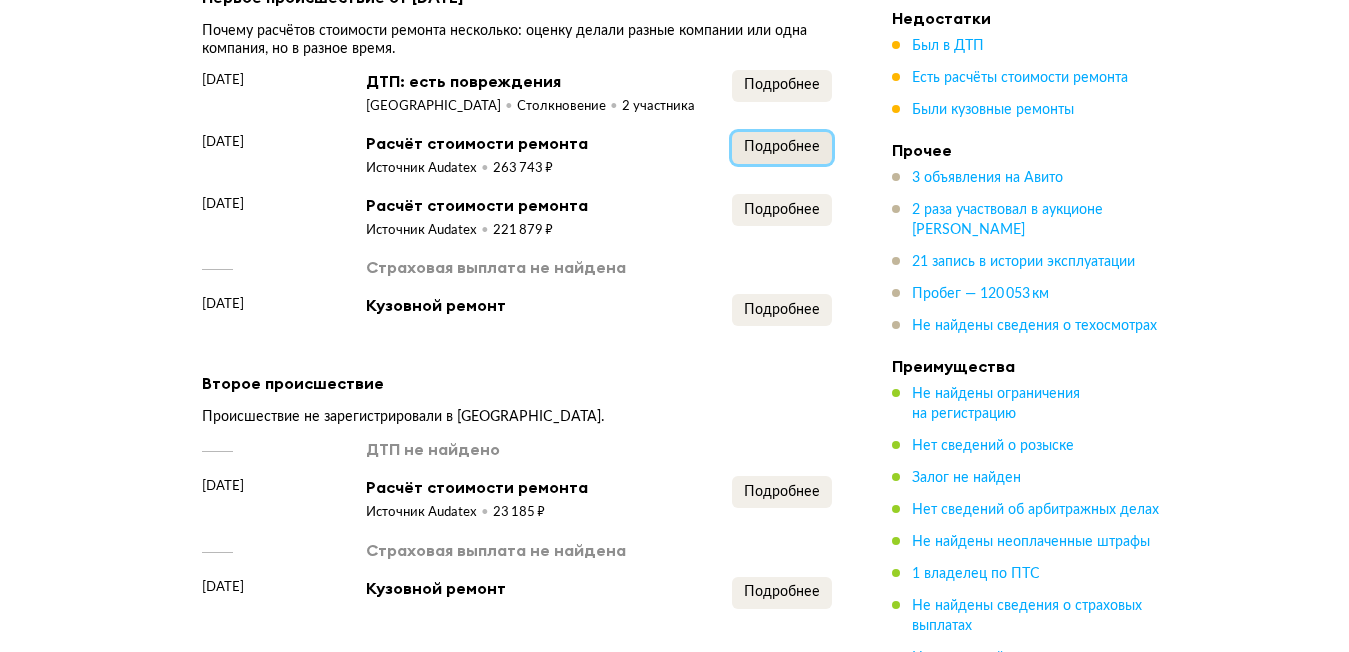 click on "Подробнее" at bounding box center (782, 148) 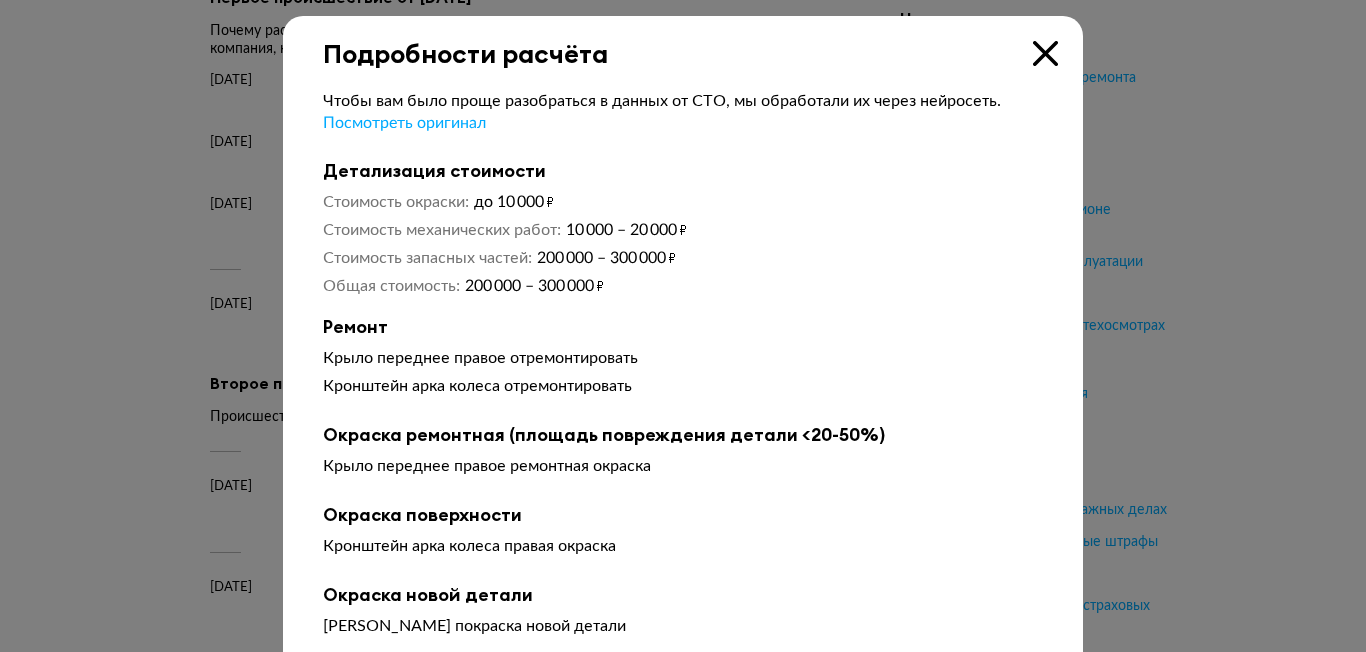 scroll, scrollTop: 0, scrollLeft: 0, axis: both 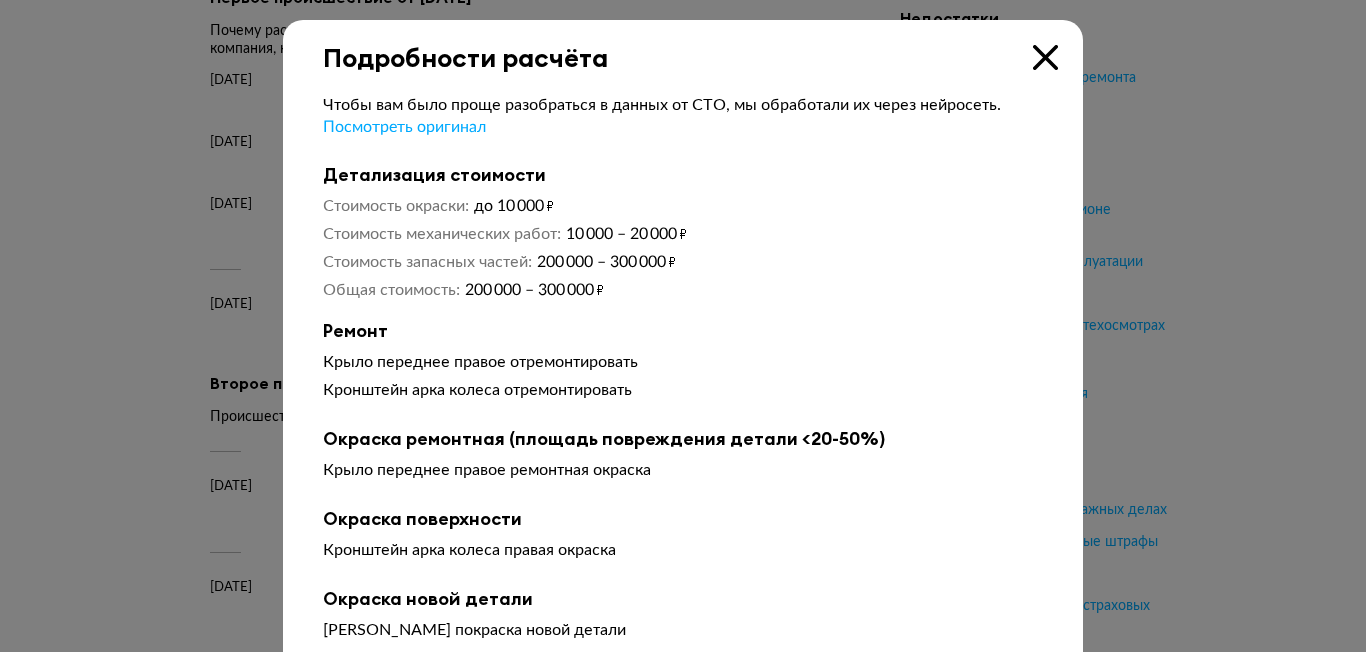 click at bounding box center (1045, 57) 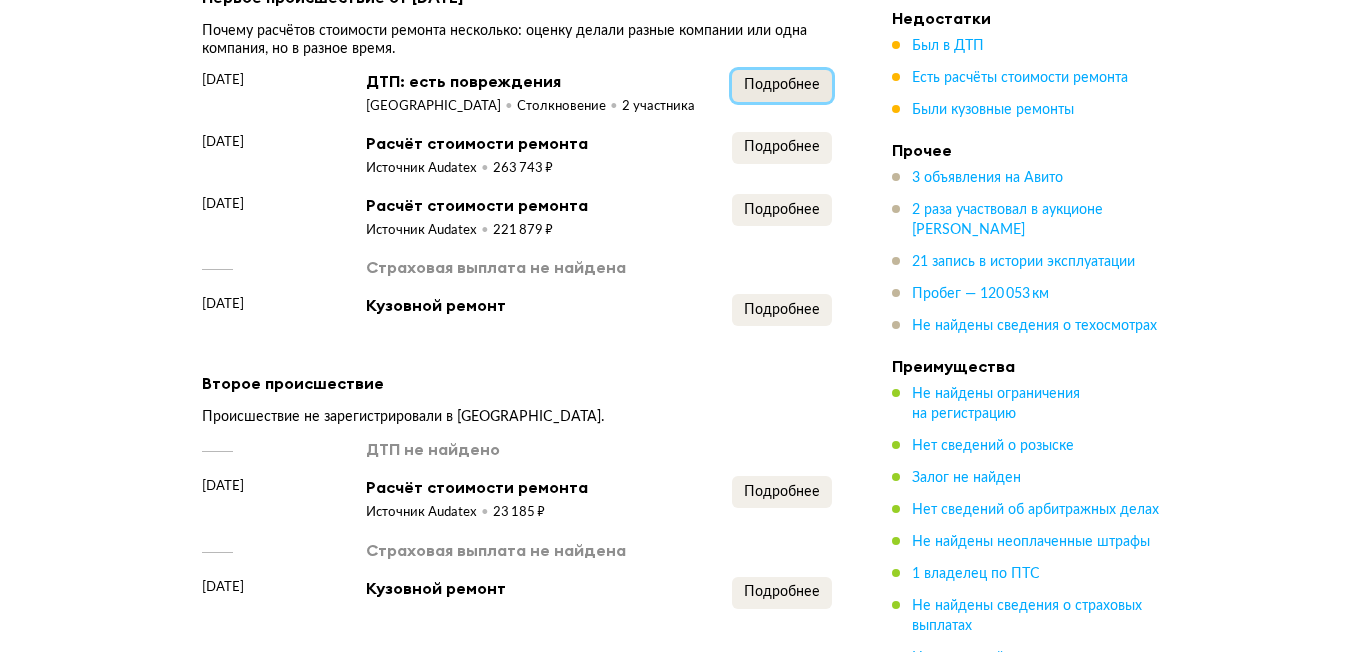 click on "Подробнее" at bounding box center [782, 85] 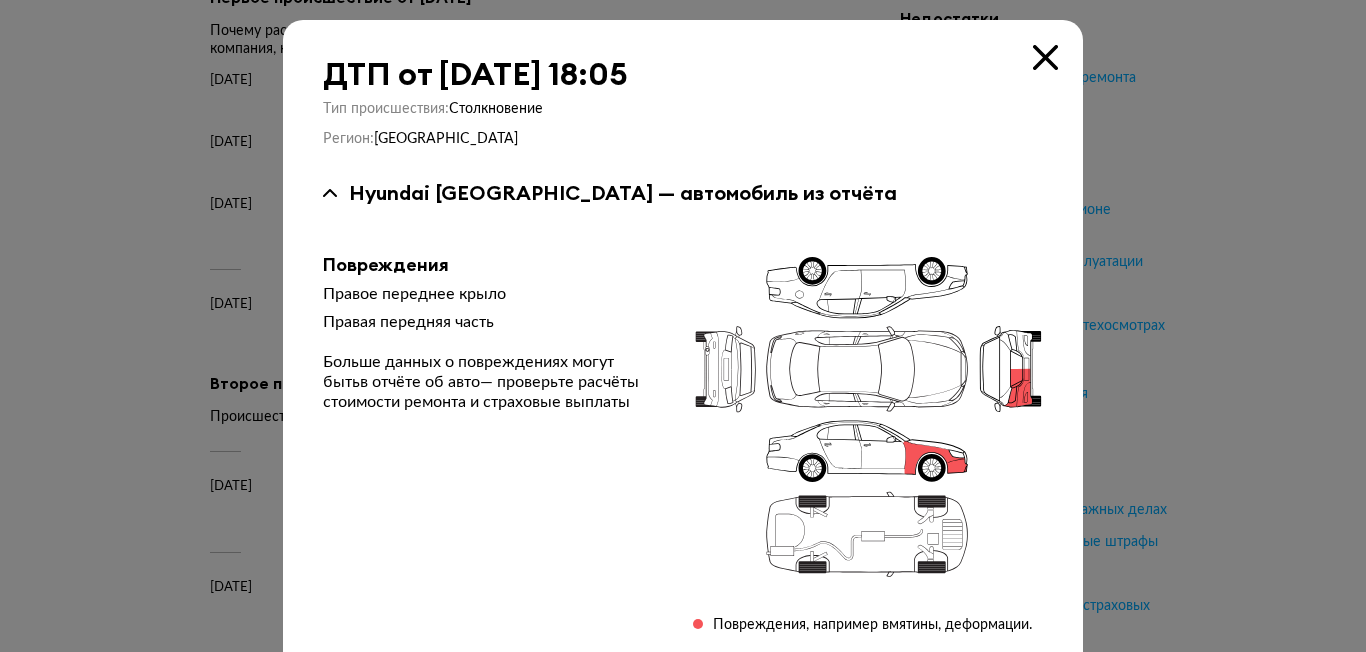 click at bounding box center [1045, 57] 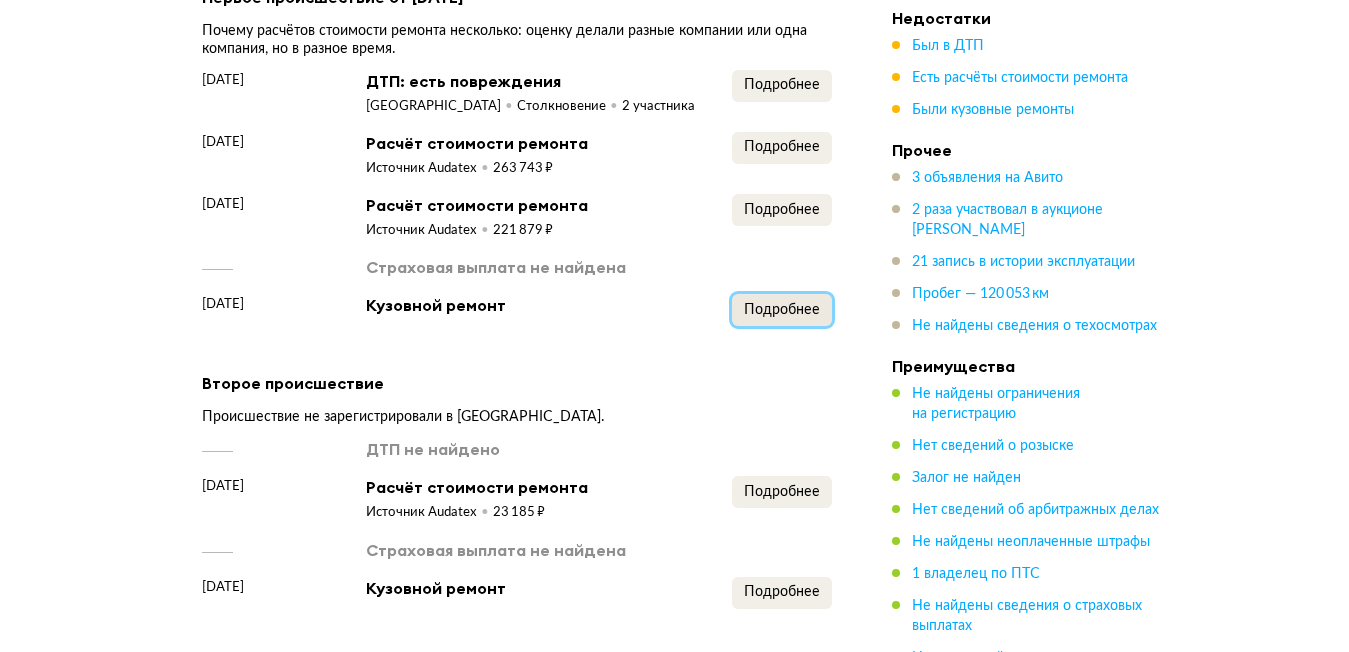 click on "Подробнее" at bounding box center [782, 310] 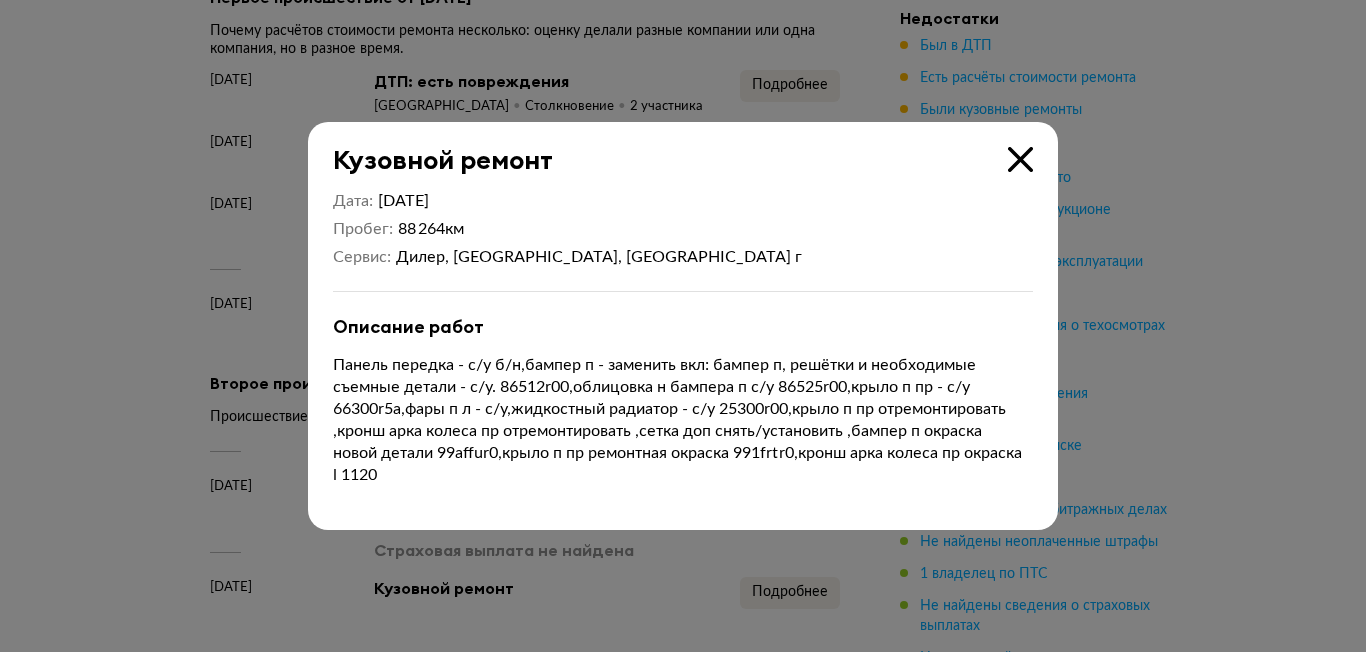 click on "Кузовной ремонт Дата 11 мая 2023 Пробег 88 264  км Сервис Дилер, Краснодарский край, Краснодар г Описание работ Панель передка - с/у б/н,бампер п - заменить вкл: бампер п, решётки и необходимые съемные детали - с/у. 86512r00,облицовка н бампера п с/у 86525r00,крыло п пр - с/у 66300r5a,фары п л - с/у,жидкостный радиатор - с/у 25300r00,крыло п пр отремонтировать ,кронш арка колеса пр отремонтировать ,сетка доп снять/установить ,бампер п окраска новой детали 99affur0,крыло п пр ремонтная окраска 991frtr0,кронш арка колеса пр окраска l 1120" at bounding box center [683, 326] 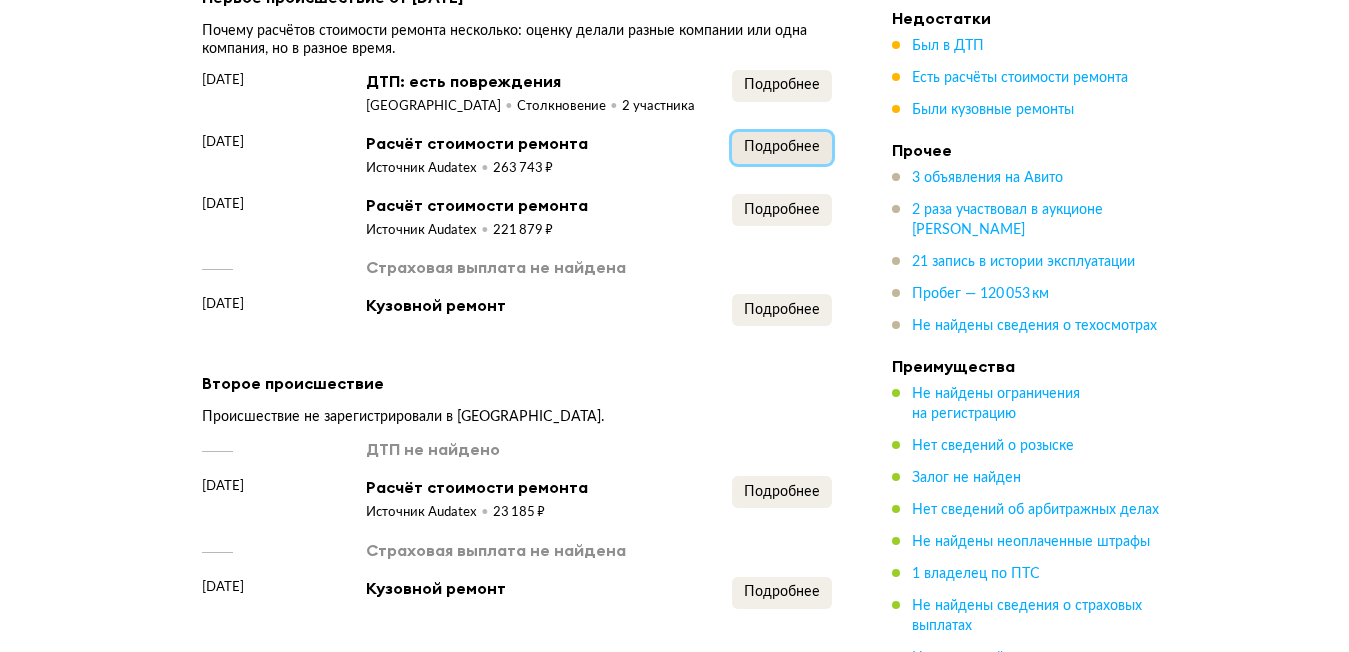 click on "Подробнее" at bounding box center (782, 148) 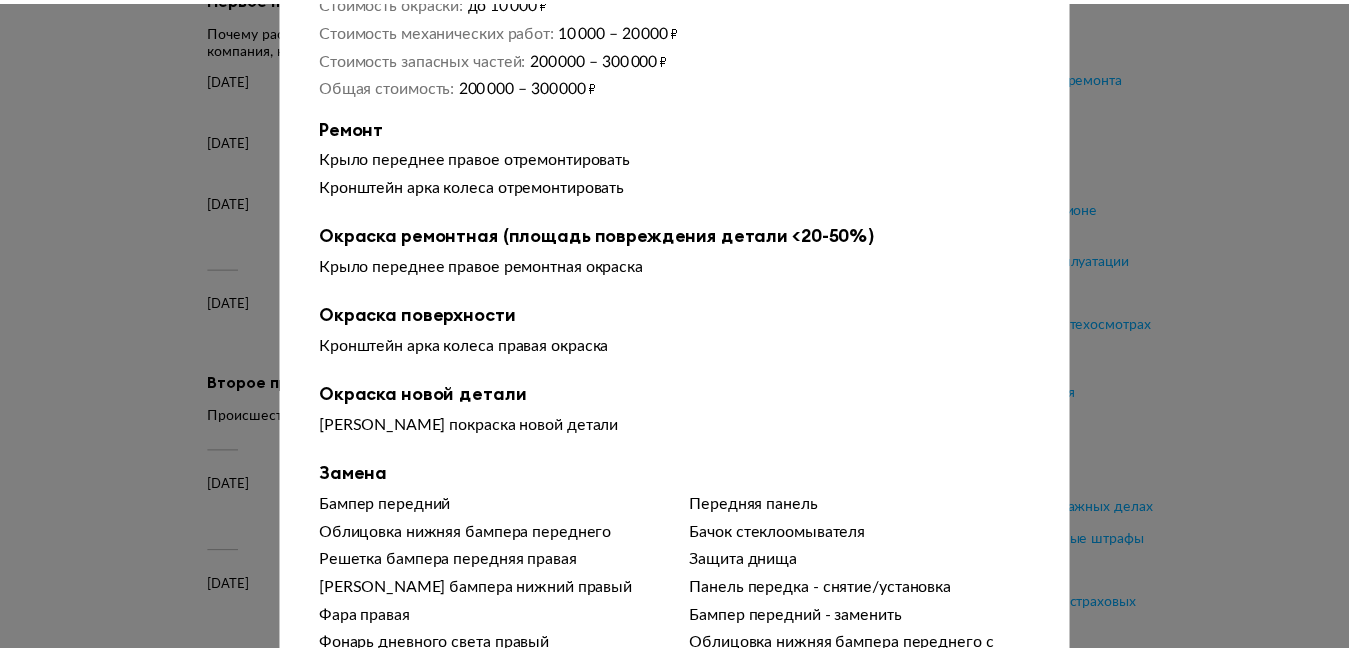 scroll, scrollTop: 0, scrollLeft: 0, axis: both 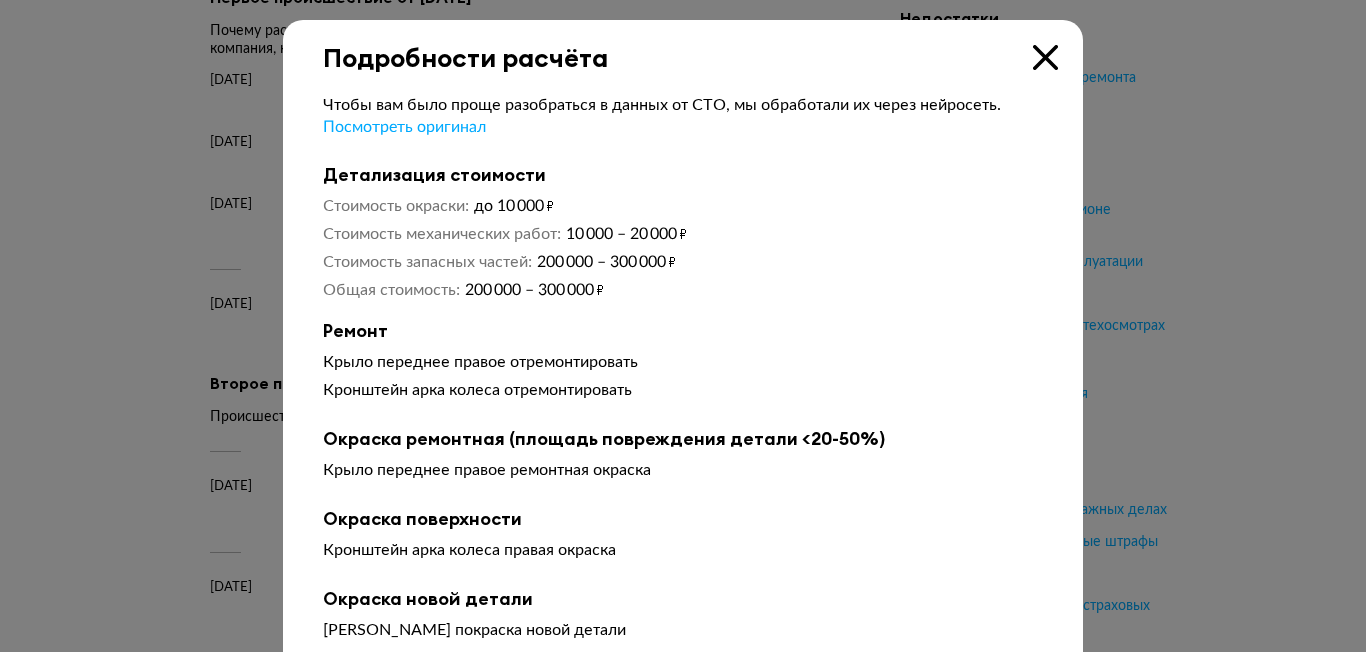 click at bounding box center (1045, 57) 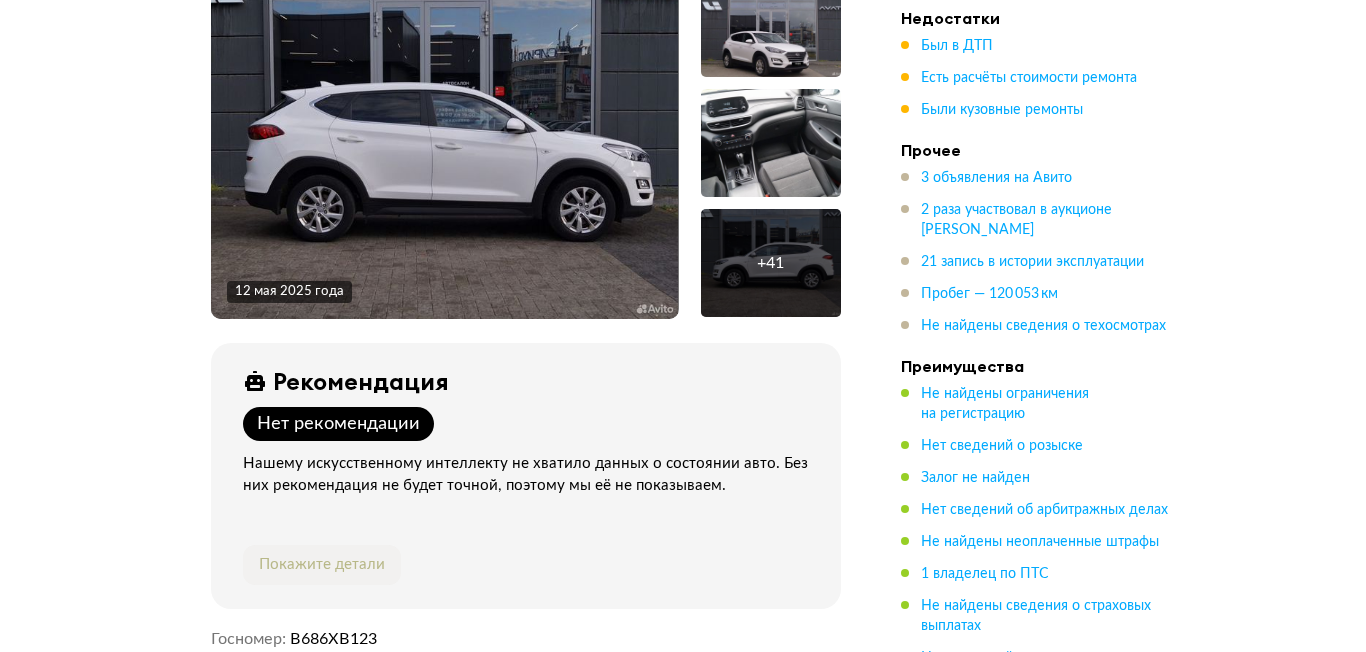 scroll, scrollTop: 7, scrollLeft: 0, axis: vertical 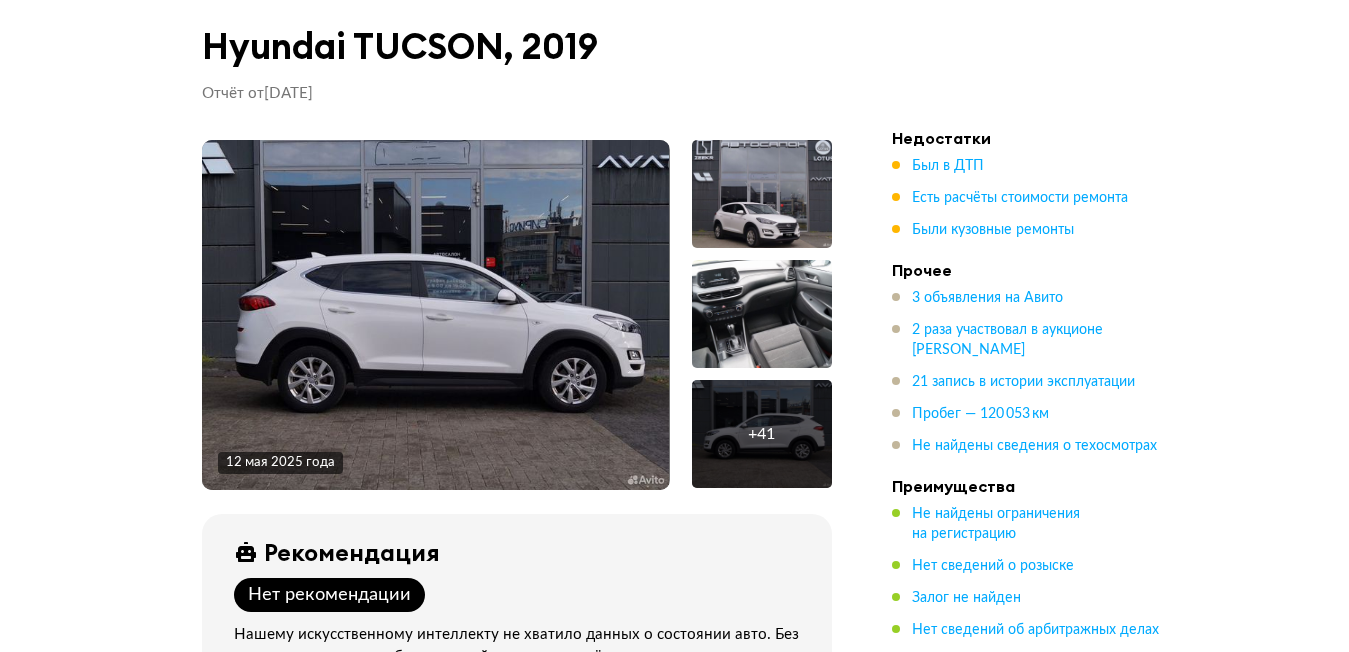 click at bounding box center (435, 315) 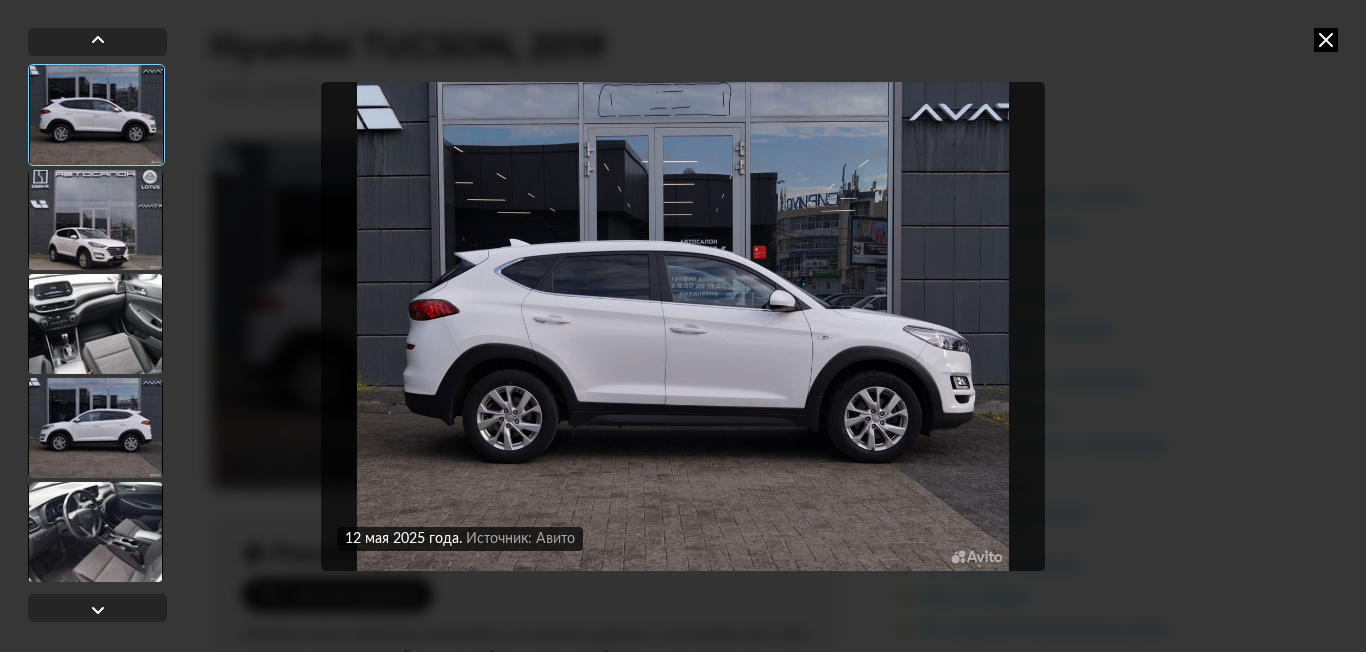 click at bounding box center (95, 220) 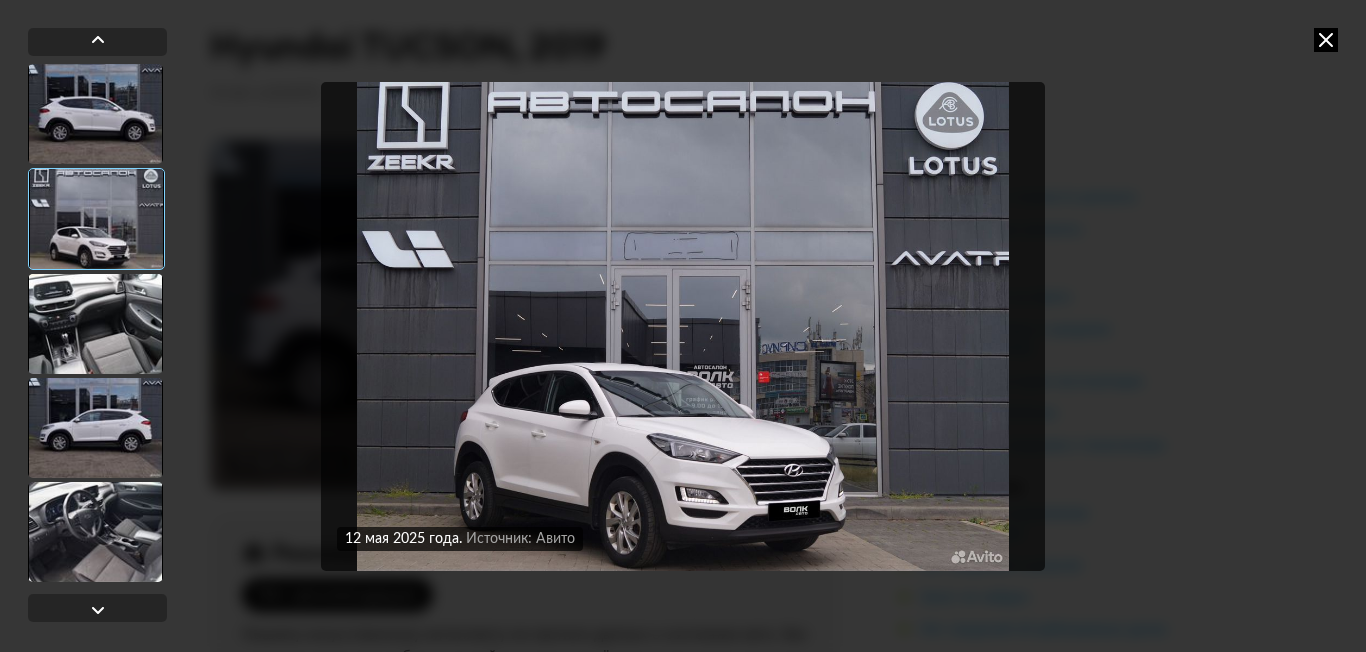 click at bounding box center [95, 324] 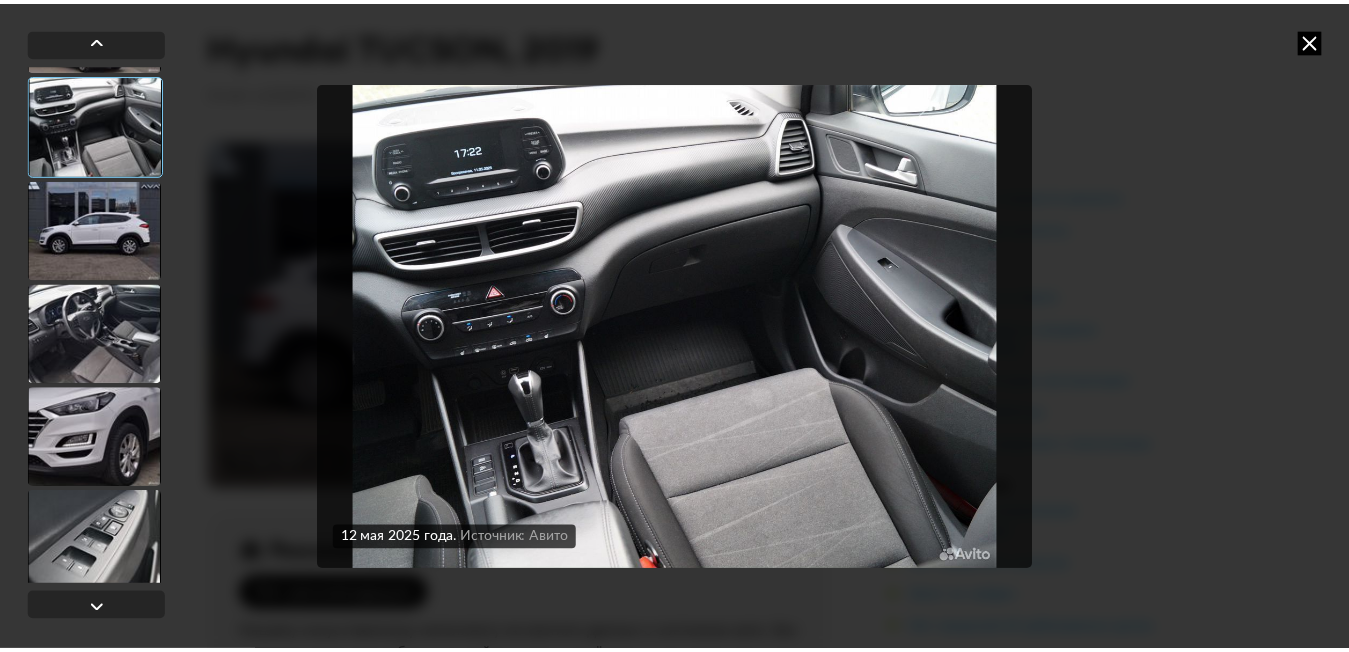 scroll, scrollTop: 200, scrollLeft: 0, axis: vertical 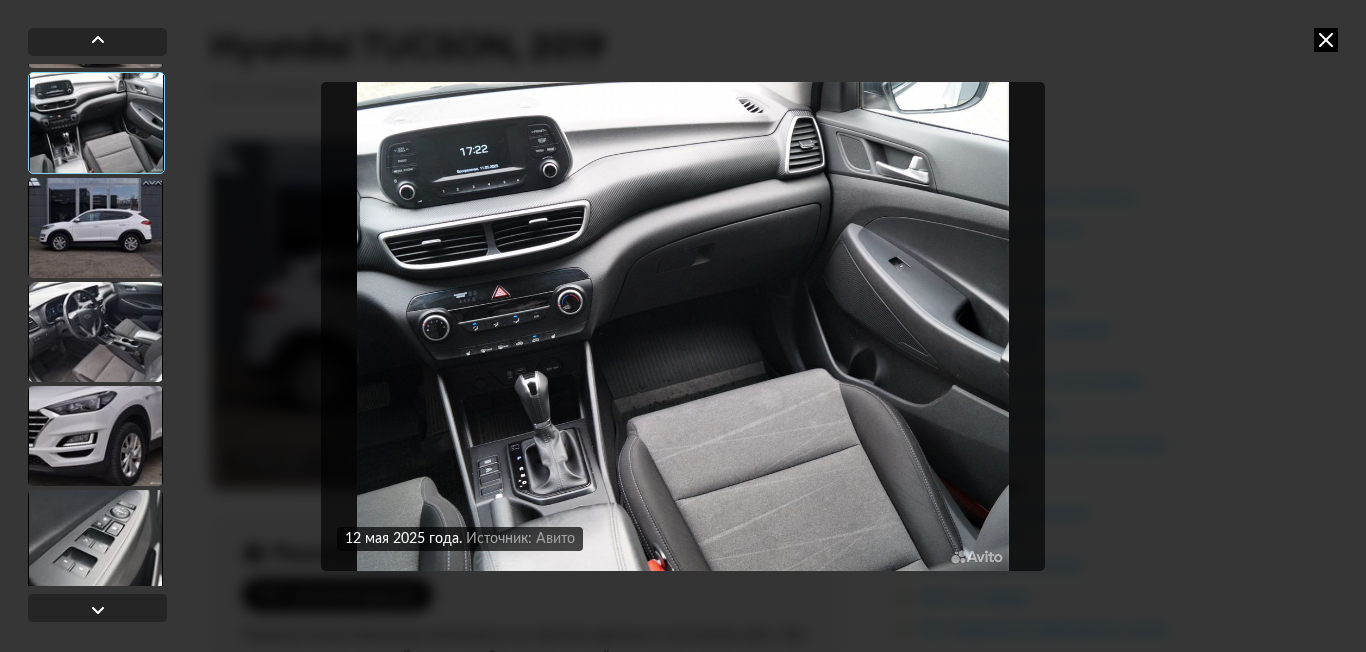 click at bounding box center [95, 332] 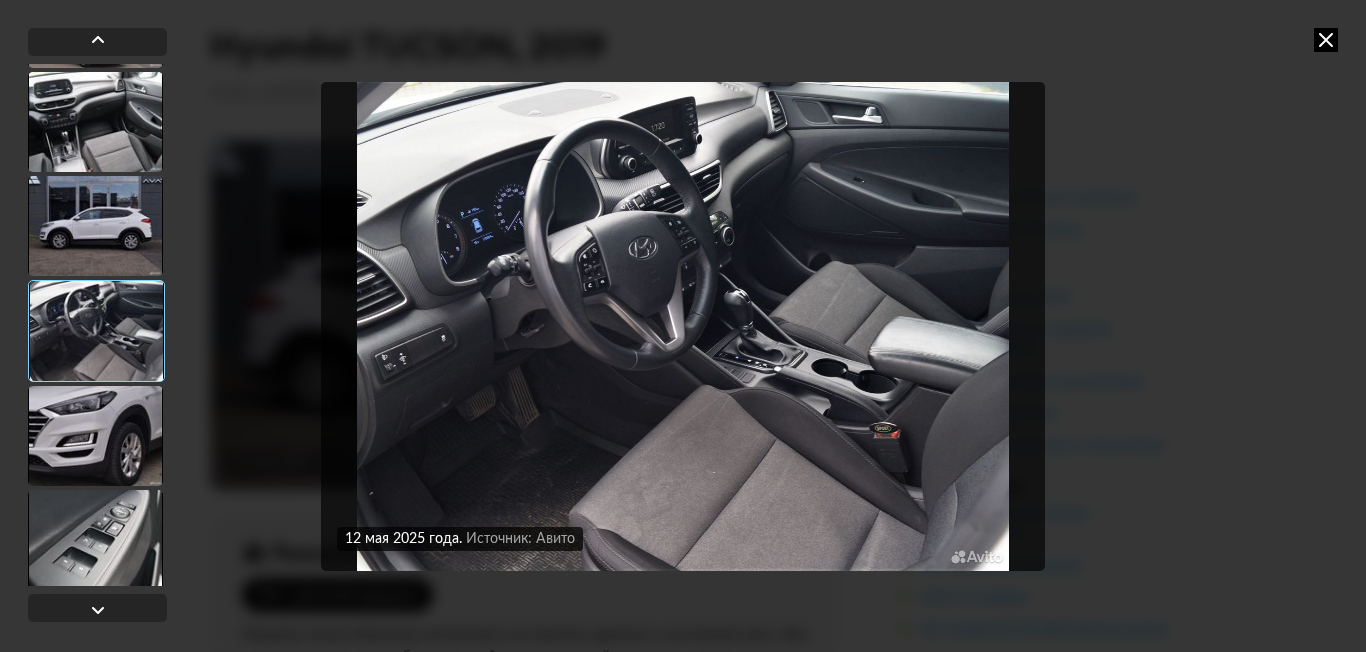click at bounding box center (95, 436) 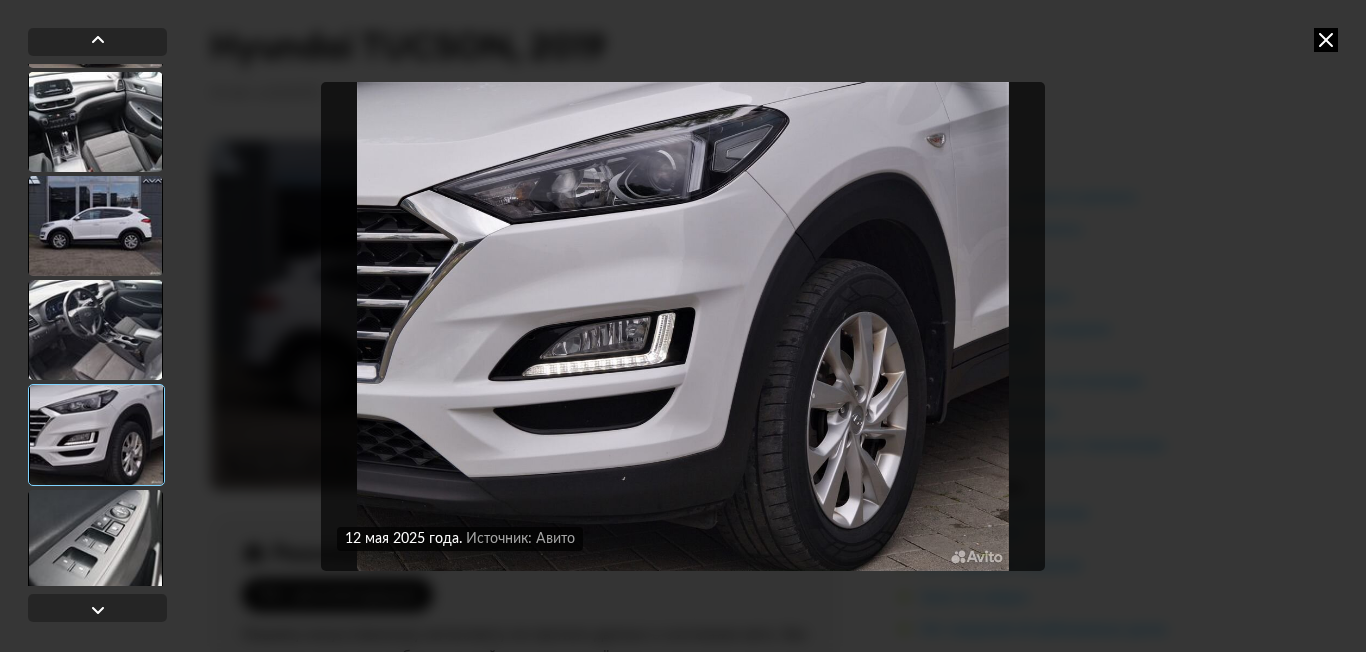 click at bounding box center (1326, 40) 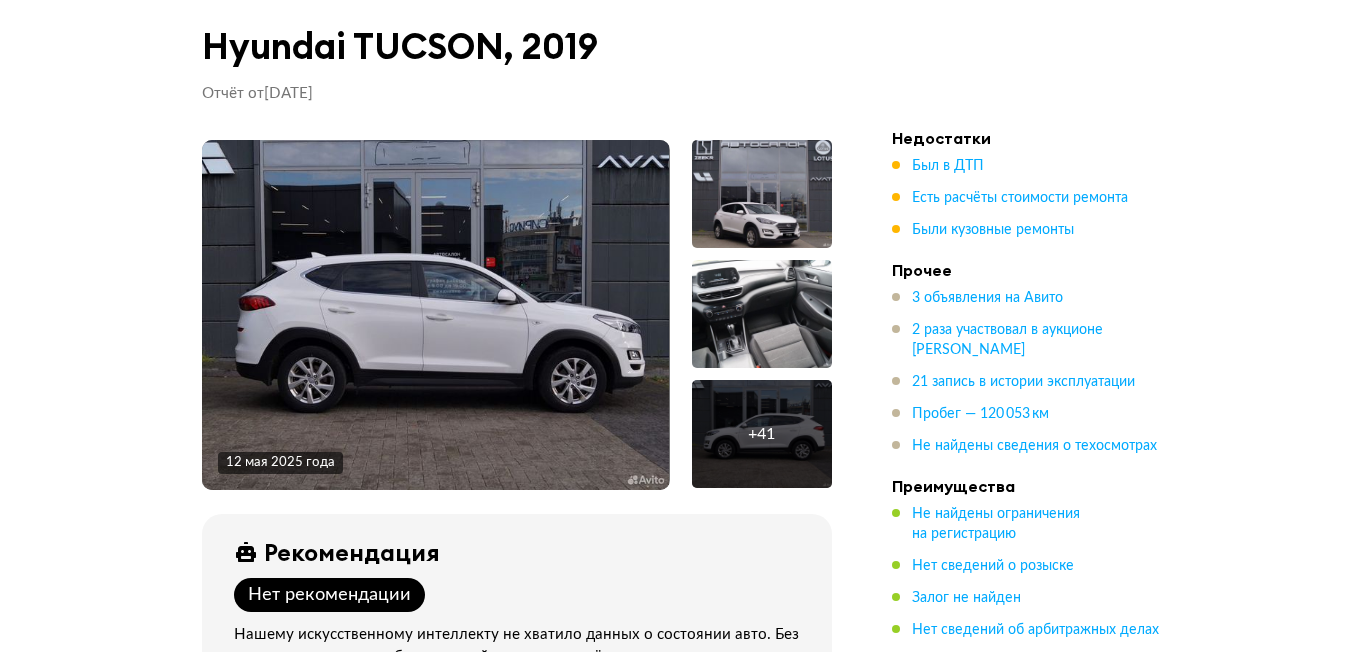 click at bounding box center [435, 315] 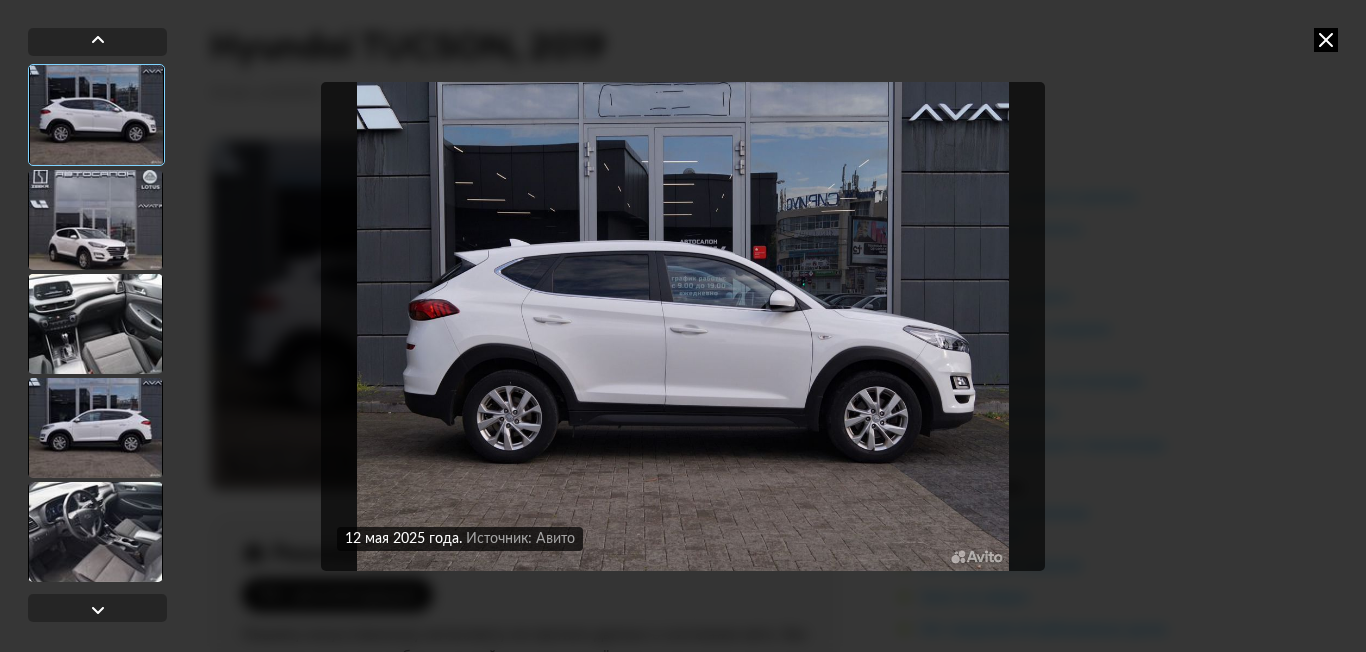click at bounding box center (95, 220) 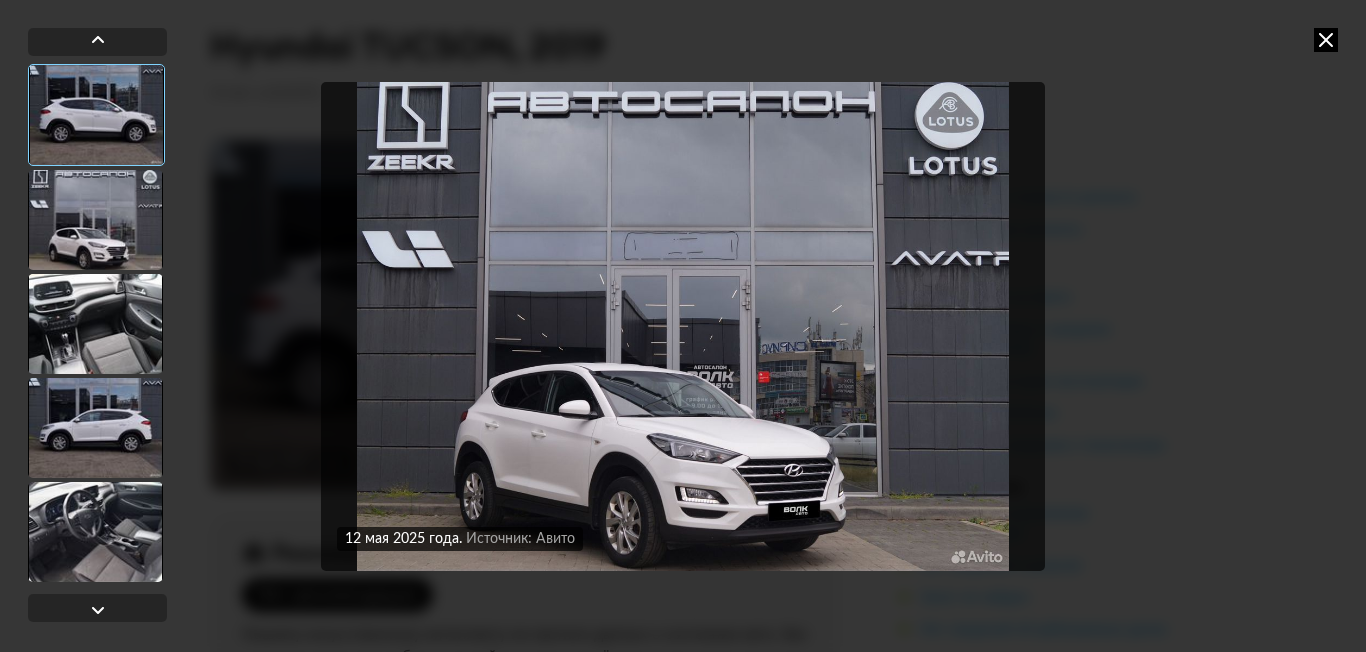 click at bounding box center [95, 324] 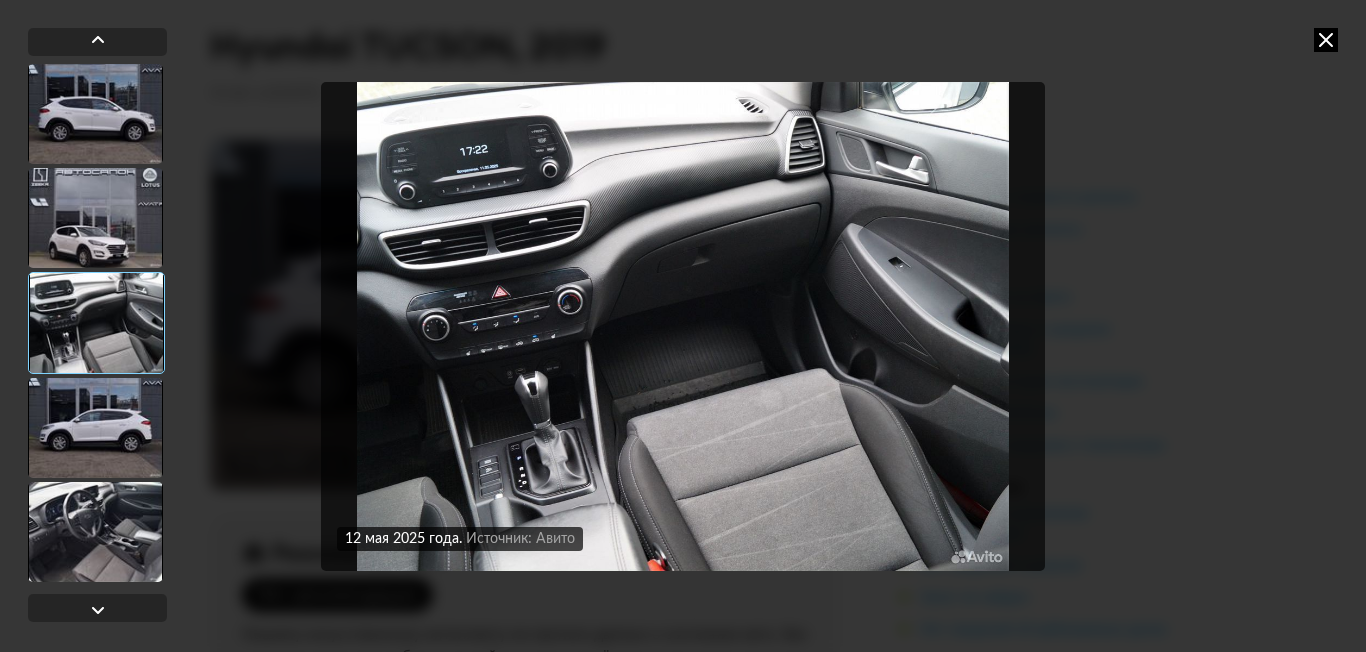 click at bounding box center [95, 428] 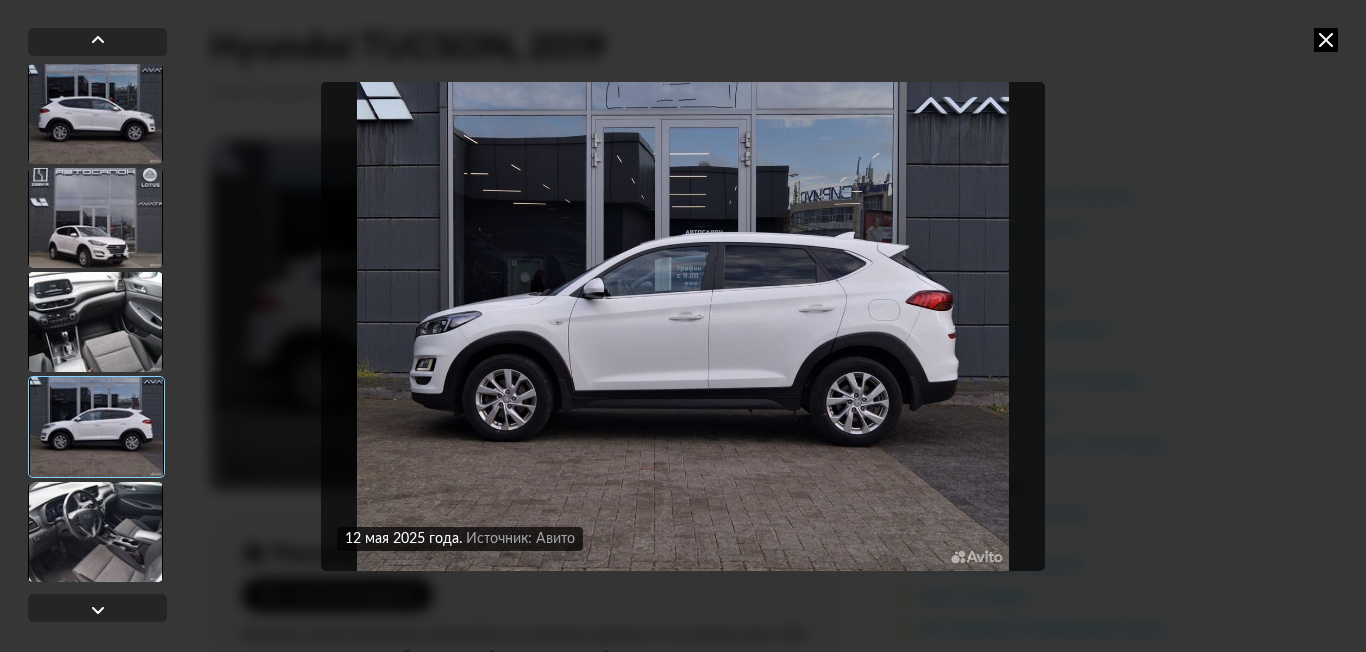 click at bounding box center (95, 218) 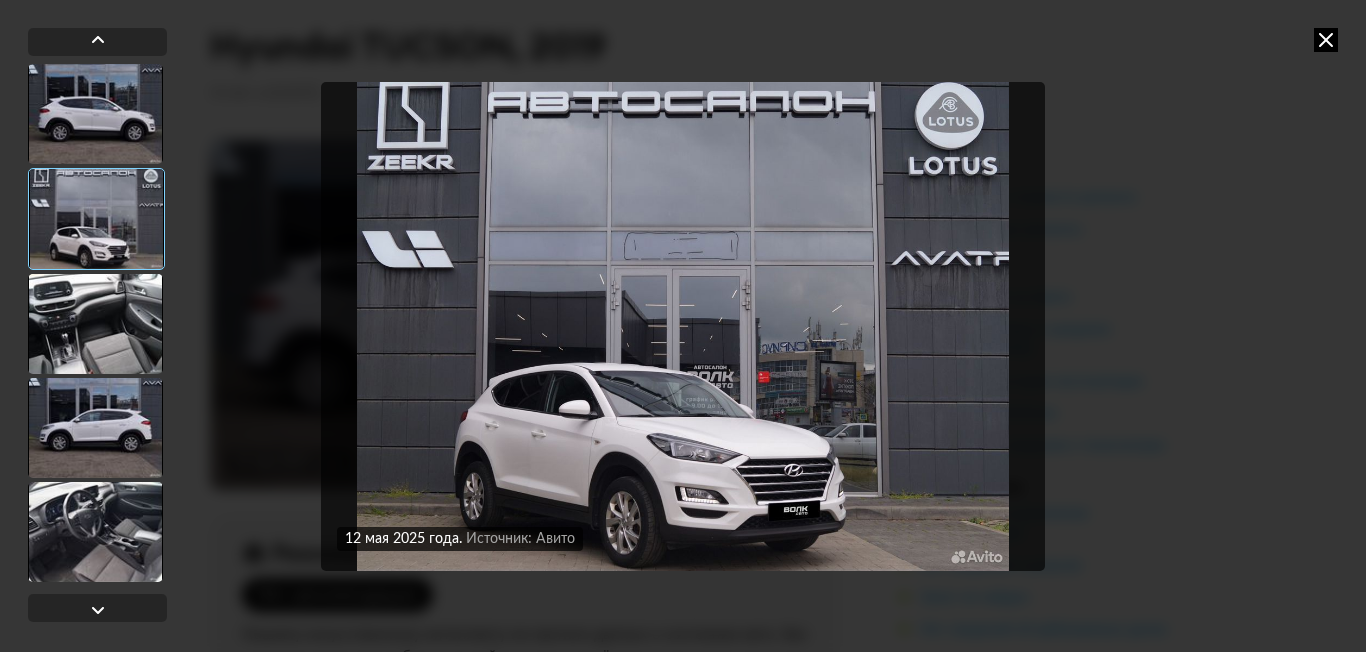 click at bounding box center (683, 326) 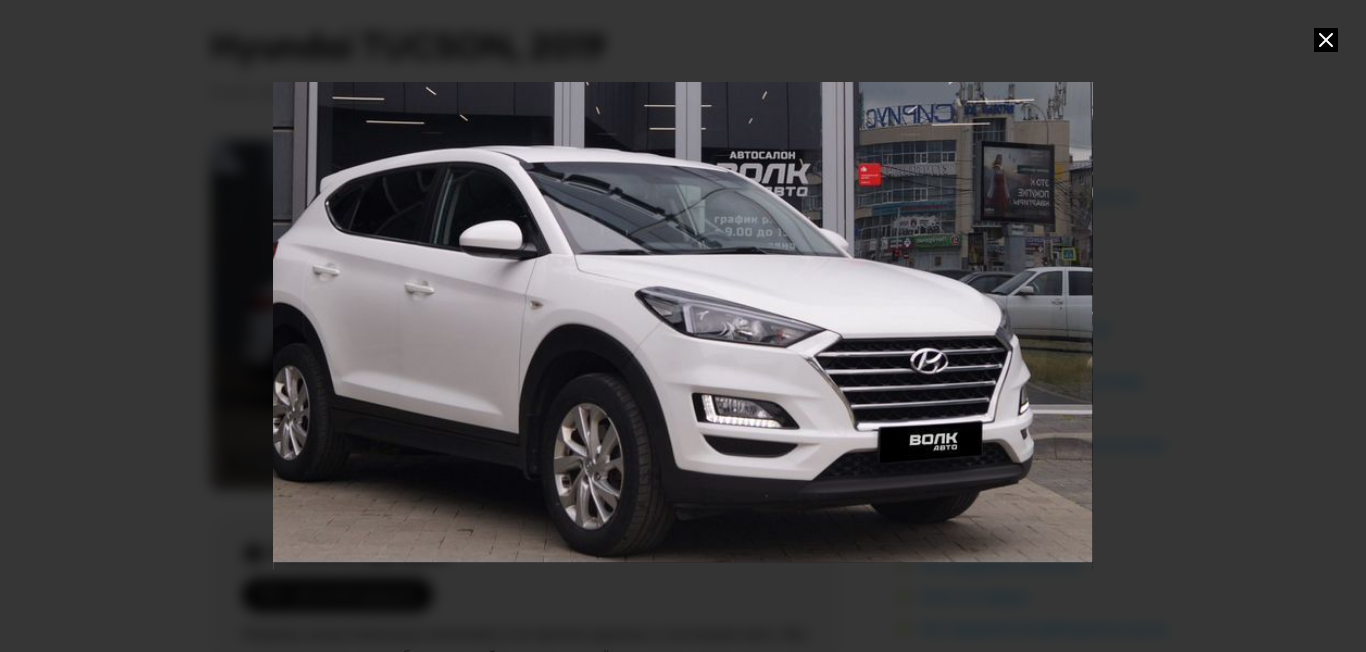 drag, startPoint x: 741, startPoint y: 436, endPoint x: 771, endPoint y: 183, distance: 254.77245 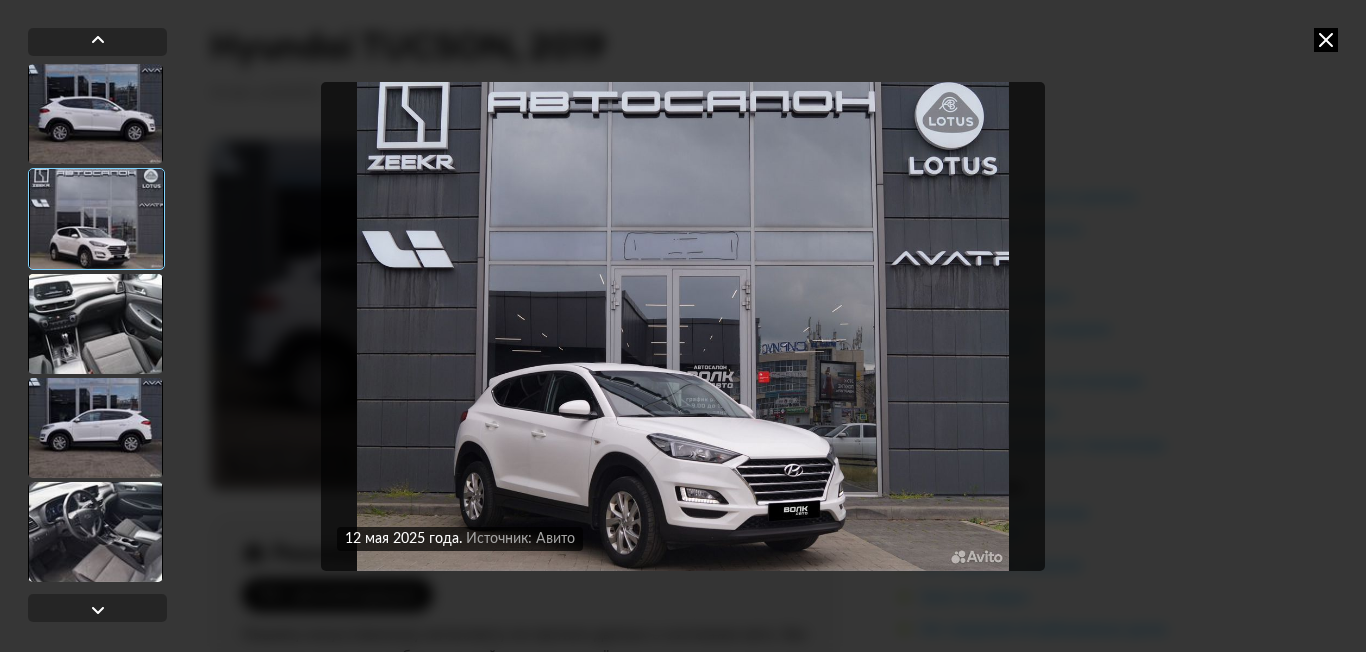 click at bounding box center (1326, 40) 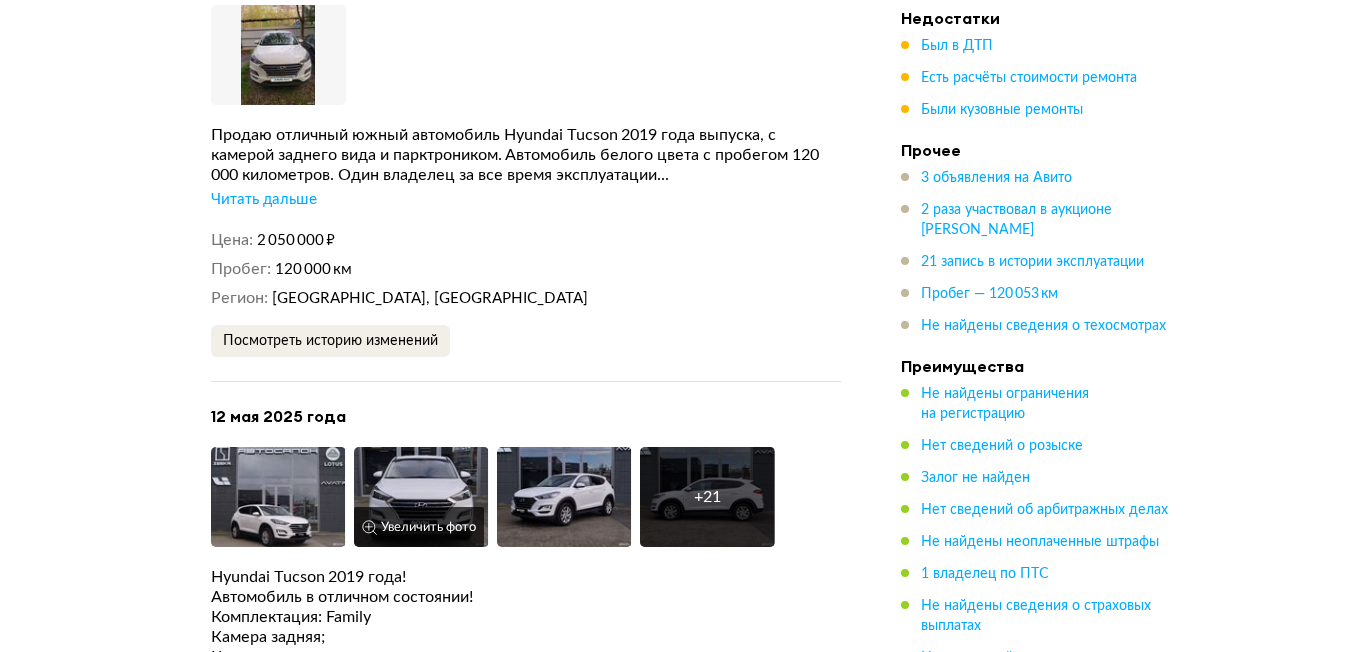scroll, scrollTop: 4685, scrollLeft: 0, axis: vertical 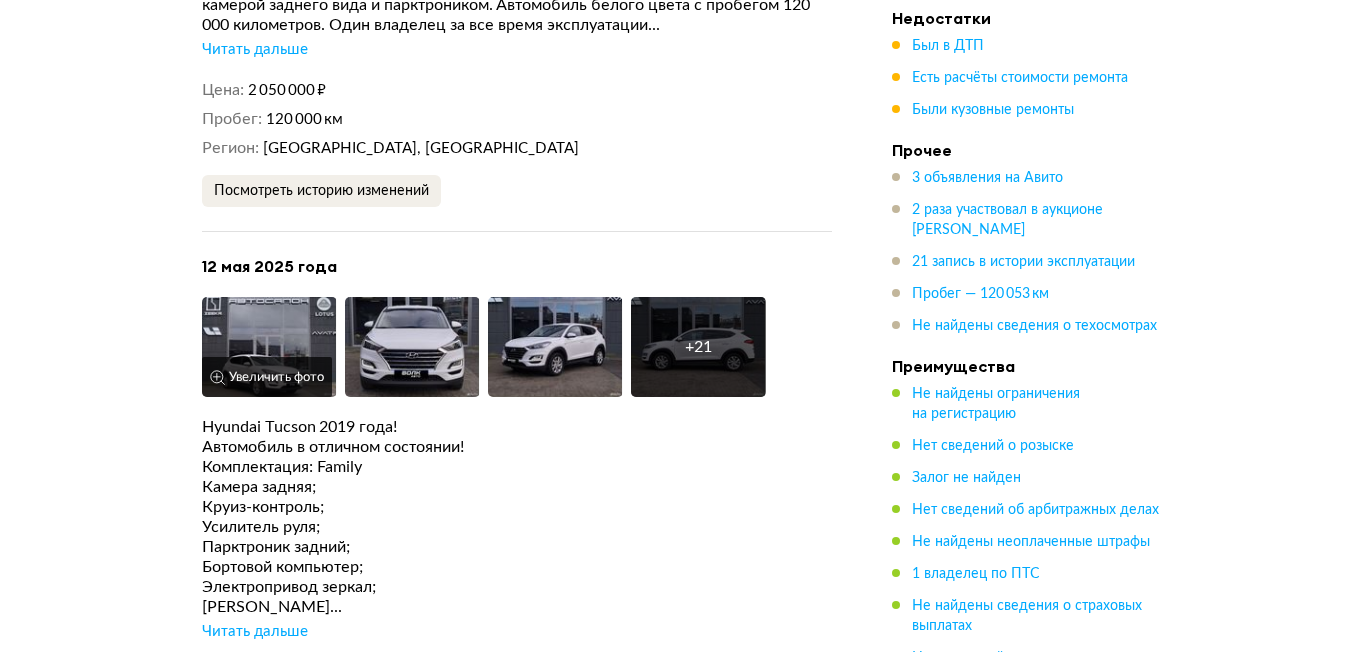 click at bounding box center [269, 347] 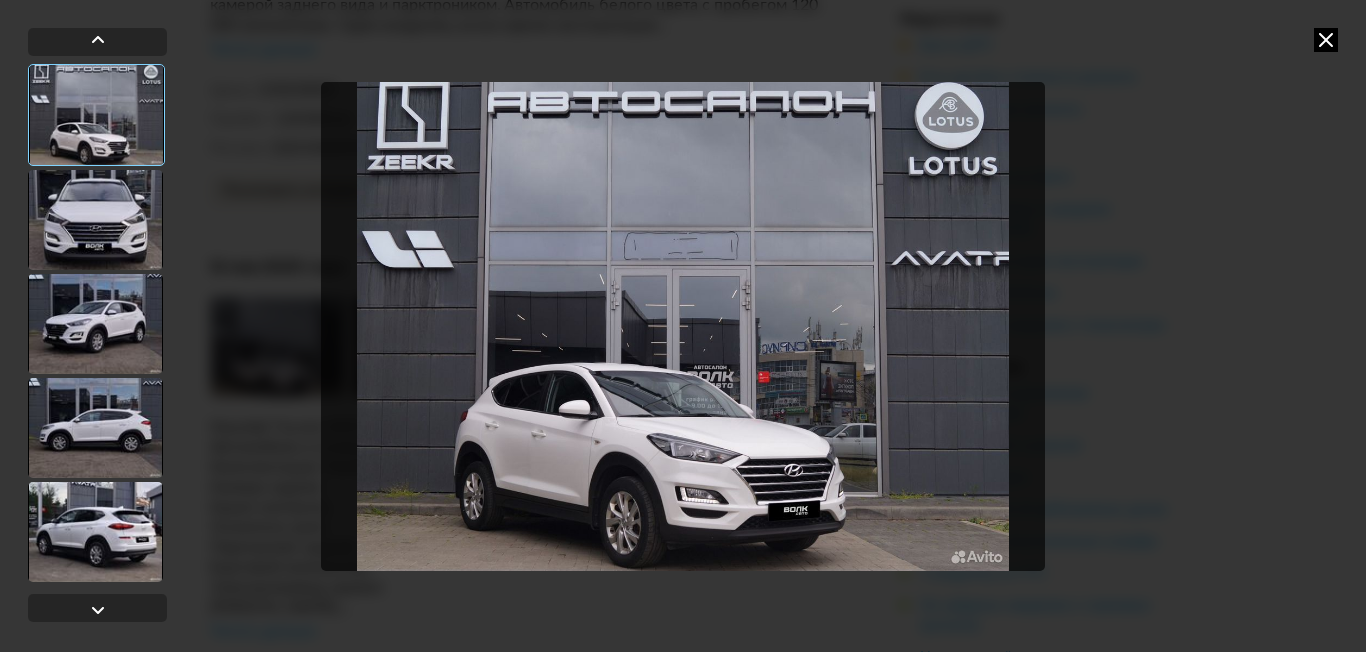 click at bounding box center (95, 220) 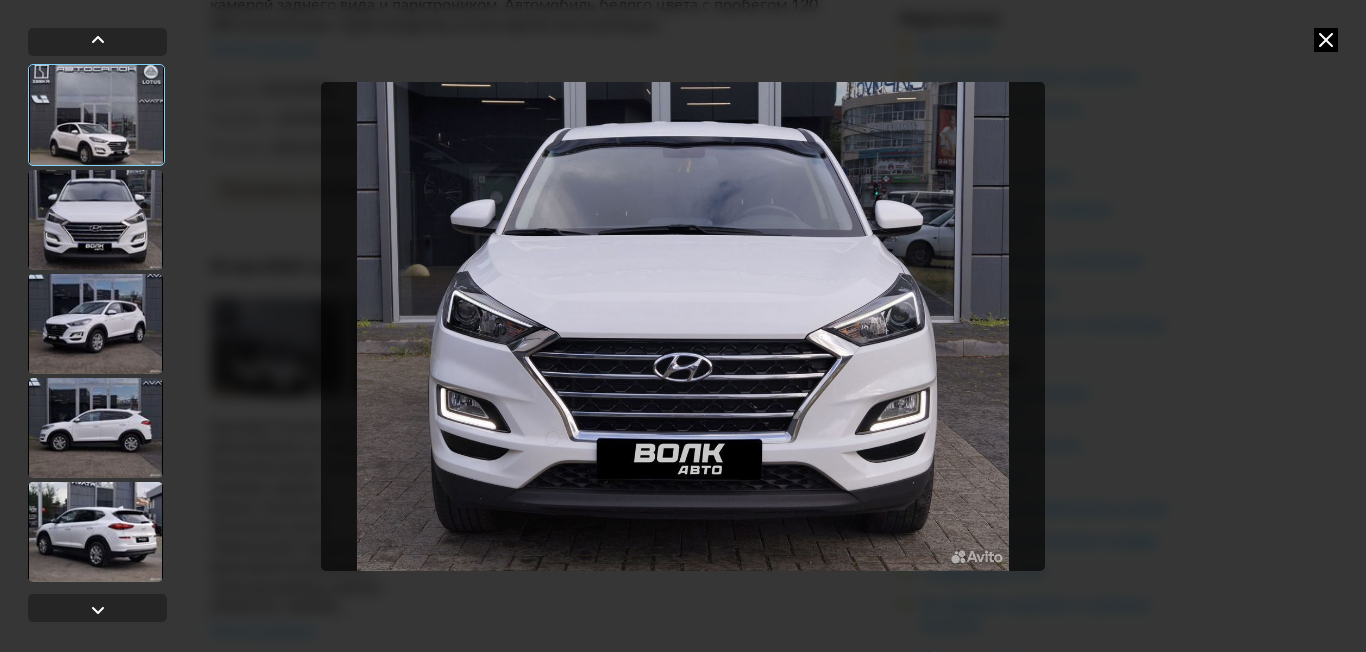 click at bounding box center [95, 324] 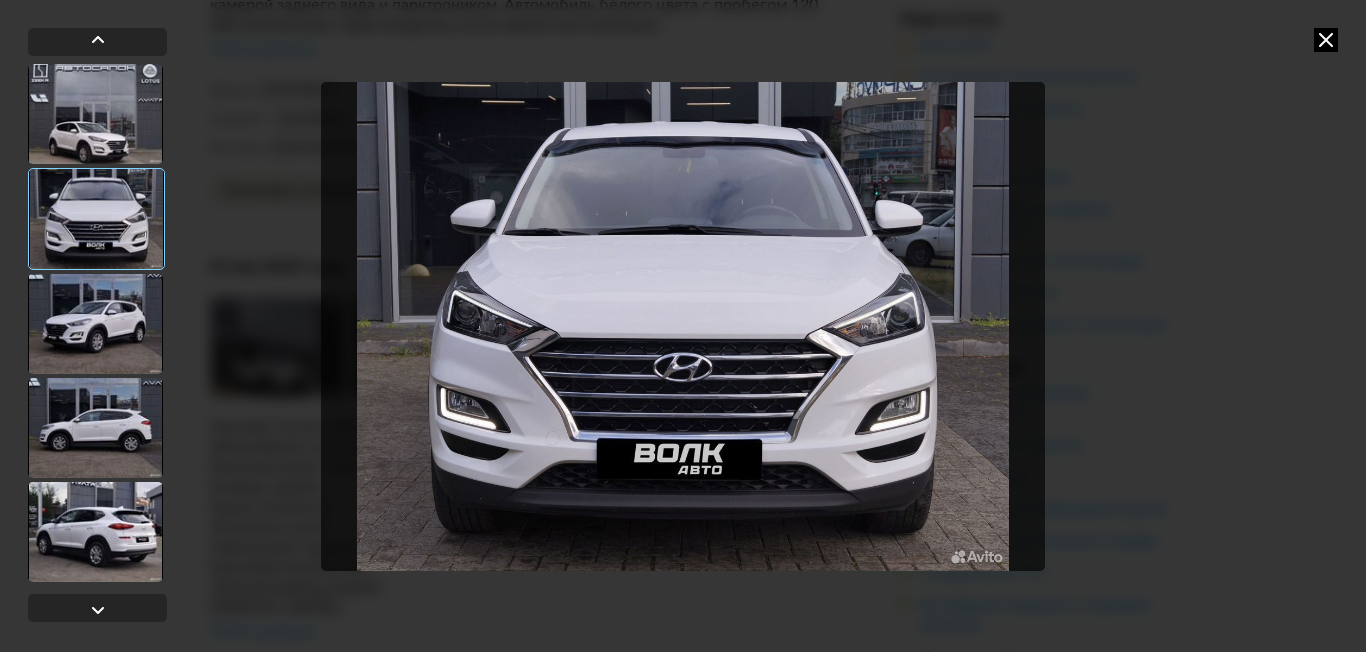 click at bounding box center (95, 428) 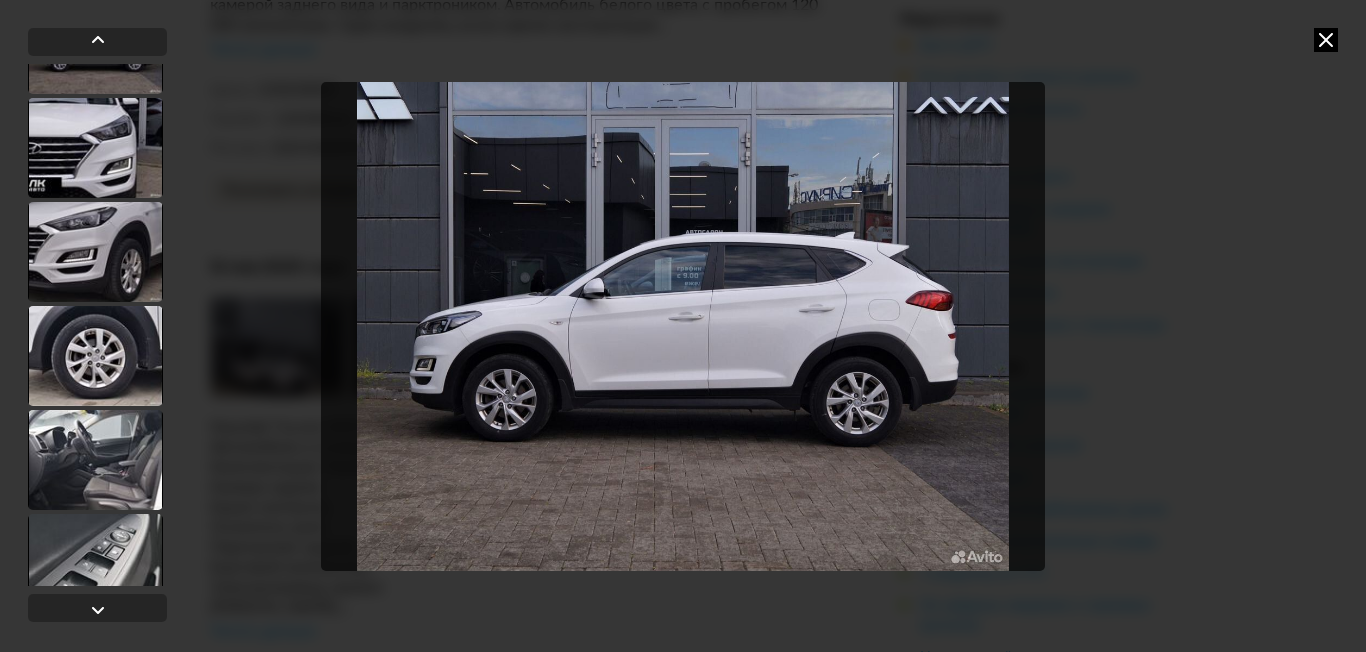 click at bounding box center [95, 460] 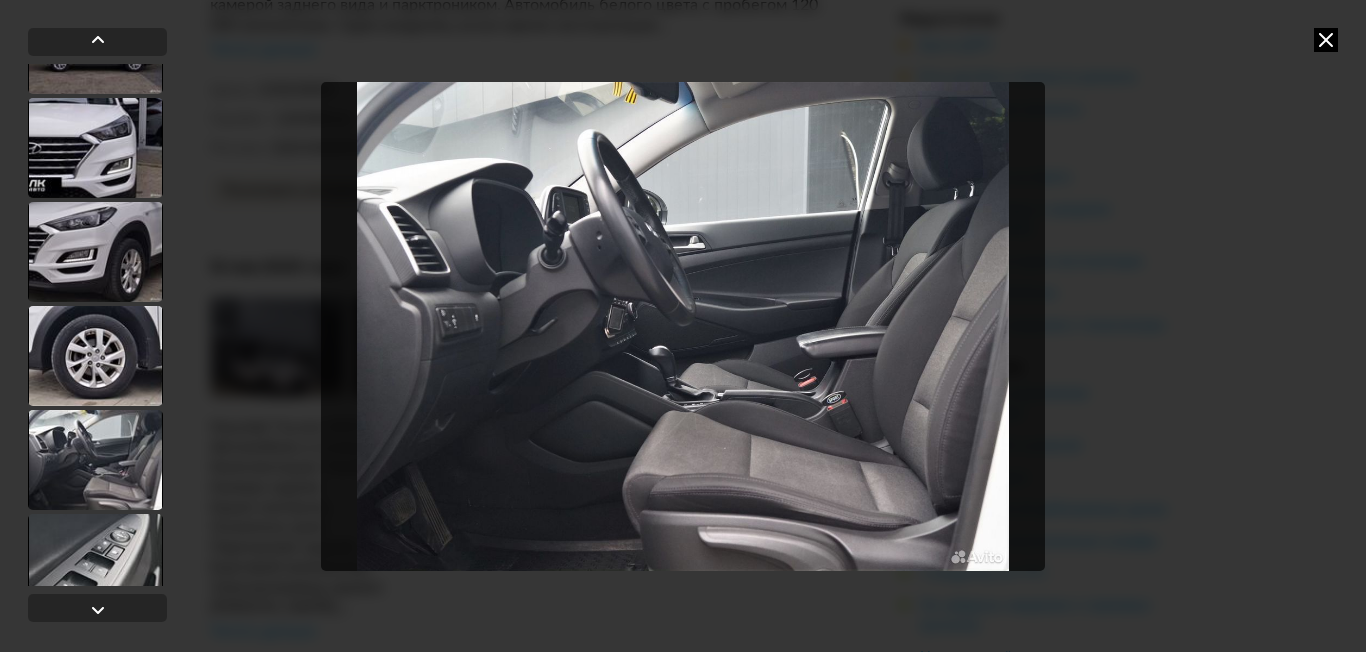 click at bounding box center (95, 252) 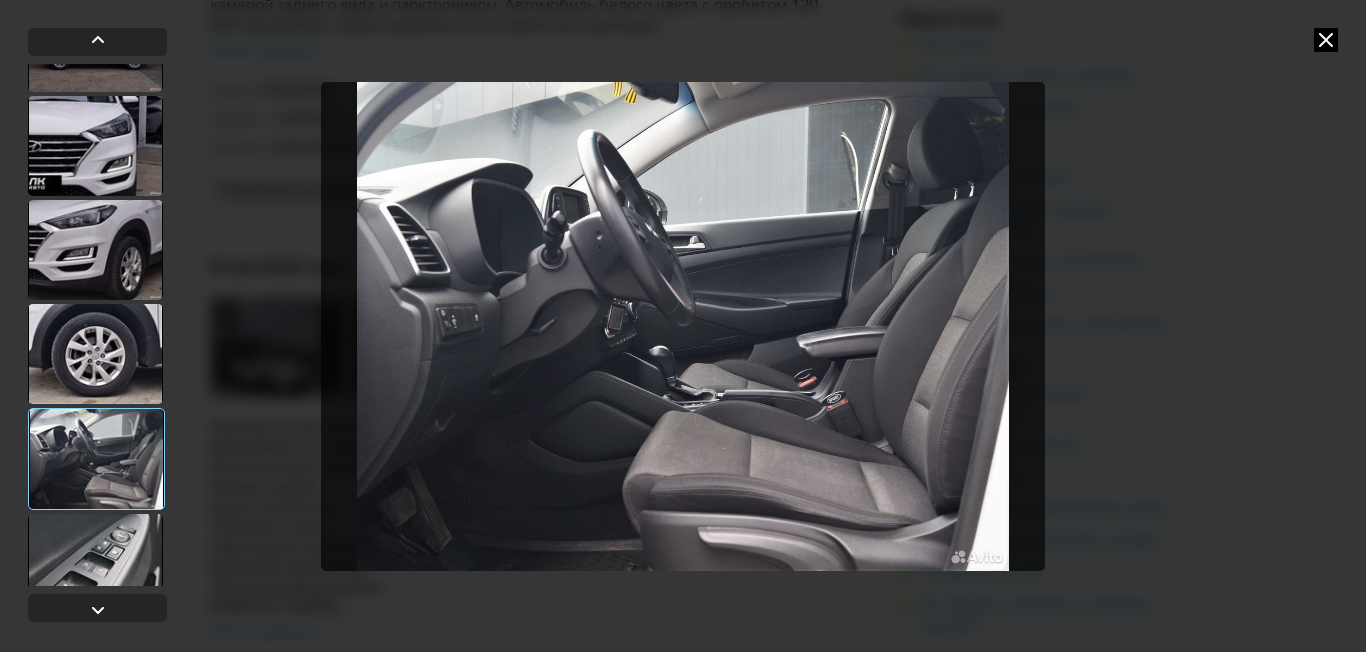 scroll, scrollTop: 798, scrollLeft: 0, axis: vertical 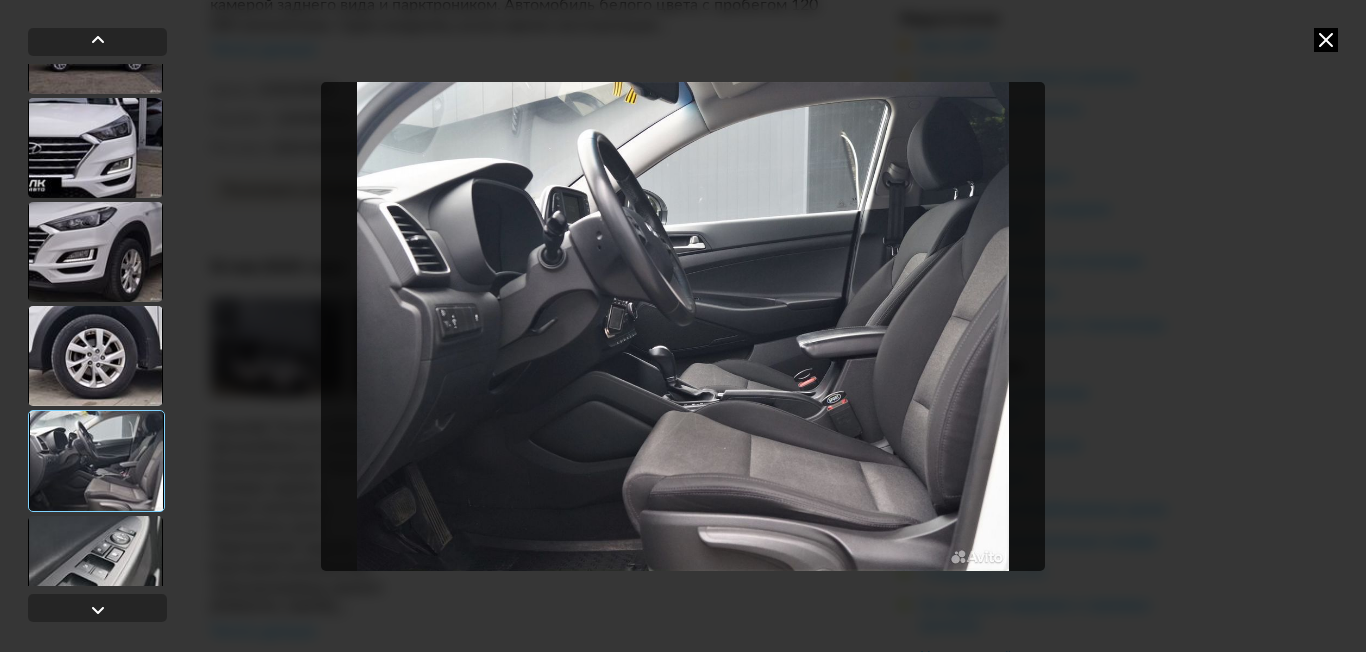 click at bounding box center (95, 252) 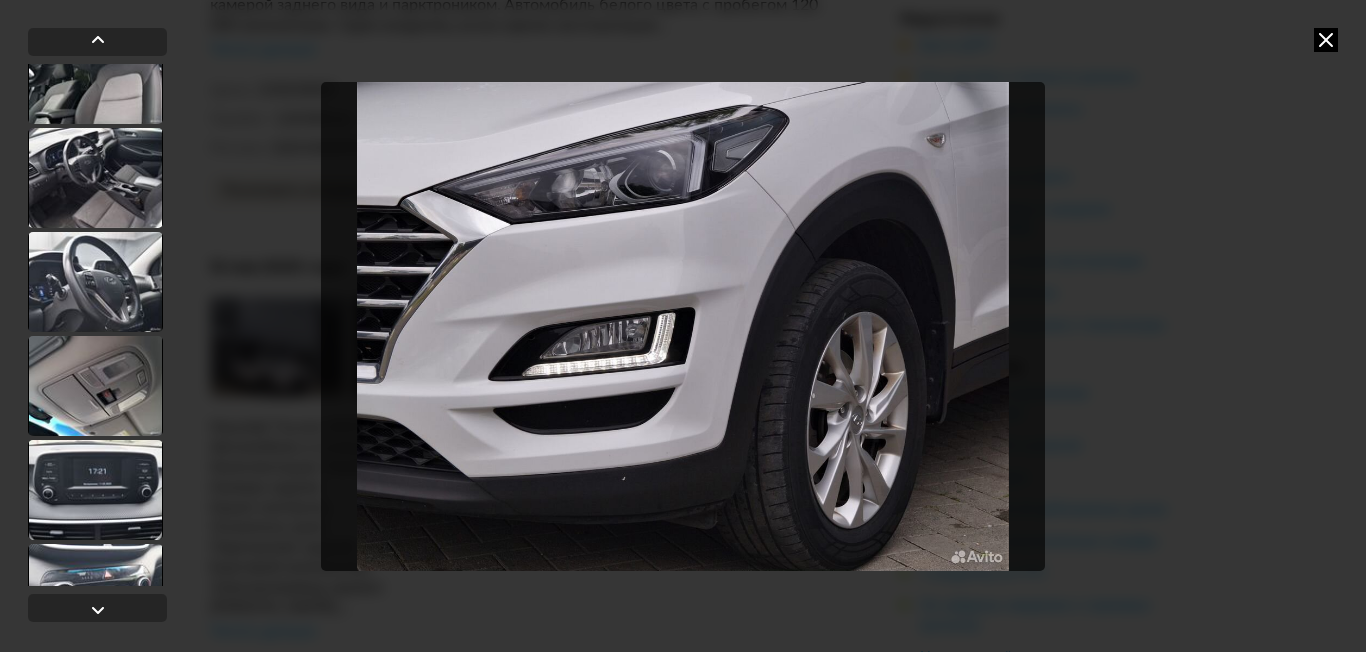 click at bounding box center (95, 282) 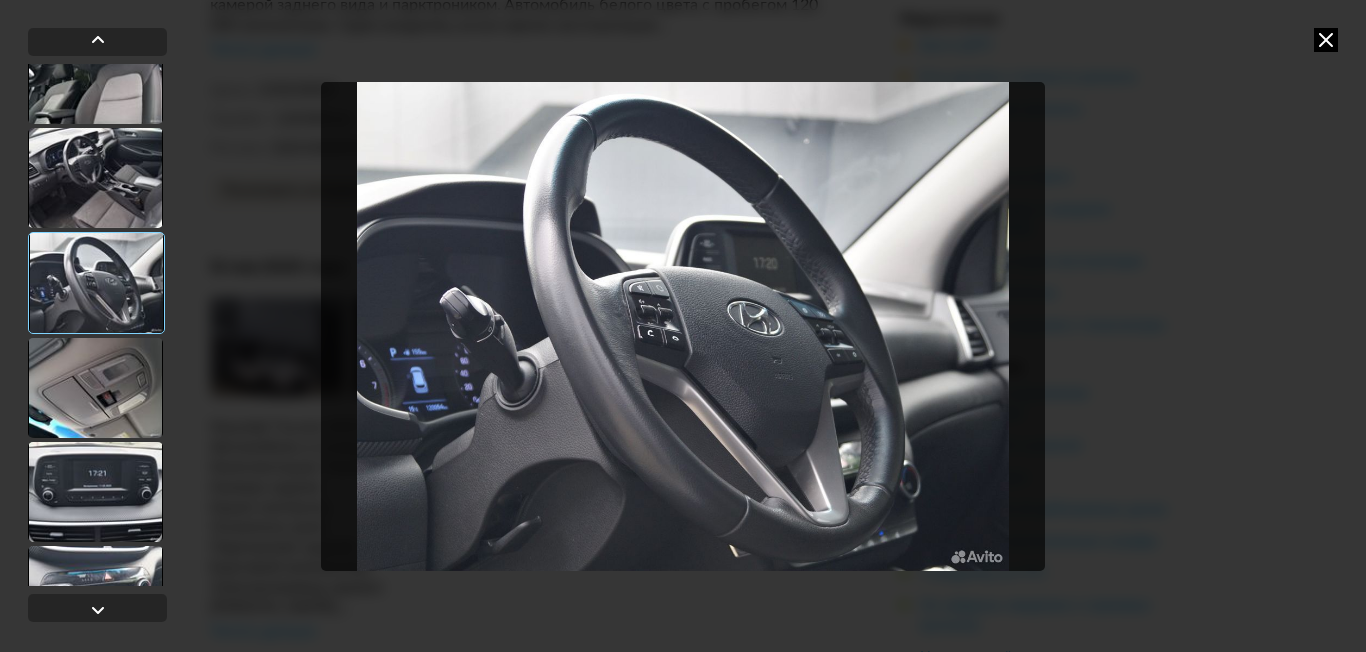 click at bounding box center (95, 388) 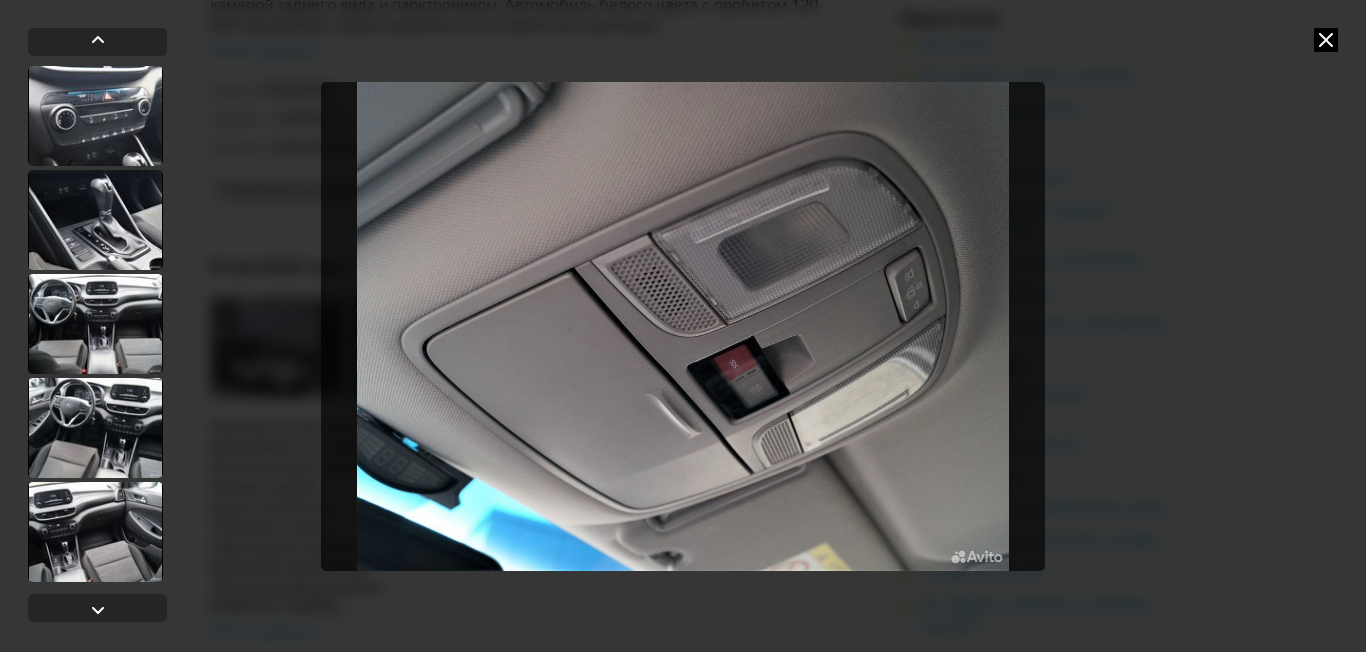click at bounding box center [95, 324] 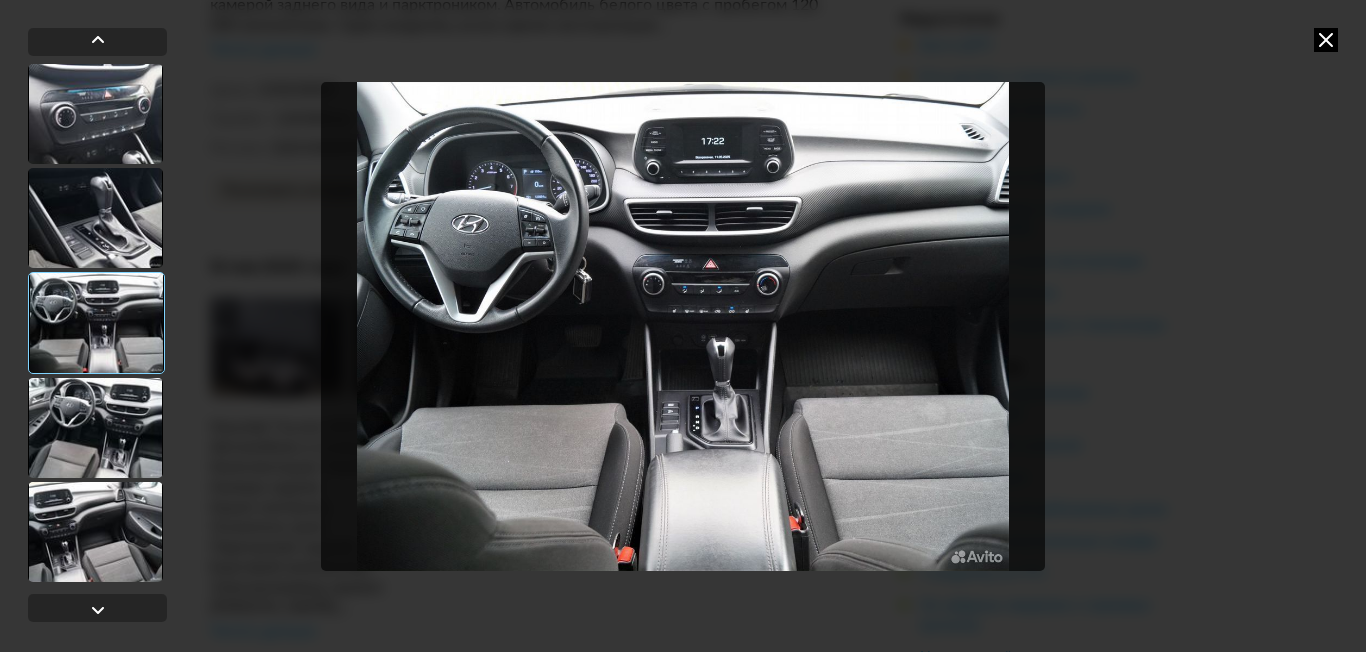 scroll, scrollTop: 1974, scrollLeft: 0, axis: vertical 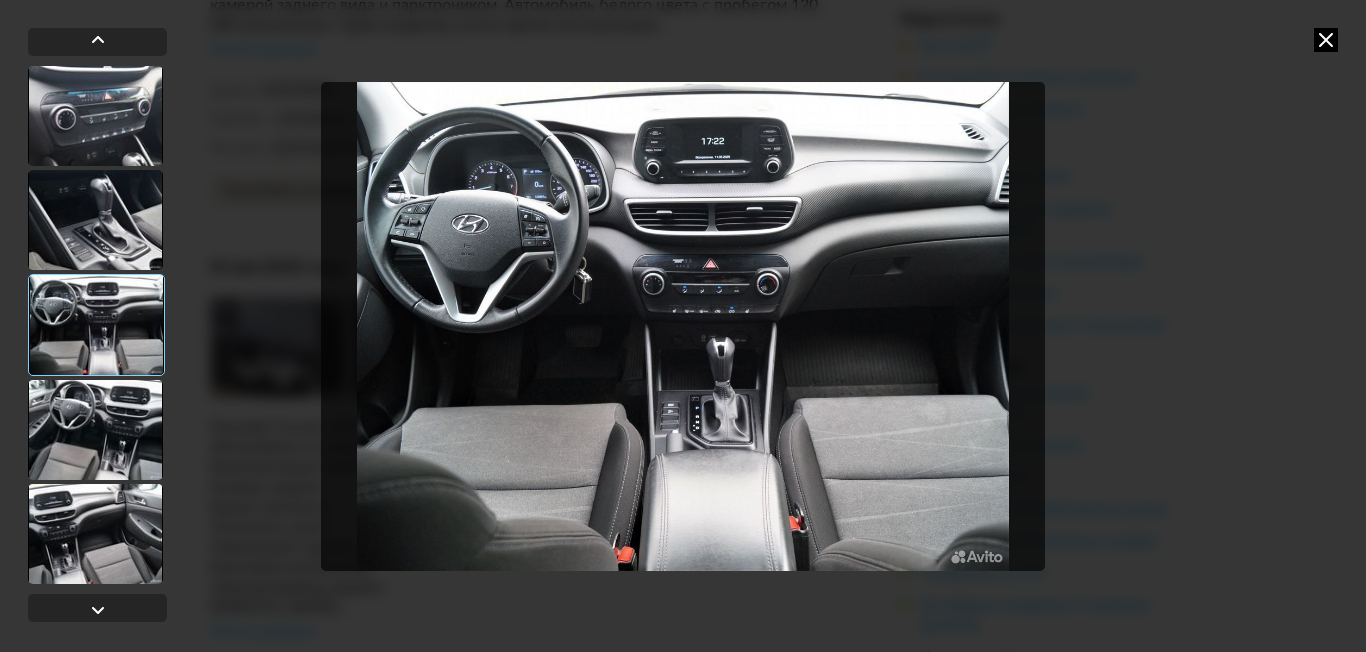 click at bounding box center [95, 220] 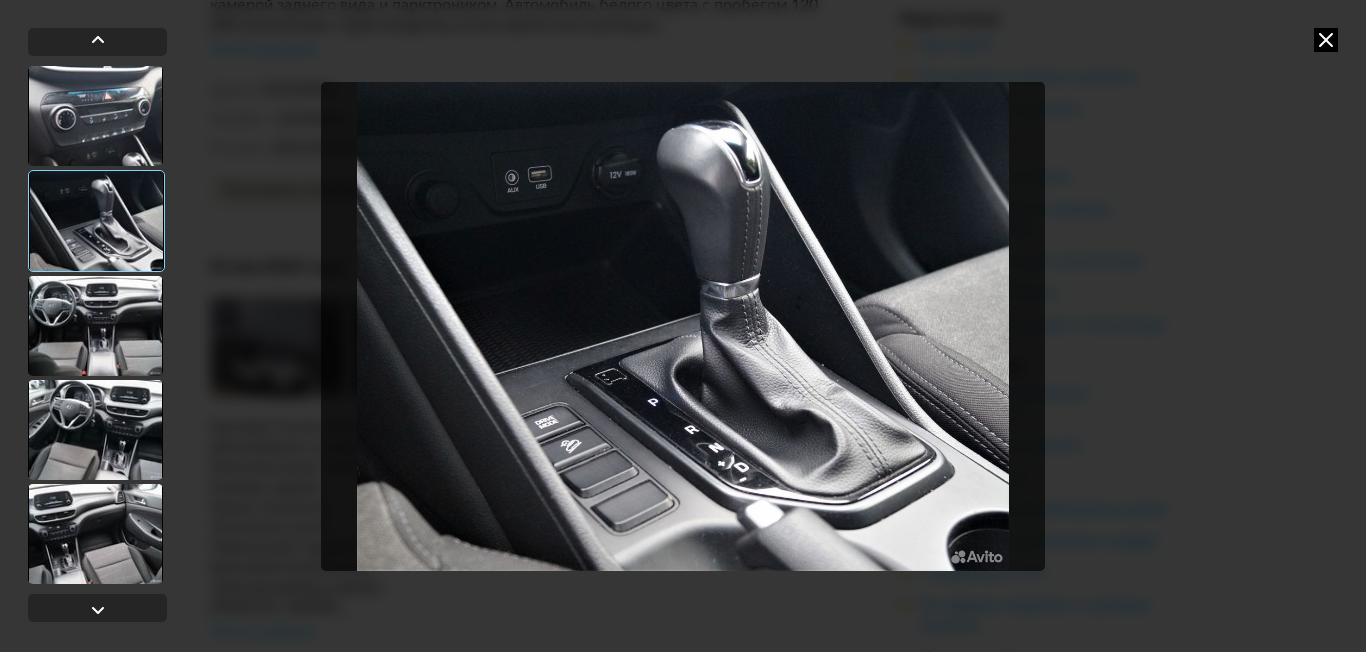 click at bounding box center [683, 326] 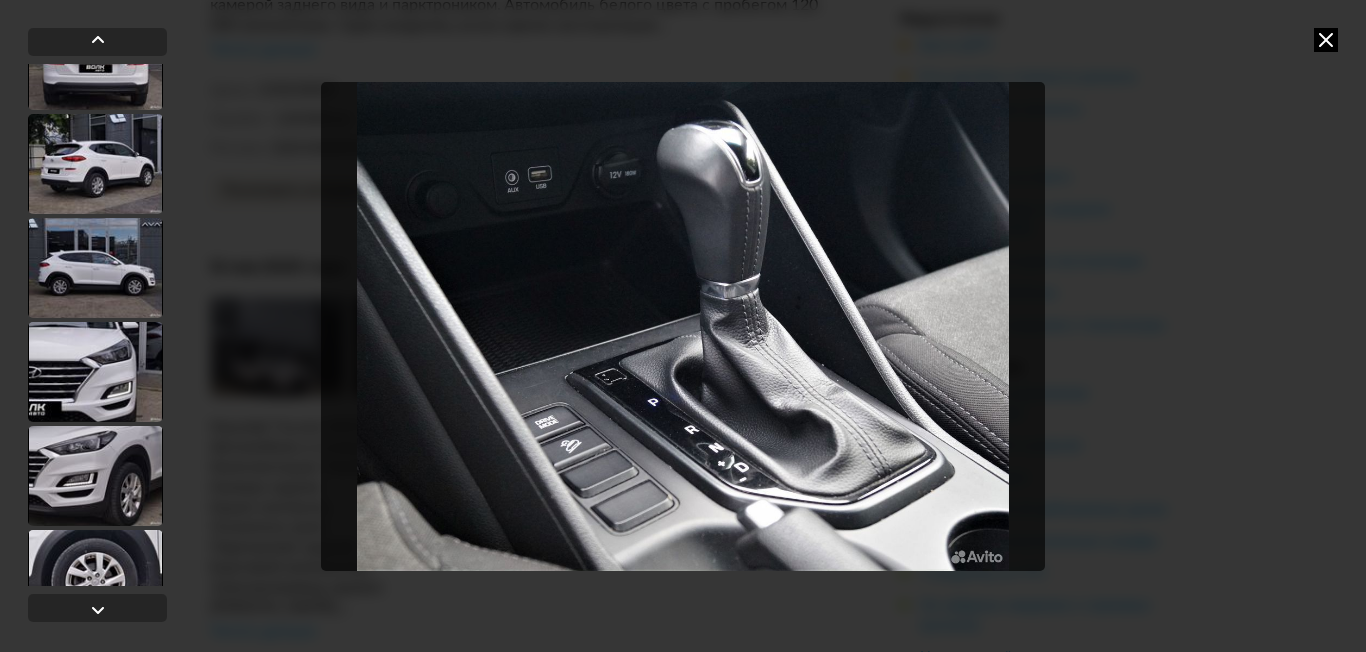 scroll, scrollTop: 0, scrollLeft: 0, axis: both 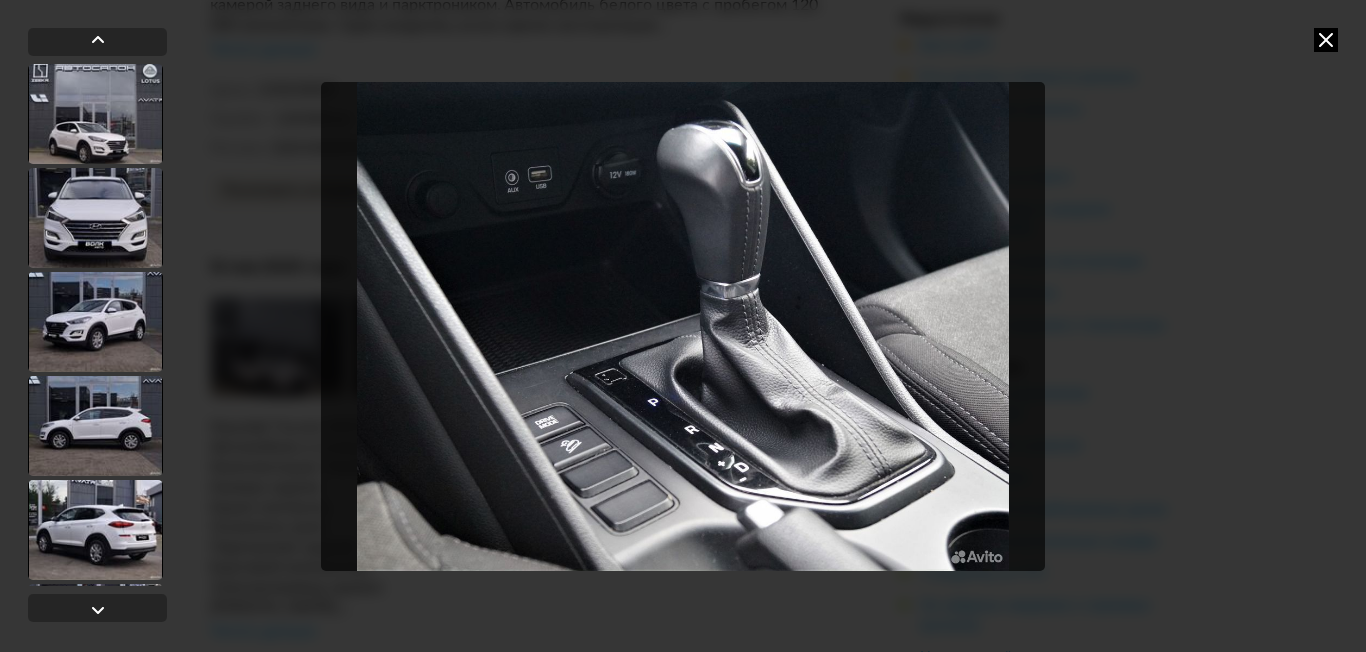 click at bounding box center (95, 218) 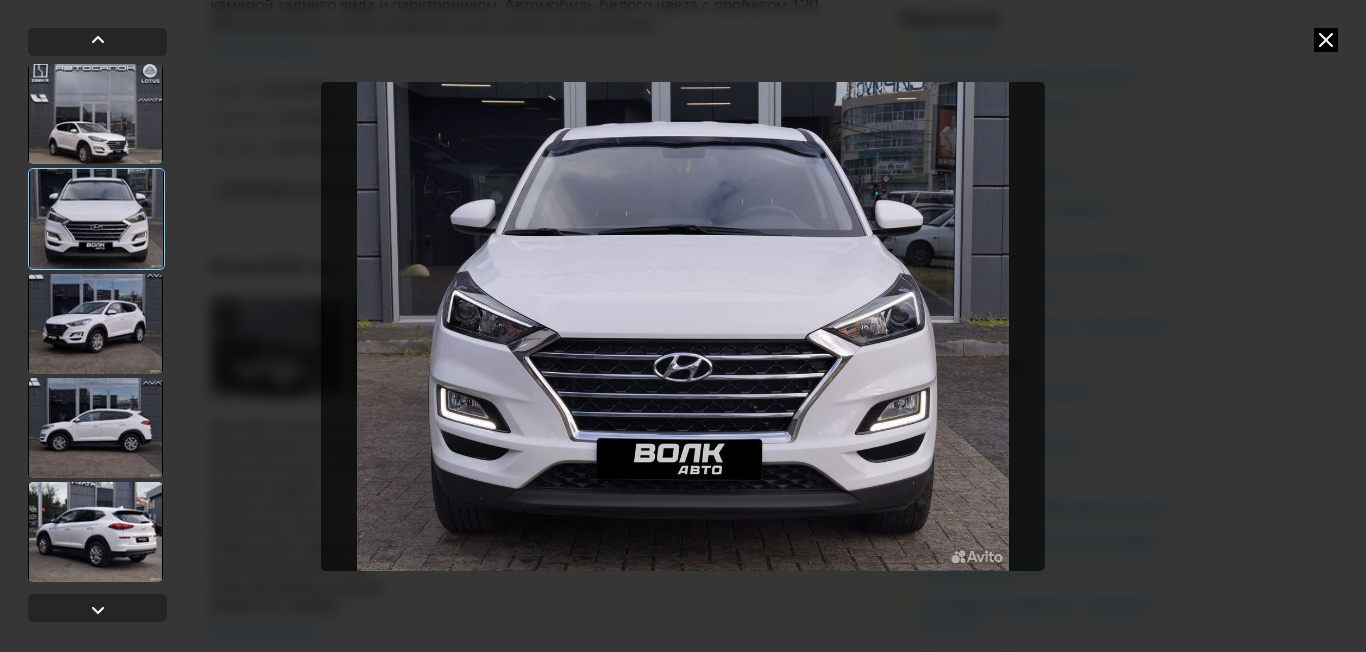 click at bounding box center [683, 326] 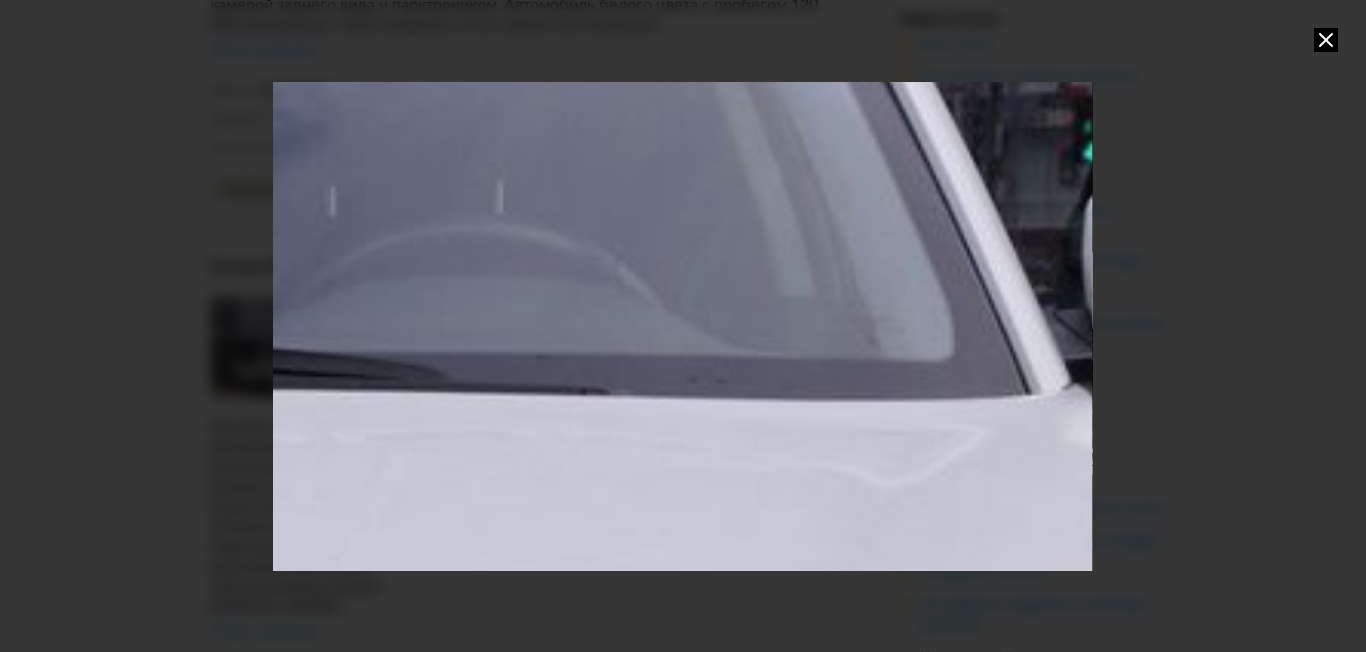 drag, startPoint x: 937, startPoint y: 157, endPoint x: 256, endPoint y: 566, distance: 794.38153 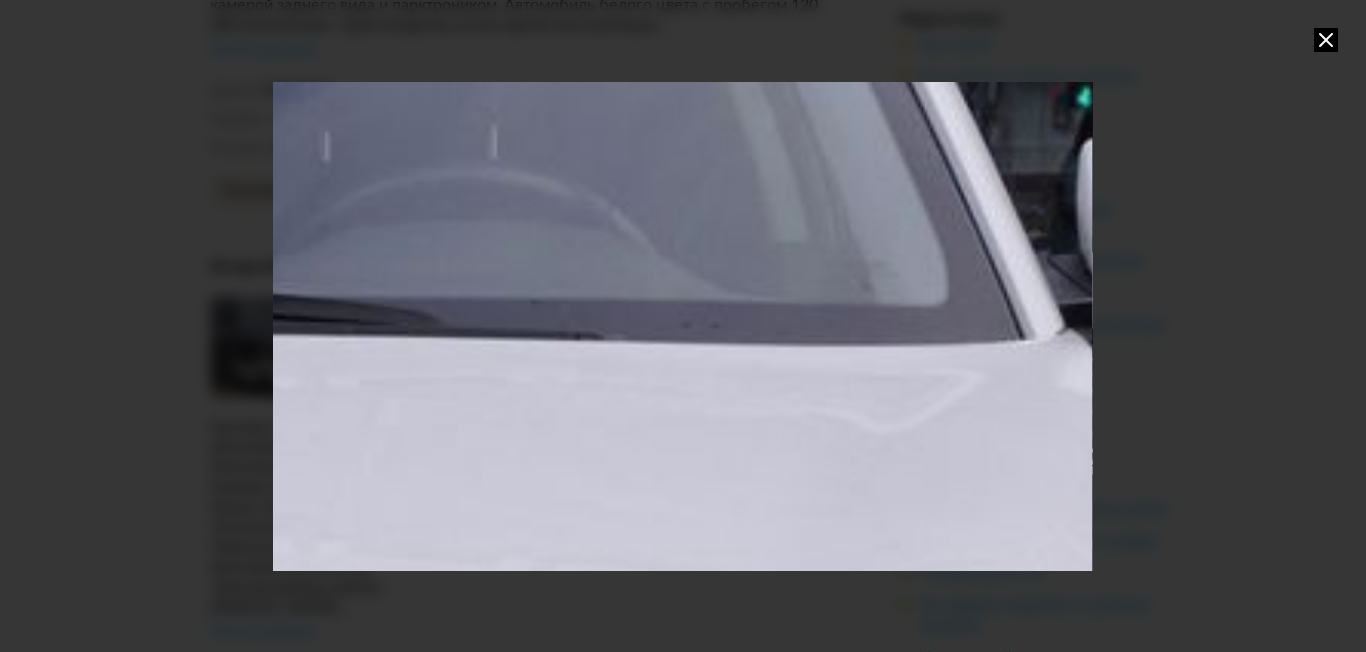 click at bounding box center [-11, 850] 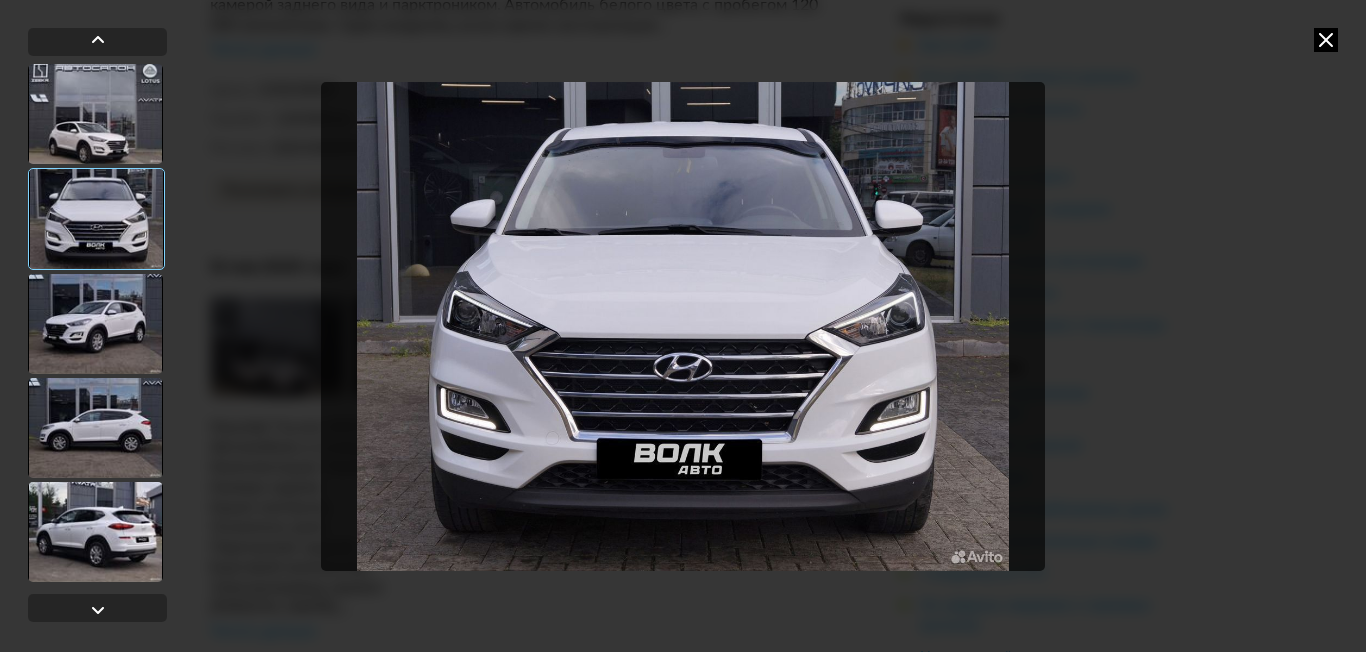 click at bounding box center [683, 326] 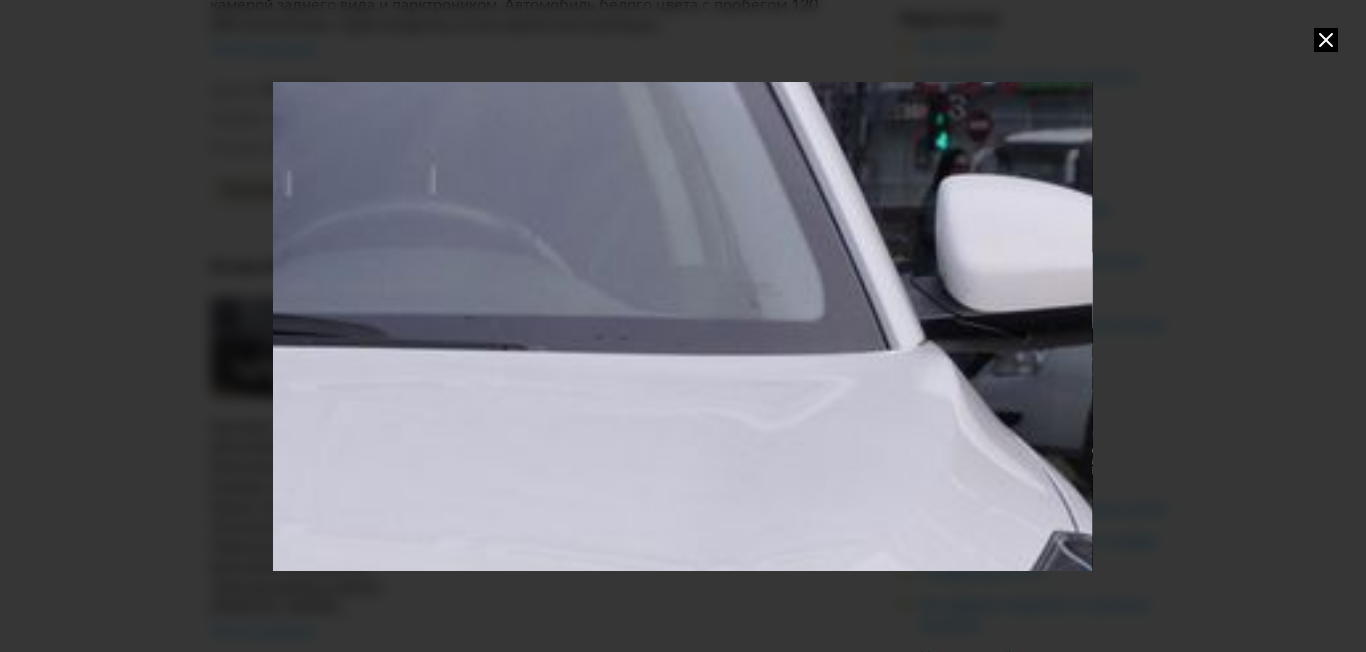 drag, startPoint x: 1006, startPoint y: 128, endPoint x: 422, endPoint y: 520, distance: 703.36334 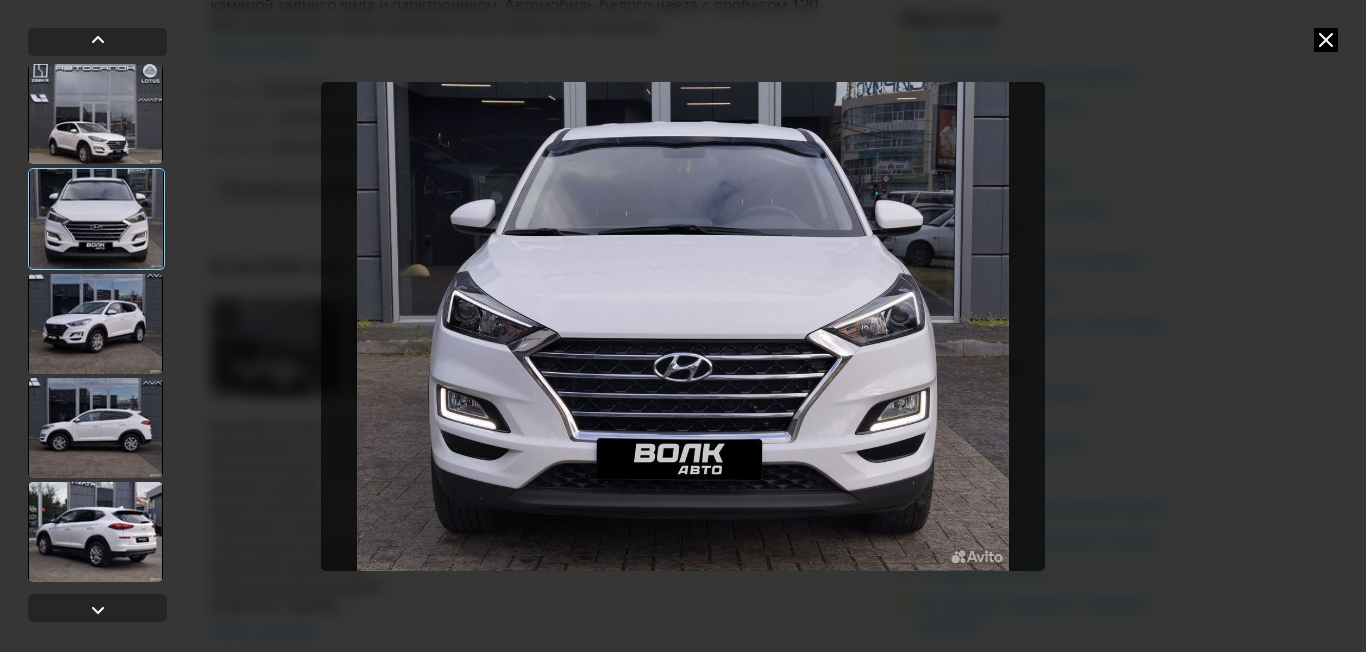 click at bounding box center [683, 326] 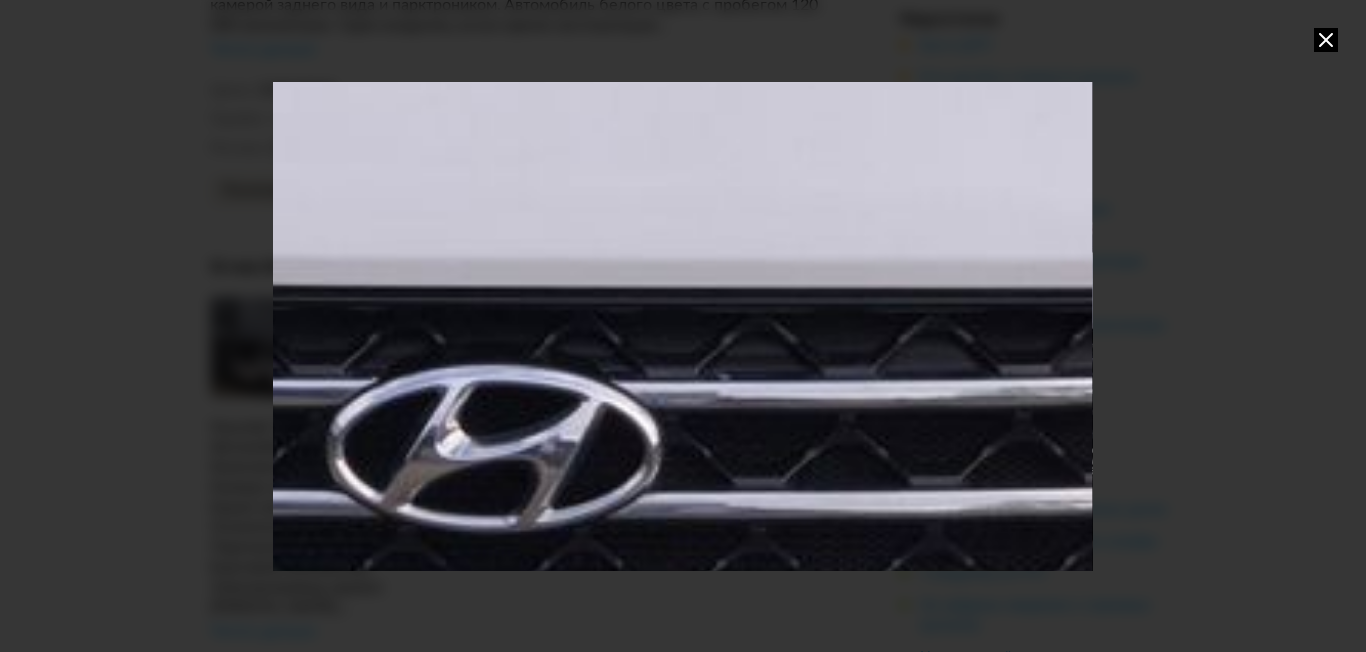 click at bounding box center (494, 217) 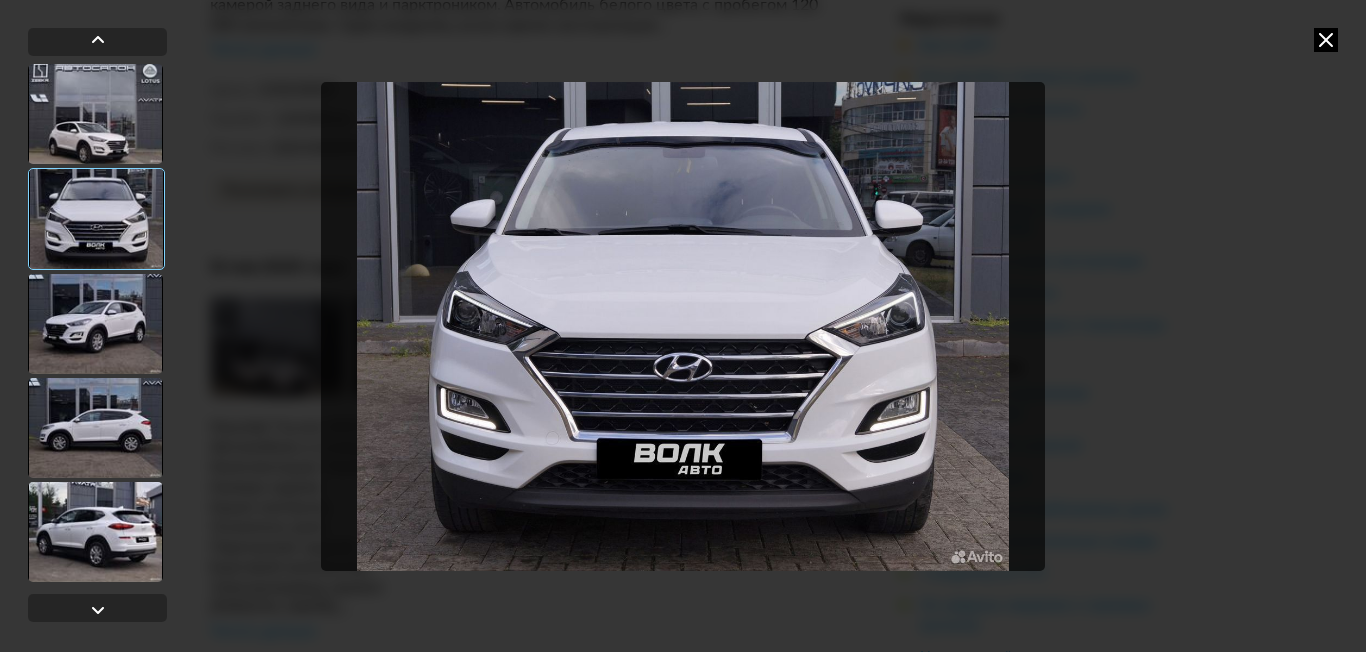 click at bounding box center [683, 326] 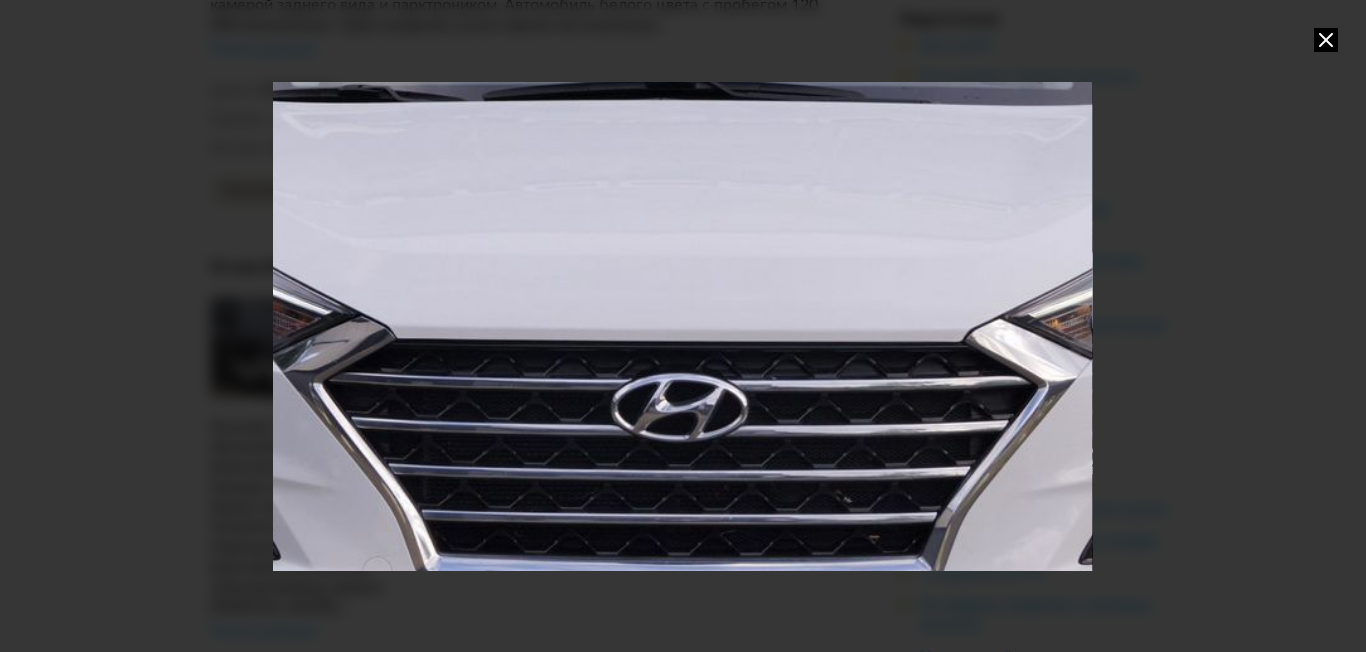 click at bounding box center [679, 312] 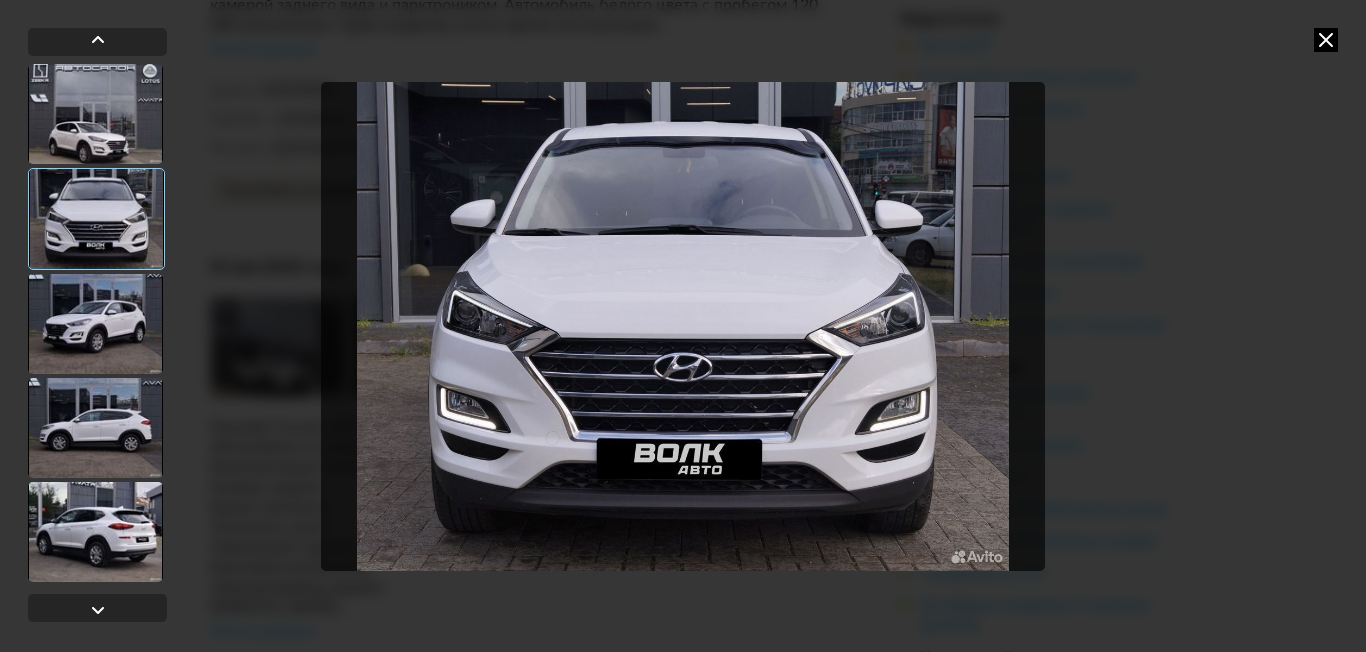 click at bounding box center [683, 326] 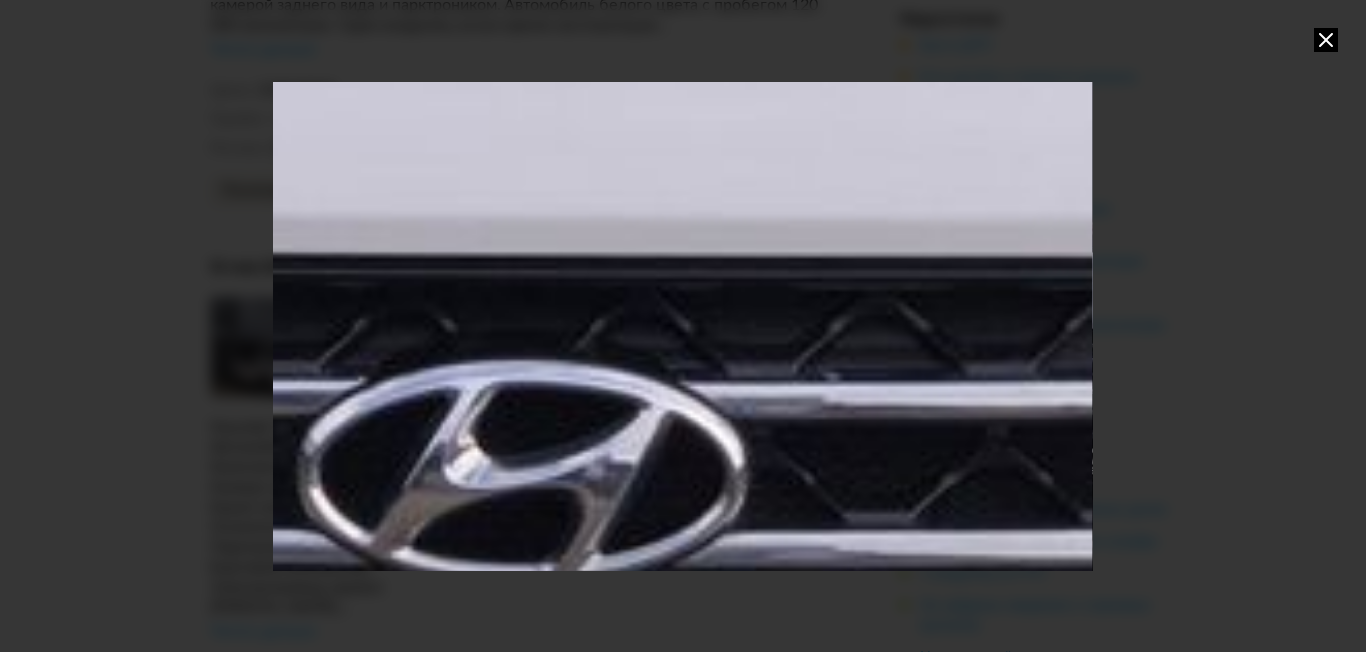 click at bounding box center [522, 161] 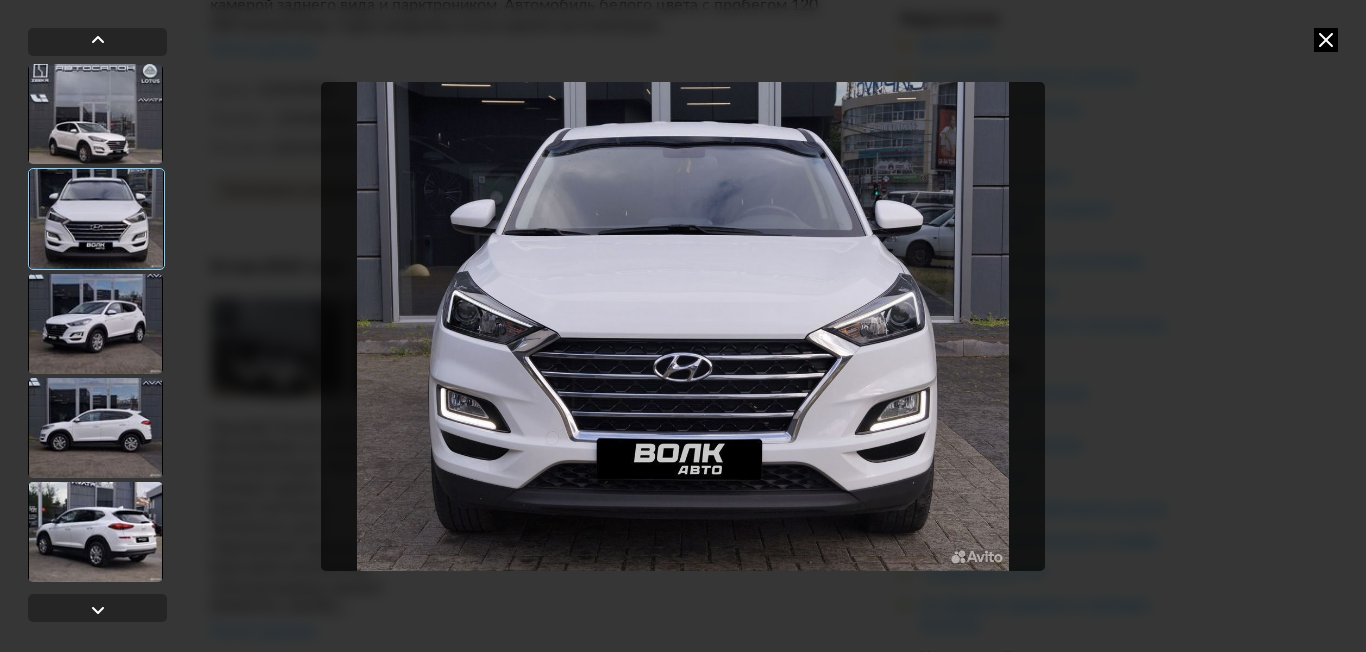 click at bounding box center (95, 324) 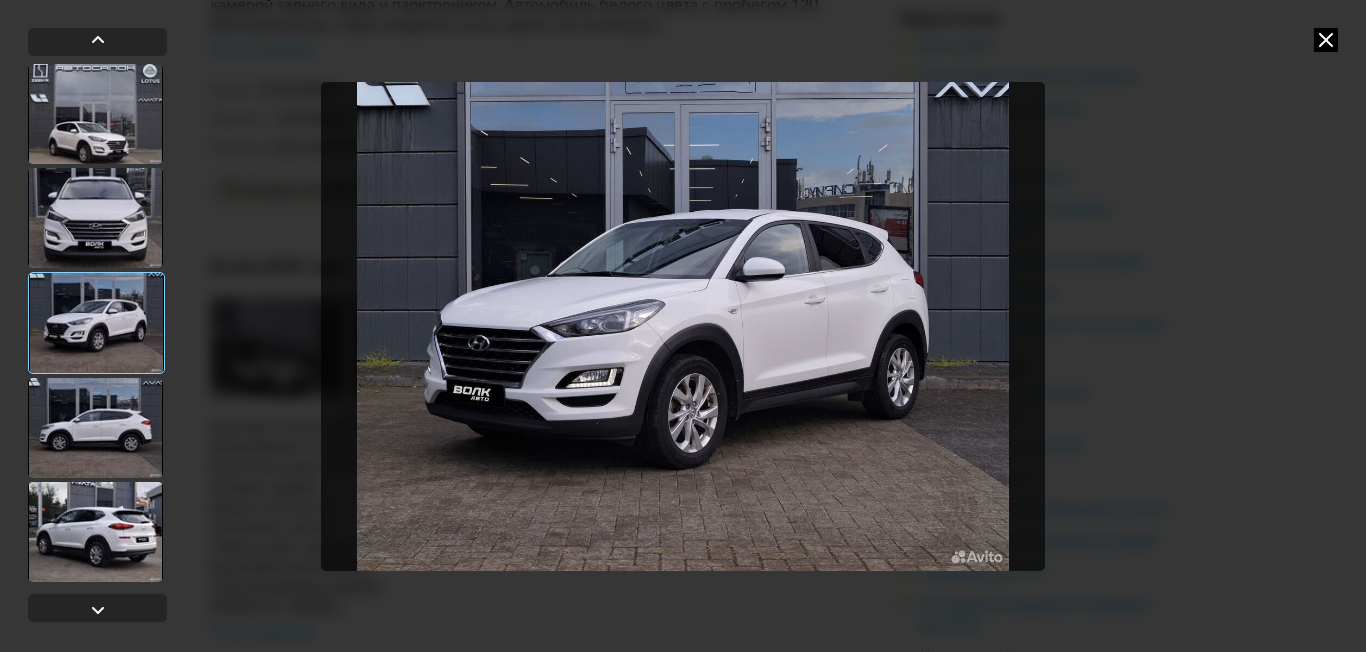 click at bounding box center (683, 326) 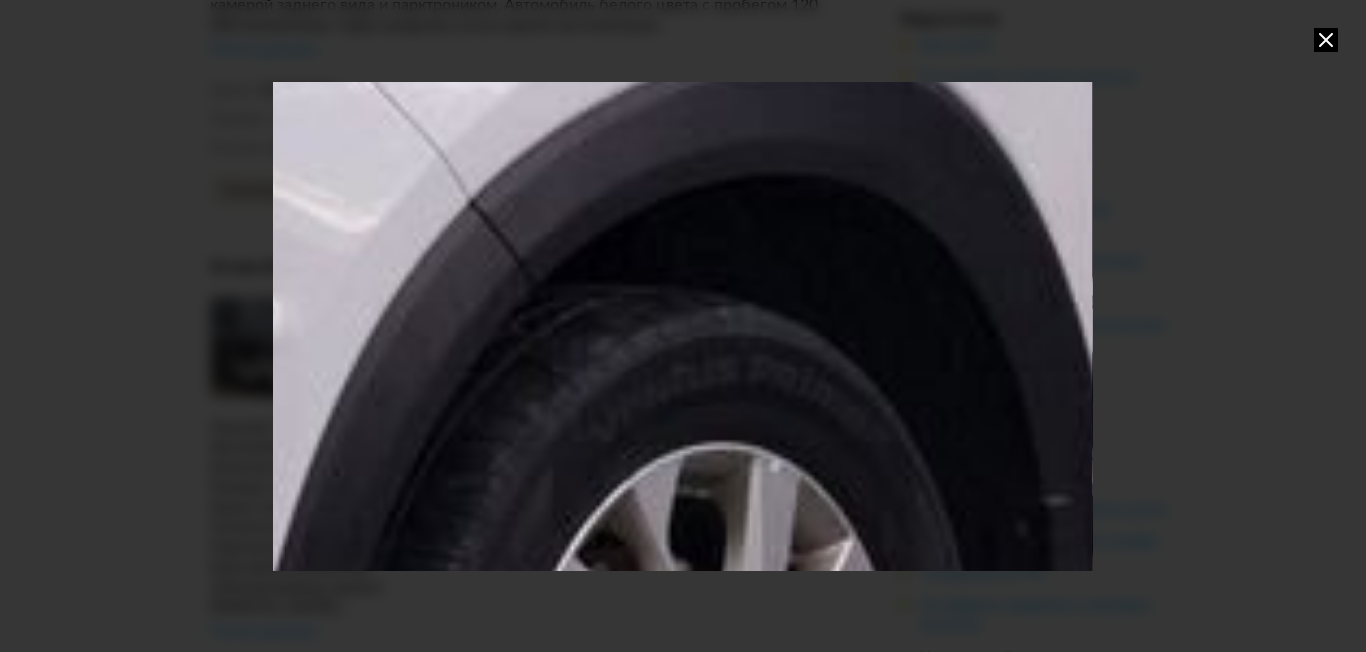 click at bounding box center [620, 67] 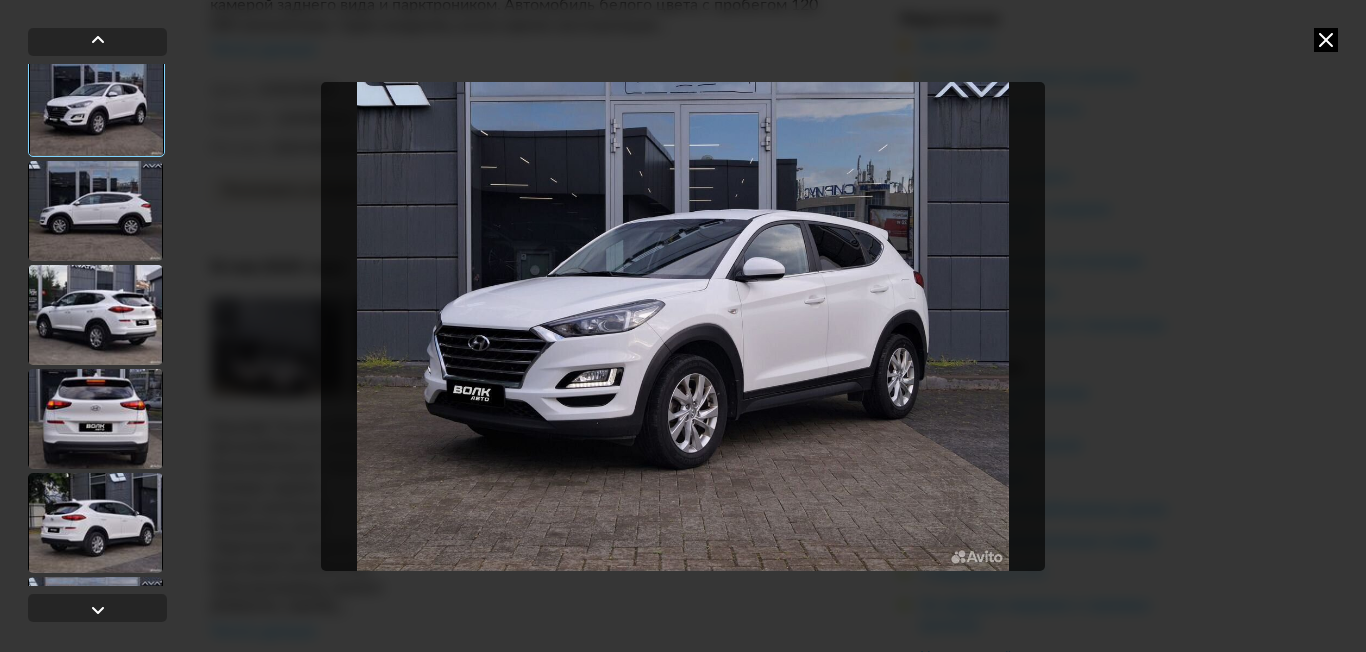 scroll, scrollTop: 600, scrollLeft: 0, axis: vertical 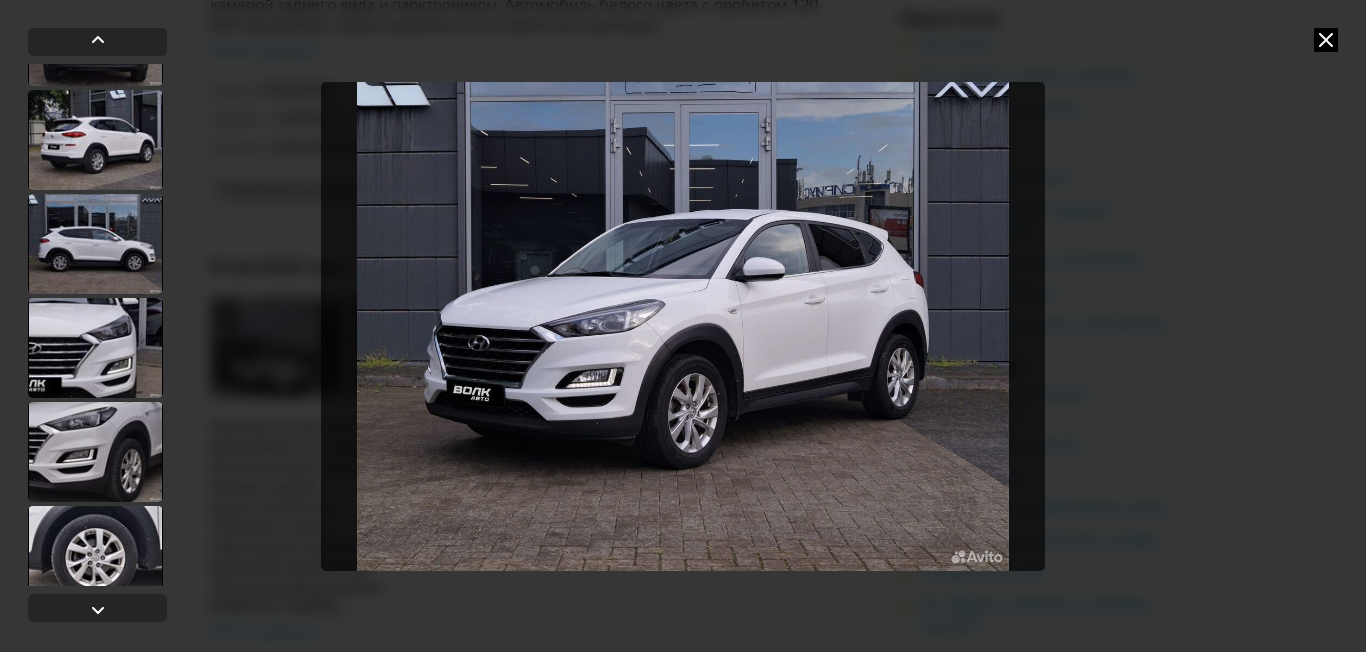 click at bounding box center [95, 348] 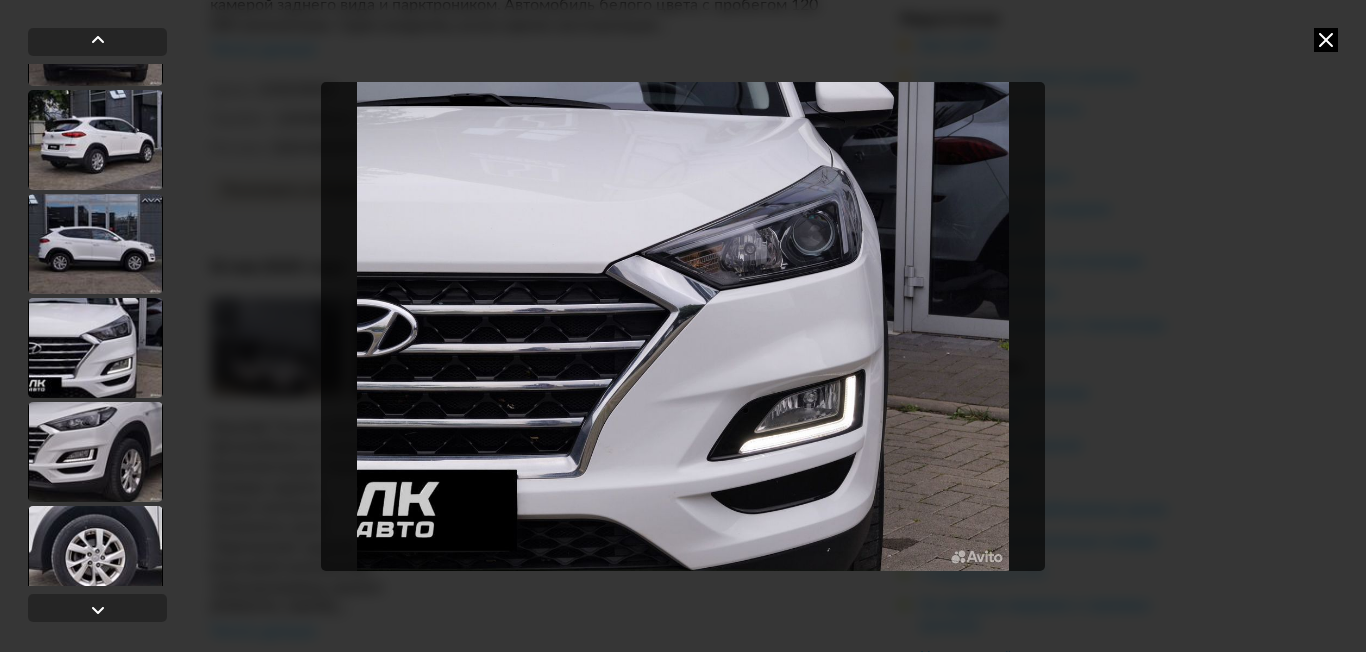 click at bounding box center [95, 244] 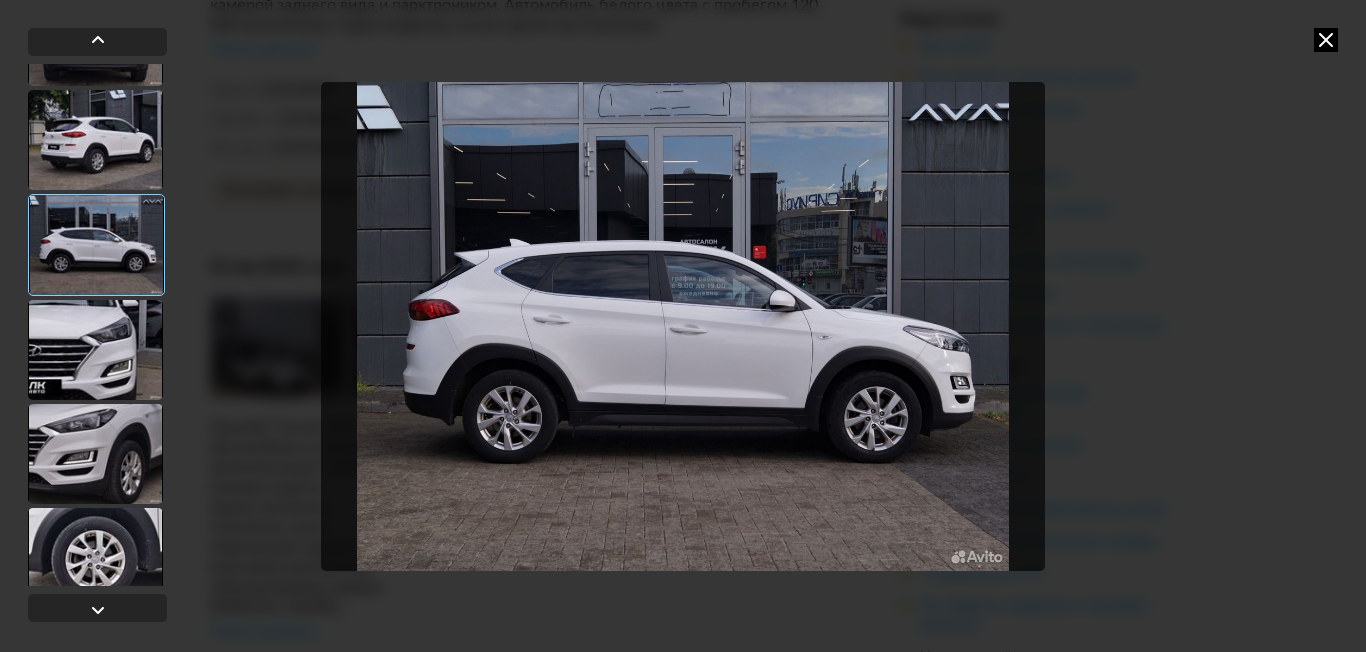 click at bounding box center [683, 326] 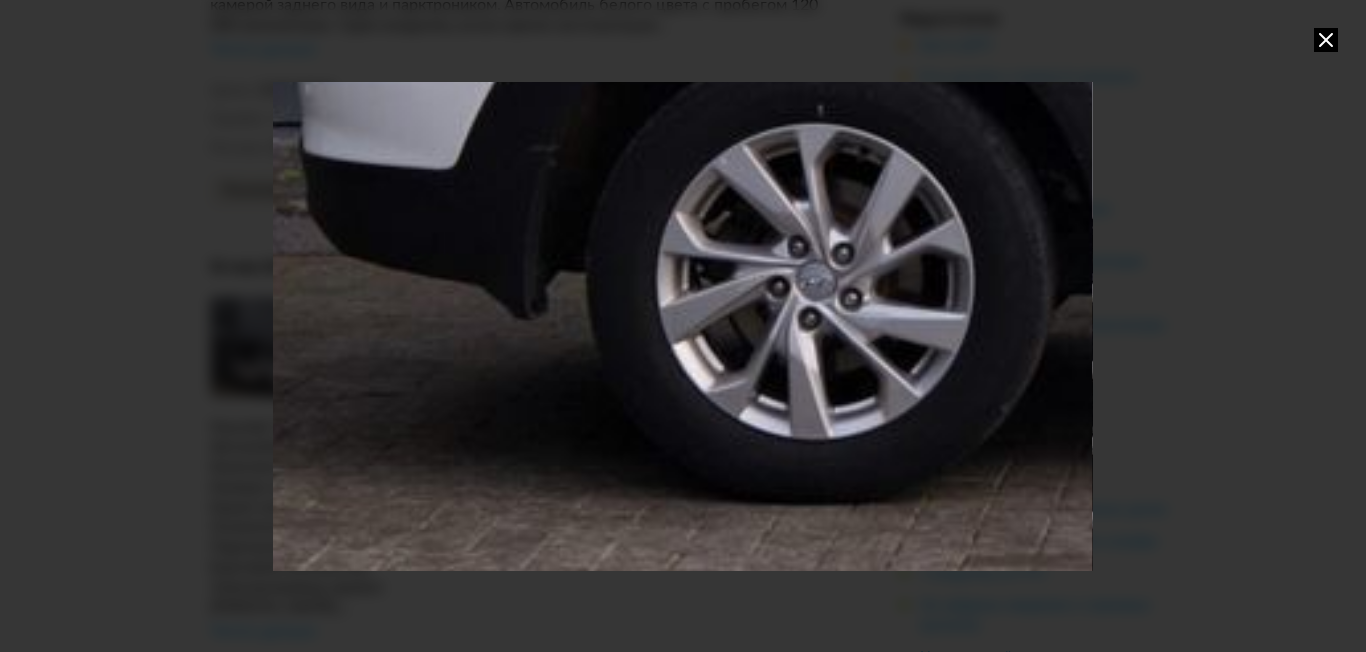 drag, startPoint x: 370, startPoint y: 458, endPoint x: 624, endPoint y: 296, distance: 301.264 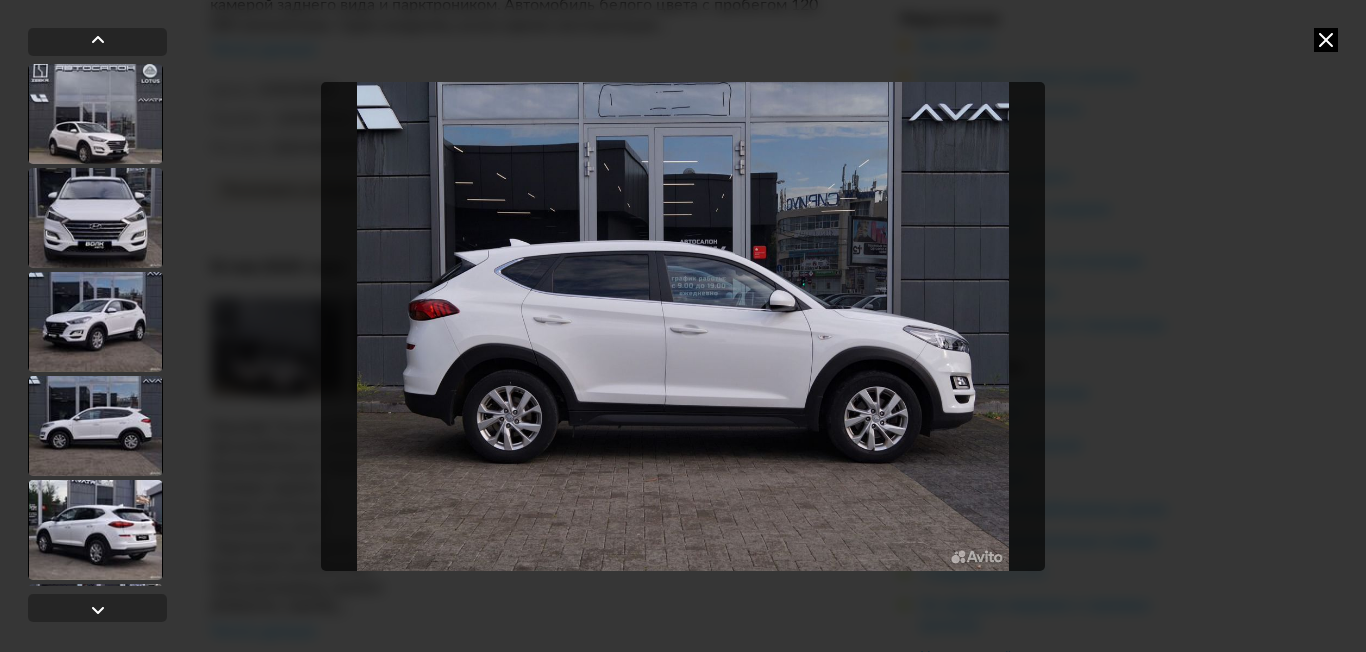 click at bounding box center [683, 326] 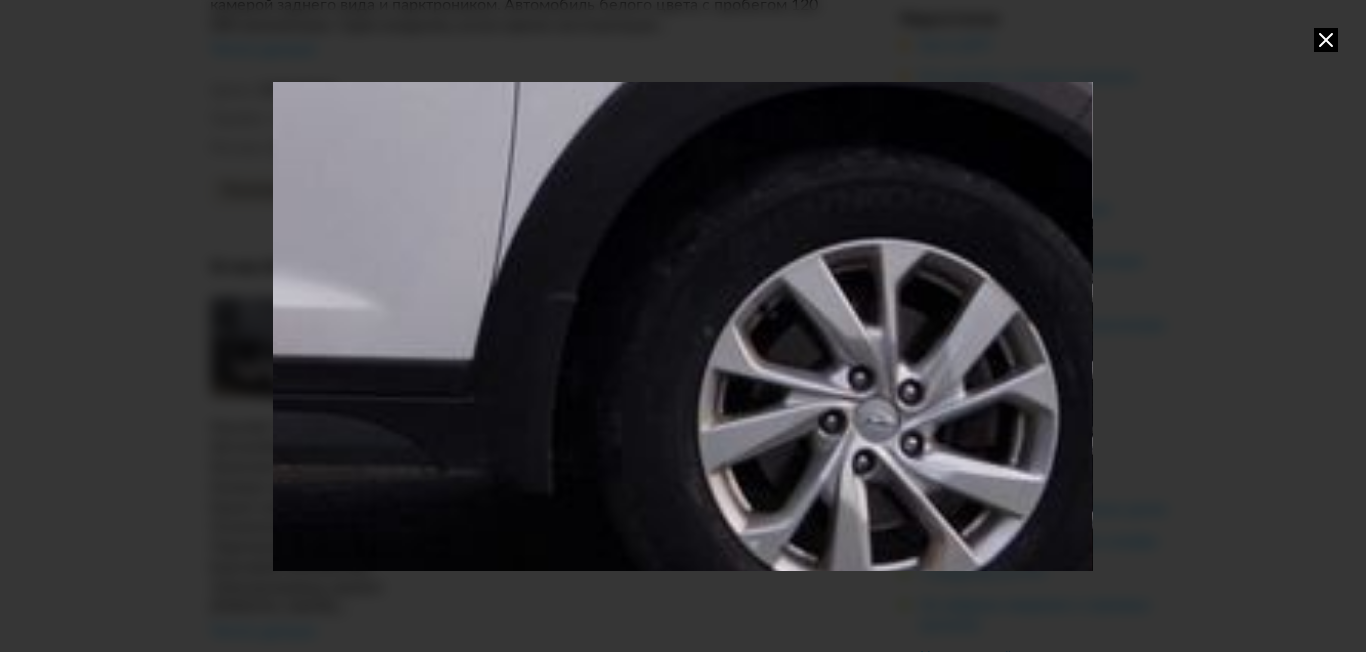 drag, startPoint x: 530, startPoint y: 337, endPoint x: 438, endPoint y: 177, distance: 184.56435 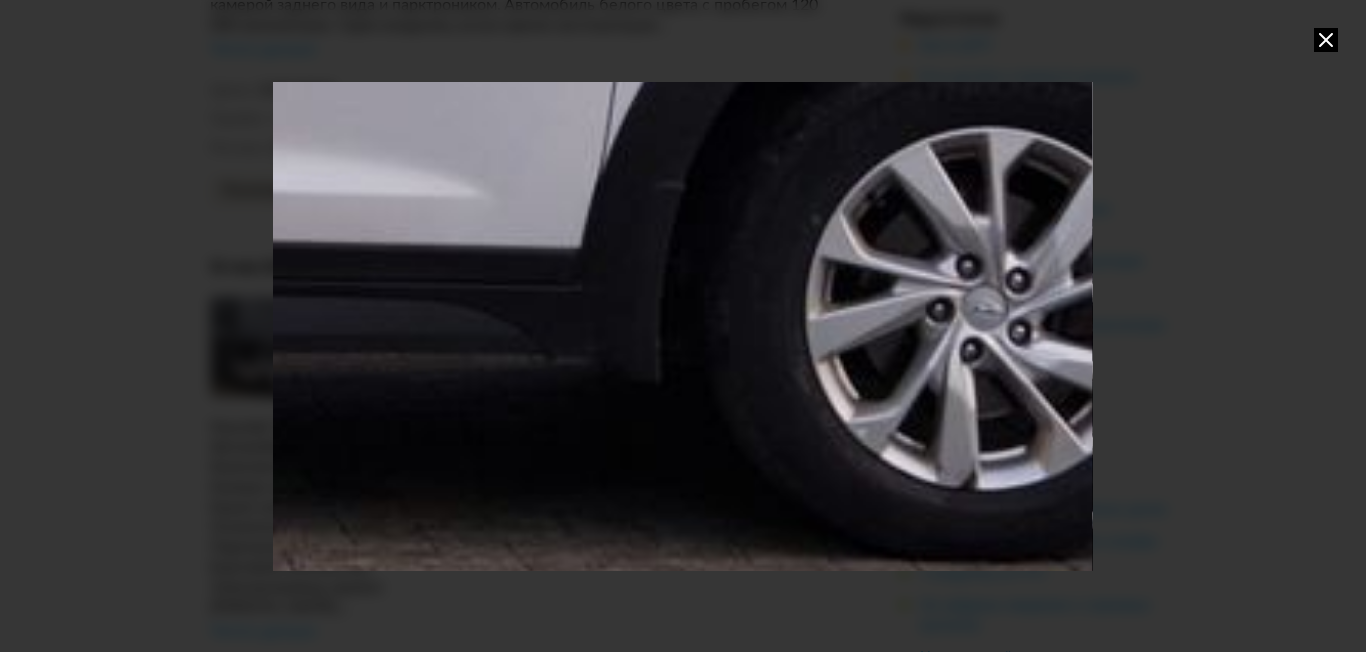 click at bounding box center [-107, -213] 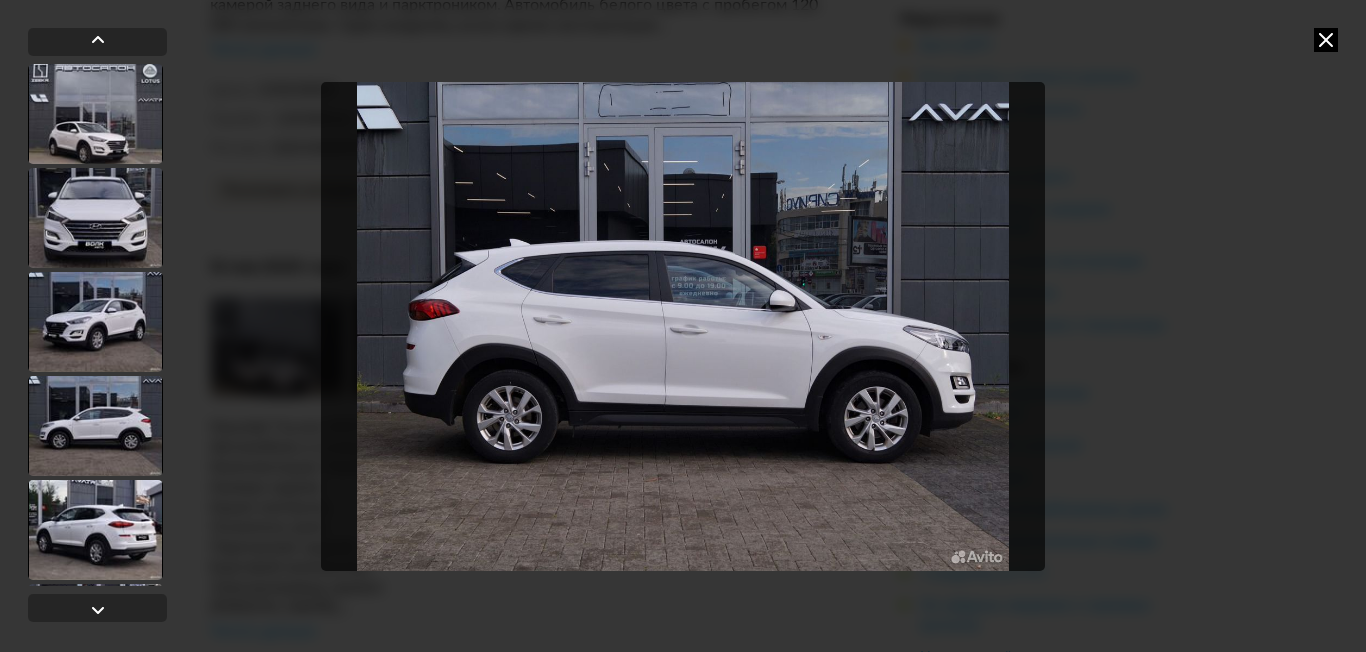 scroll, scrollTop: 700, scrollLeft: 0, axis: vertical 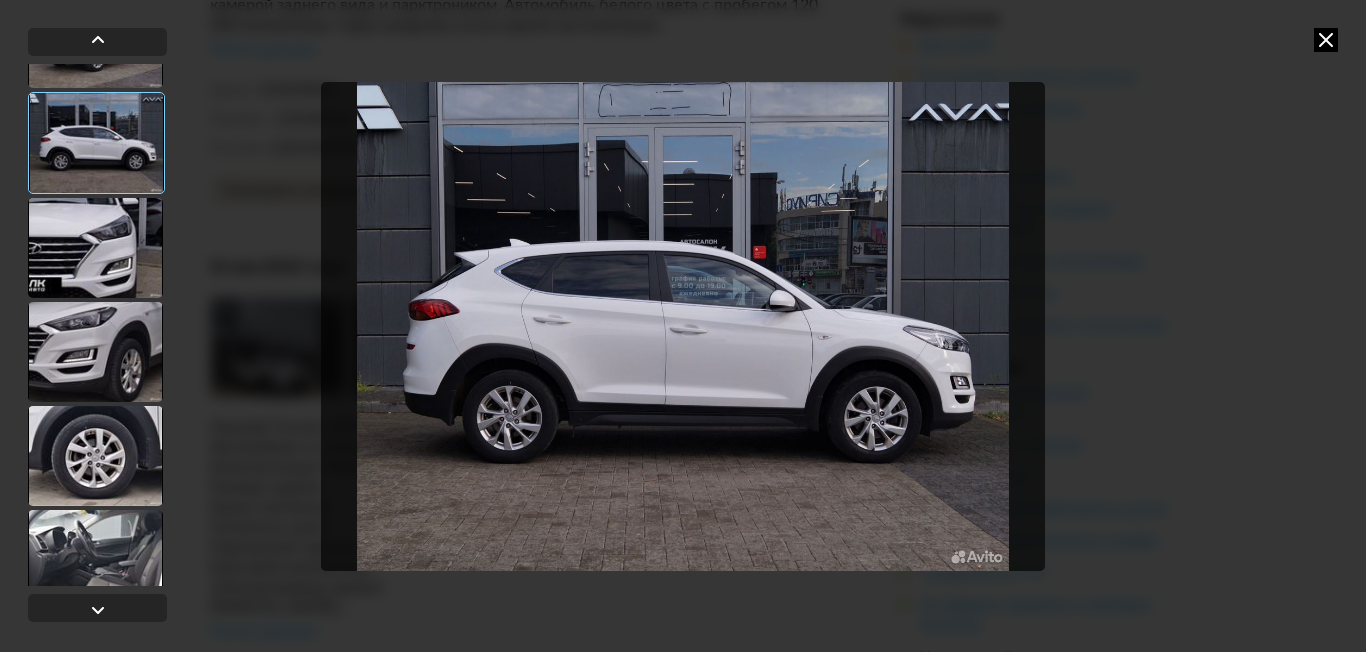 click at bounding box center [95, 352] 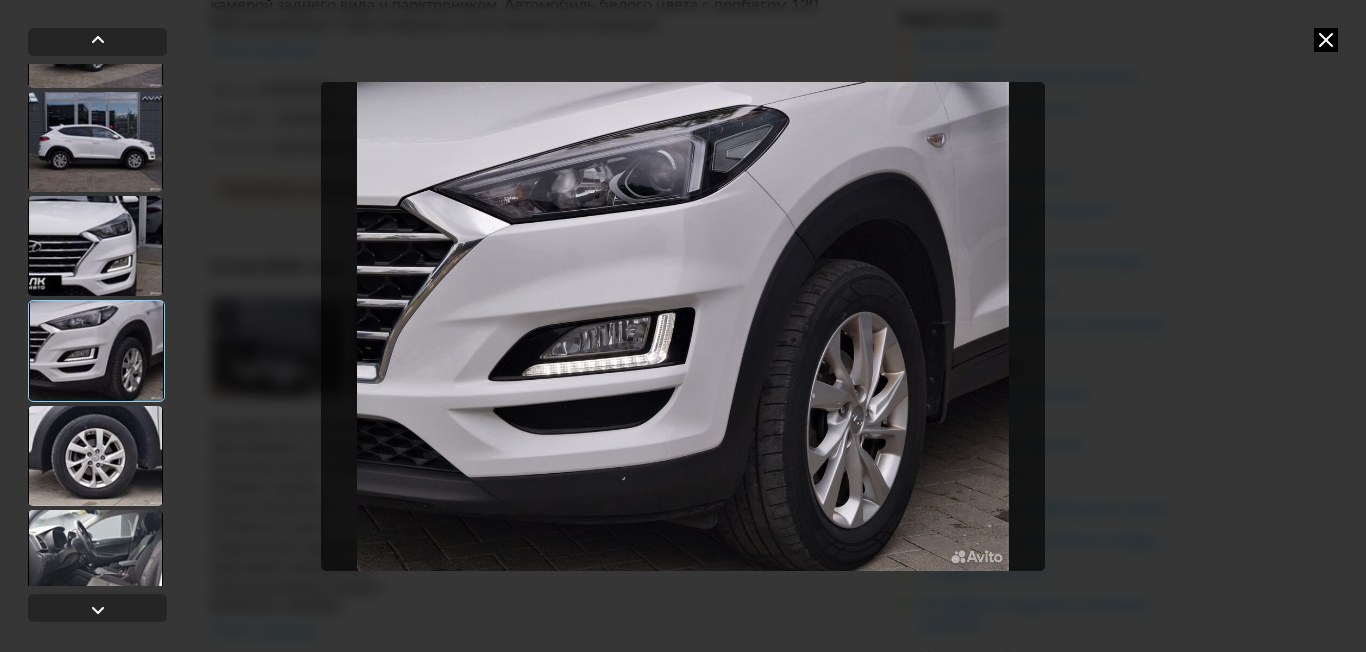 click at bounding box center [683, 326] 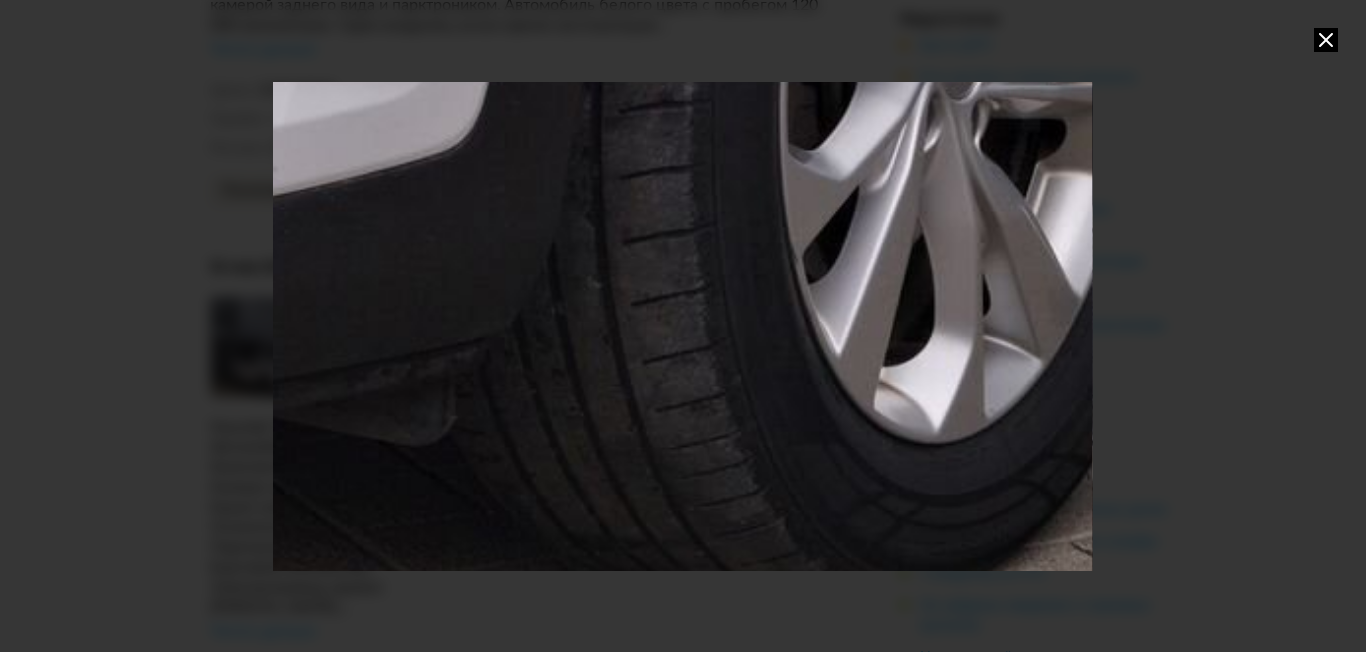 drag, startPoint x: 951, startPoint y: 458, endPoint x: 717, endPoint y: -50, distance: 559.30316 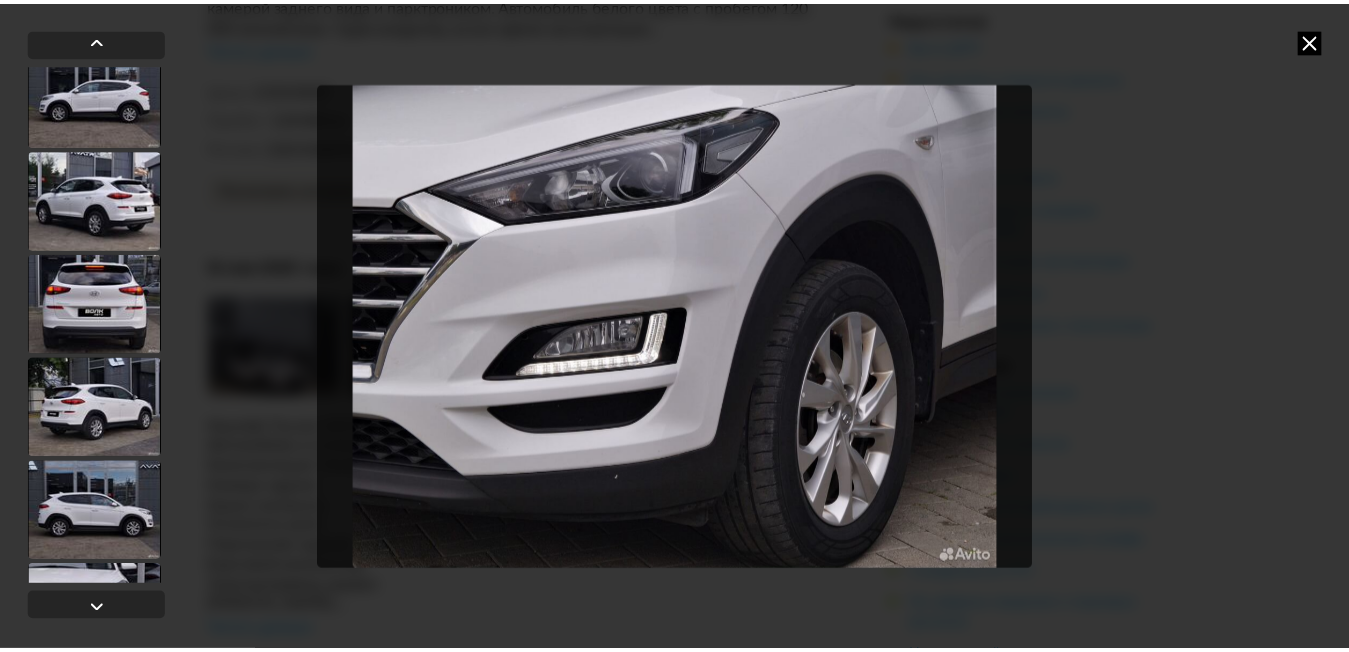 scroll, scrollTop: 400, scrollLeft: 0, axis: vertical 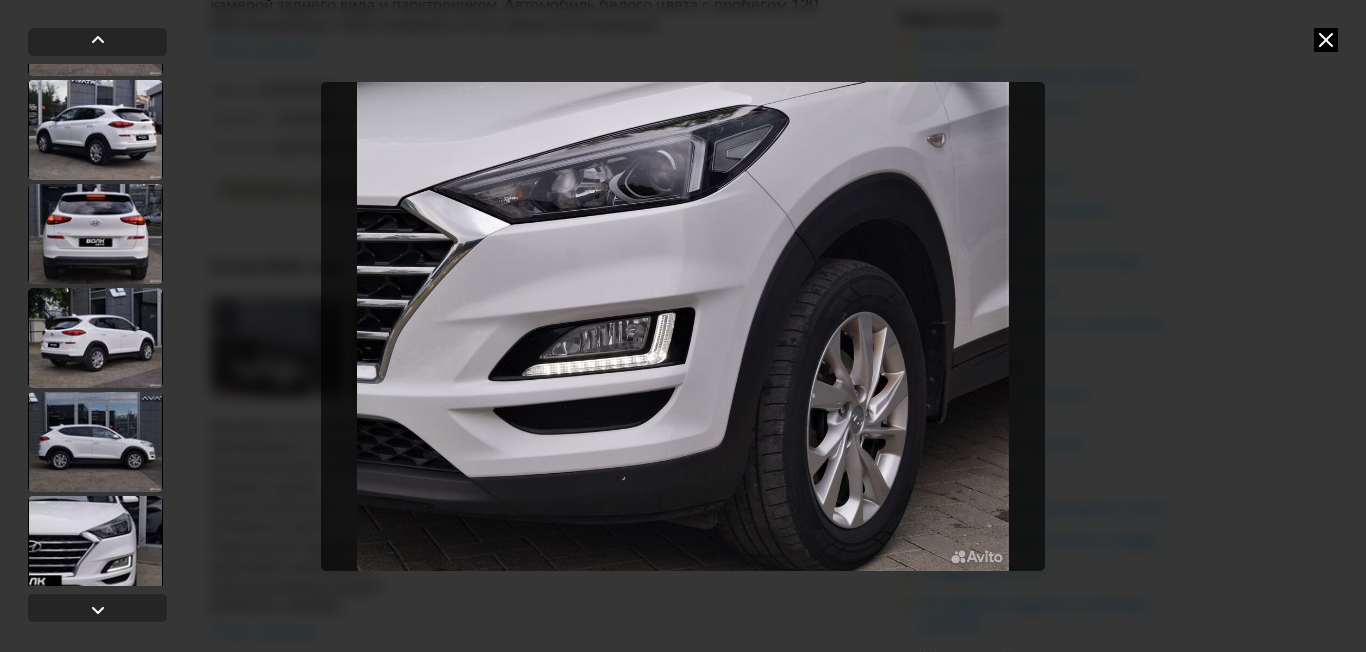 click at bounding box center (1326, 40) 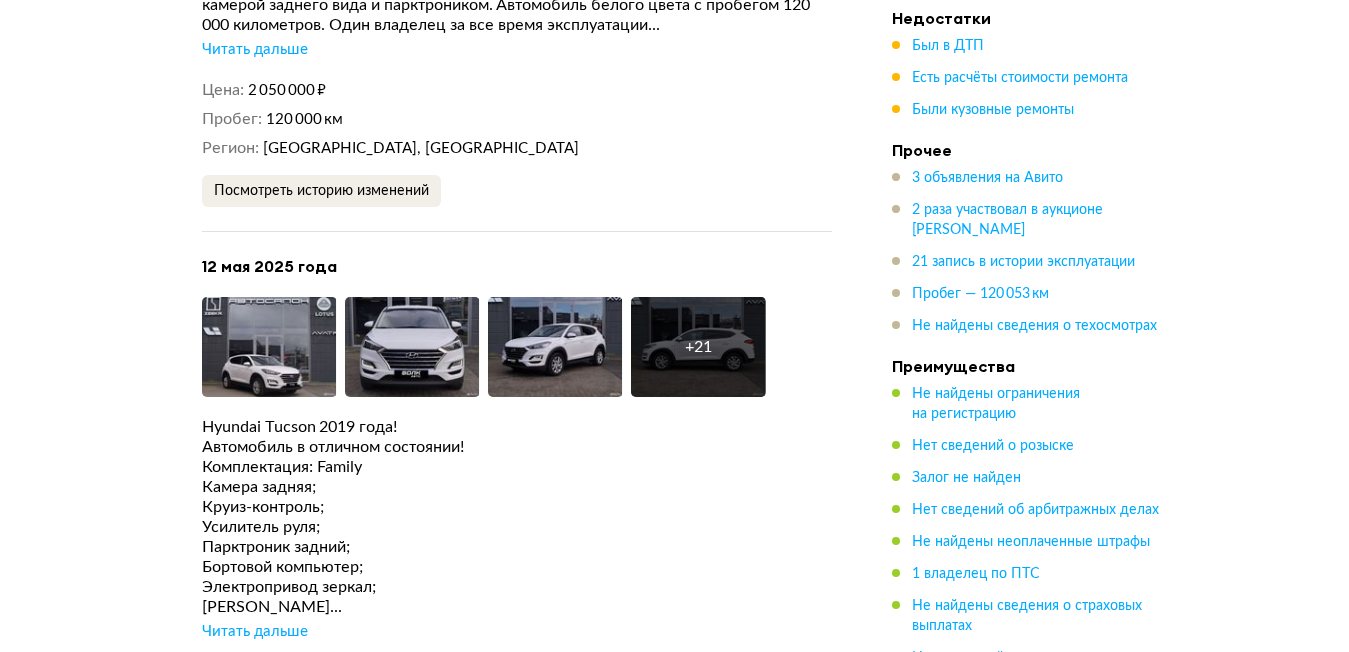 click on "Прочее" at bounding box center [1032, 150] 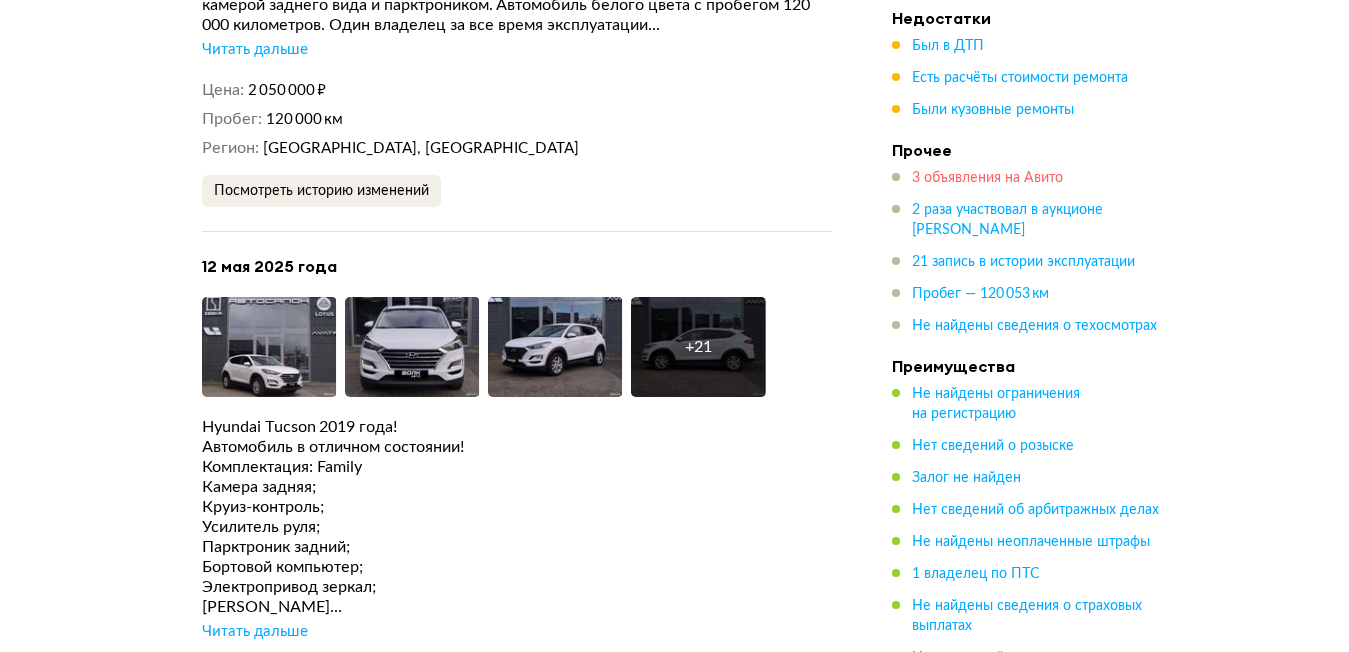 click on "3 объявления на Авито" at bounding box center [987, 178] 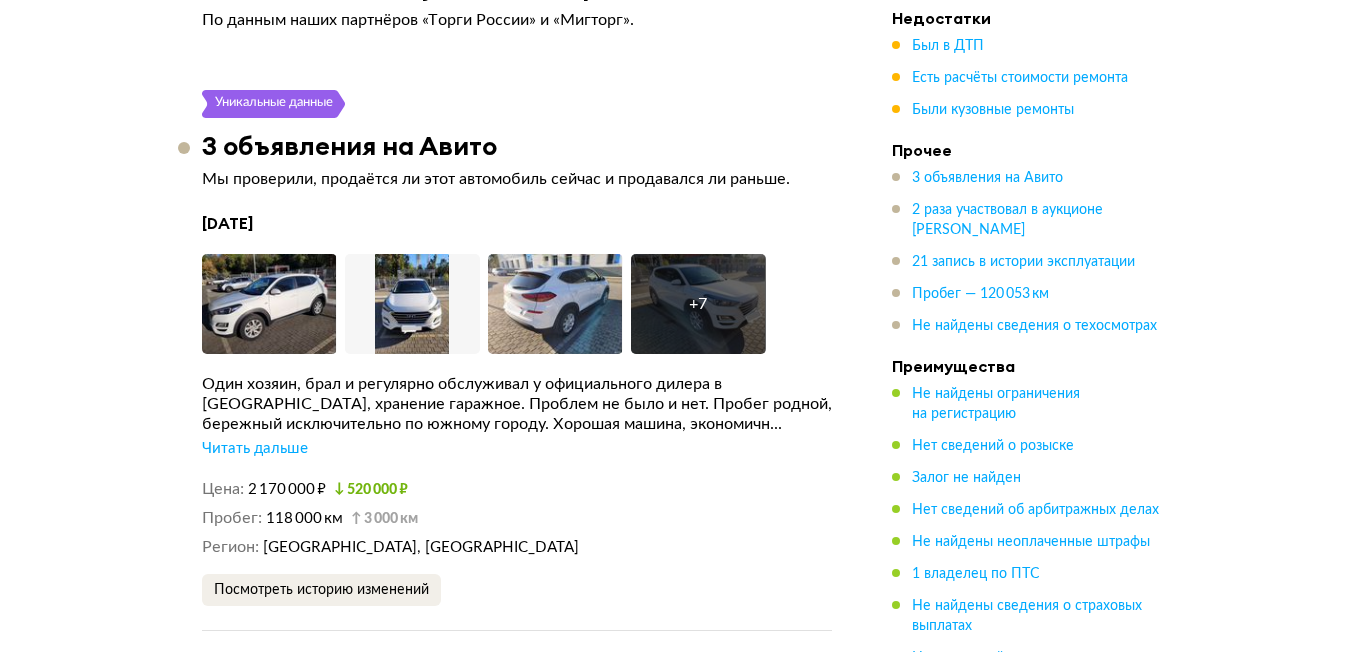 scroll, scrollTop: 3842, scrollLeft: 0, axis: vertical 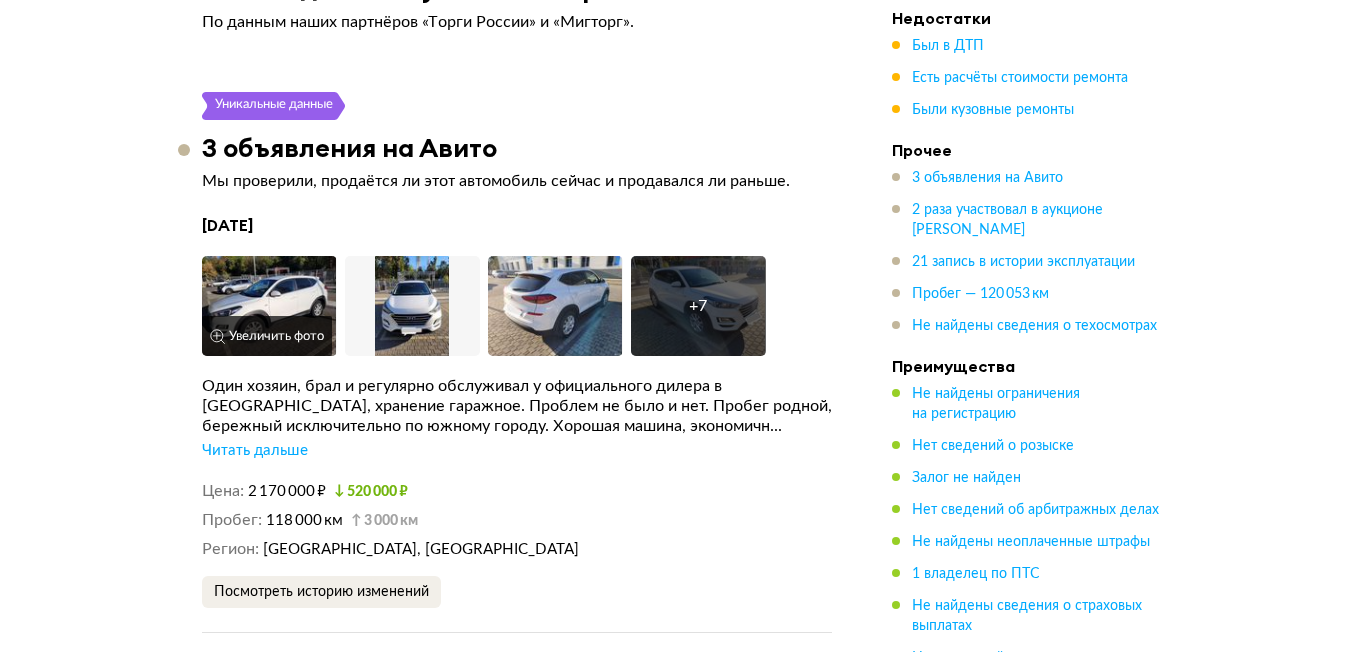 click on "Увеличить фото" at bounding box center [267, 336] 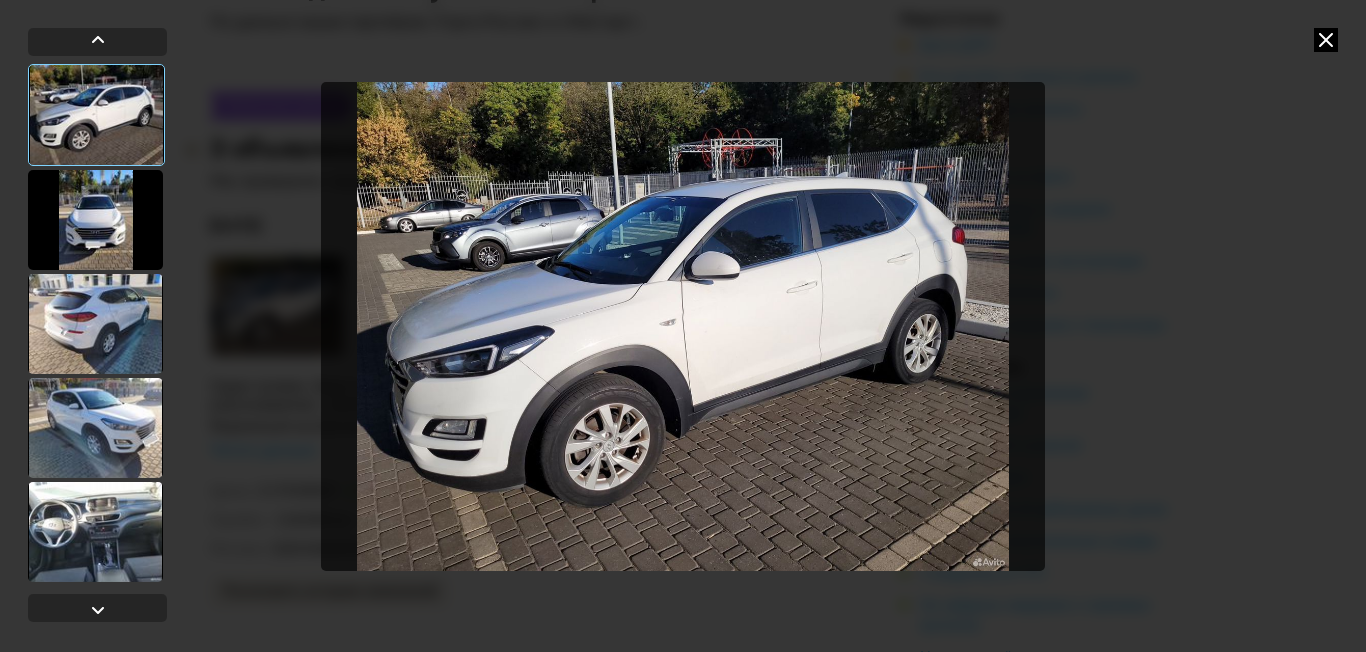 click at bounding box center [95, 220] 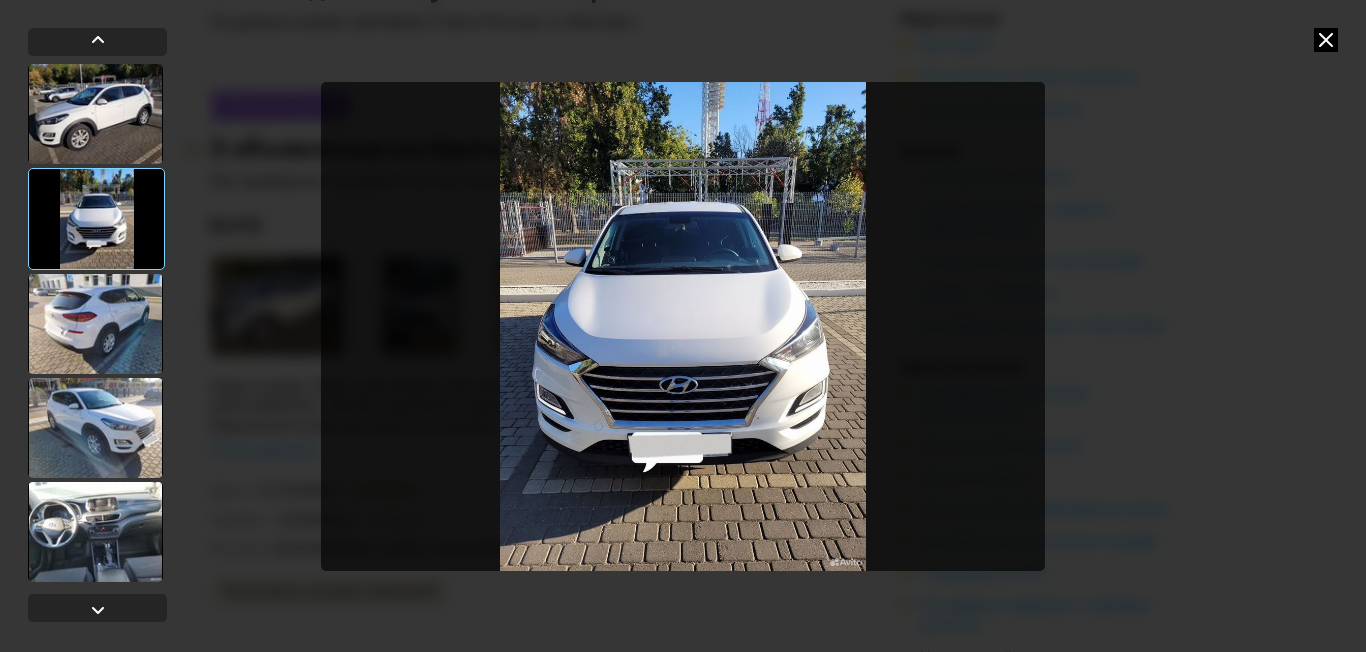 click at bounding box center (1326, 40) 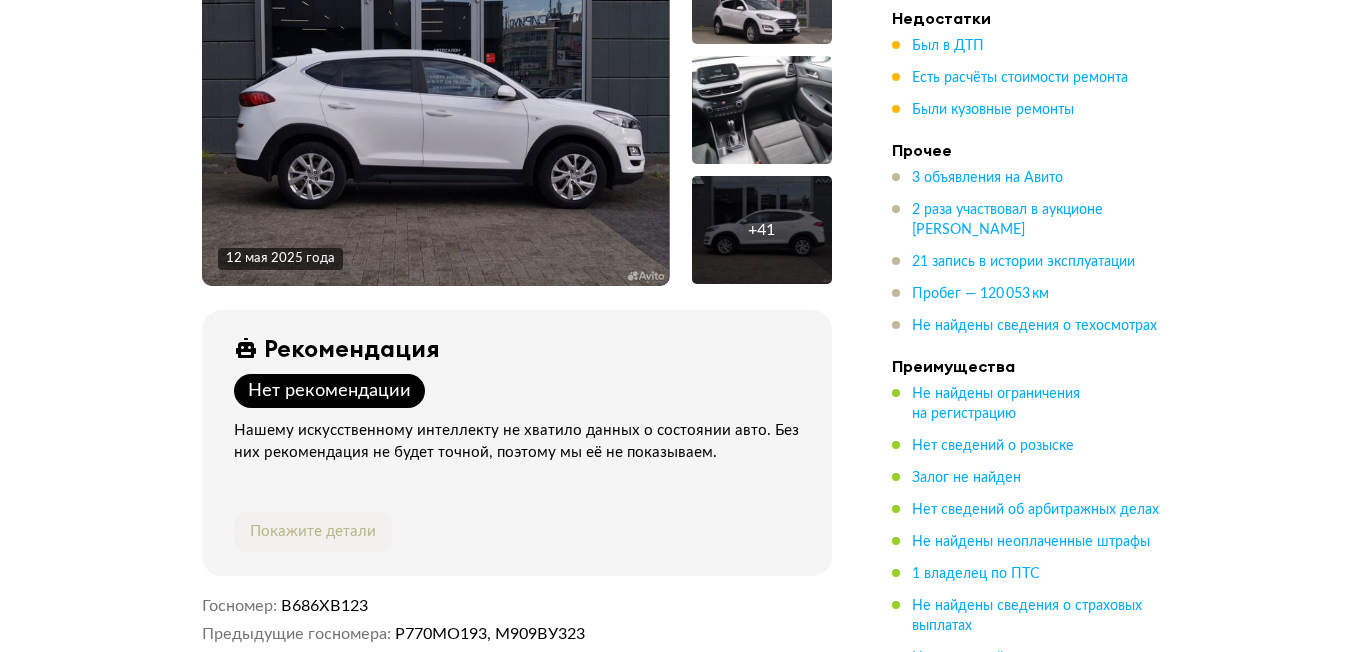 scroll, scrollTop: 0, scrollLeft: 0, axis: both 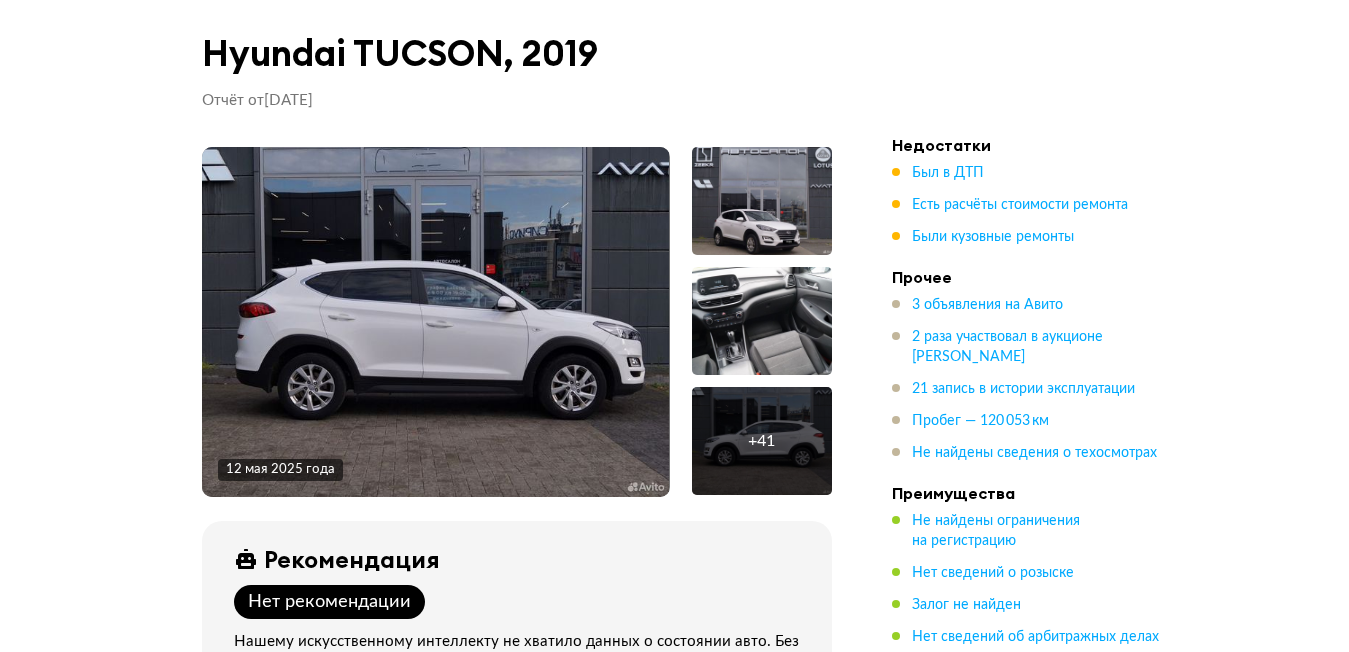click at bounding box center [435, 322] 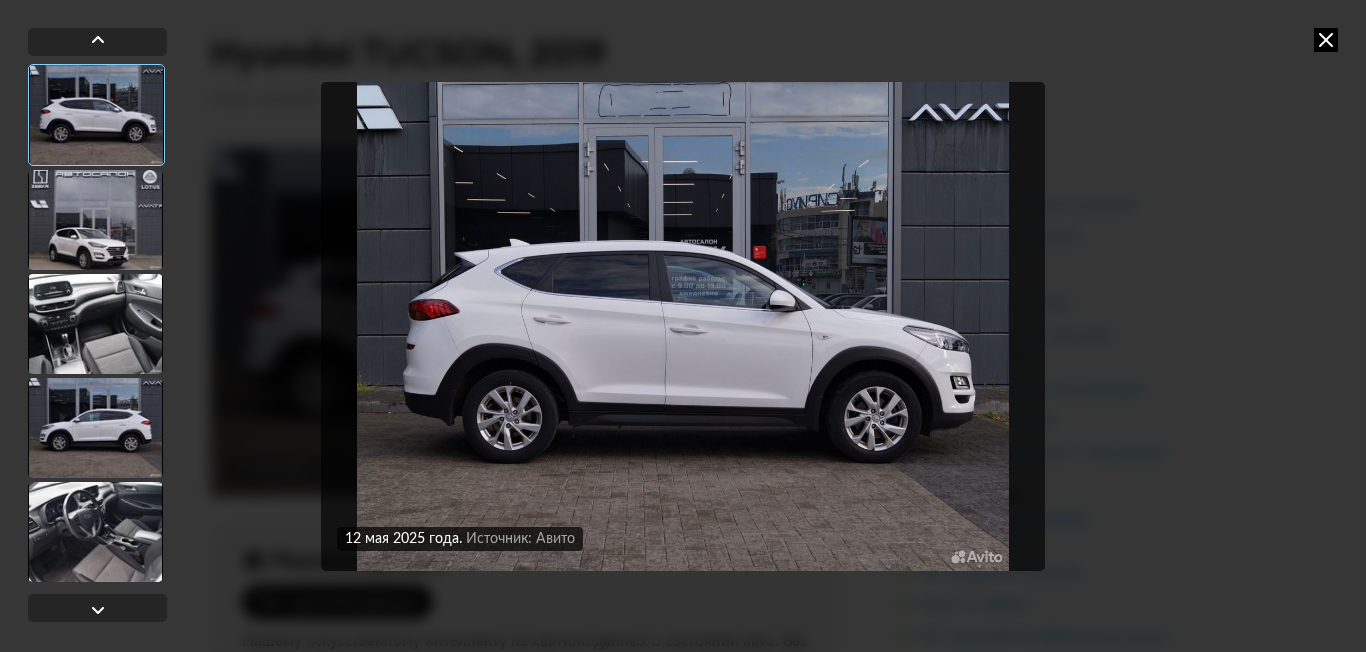 click at bounding box center (683, 326) 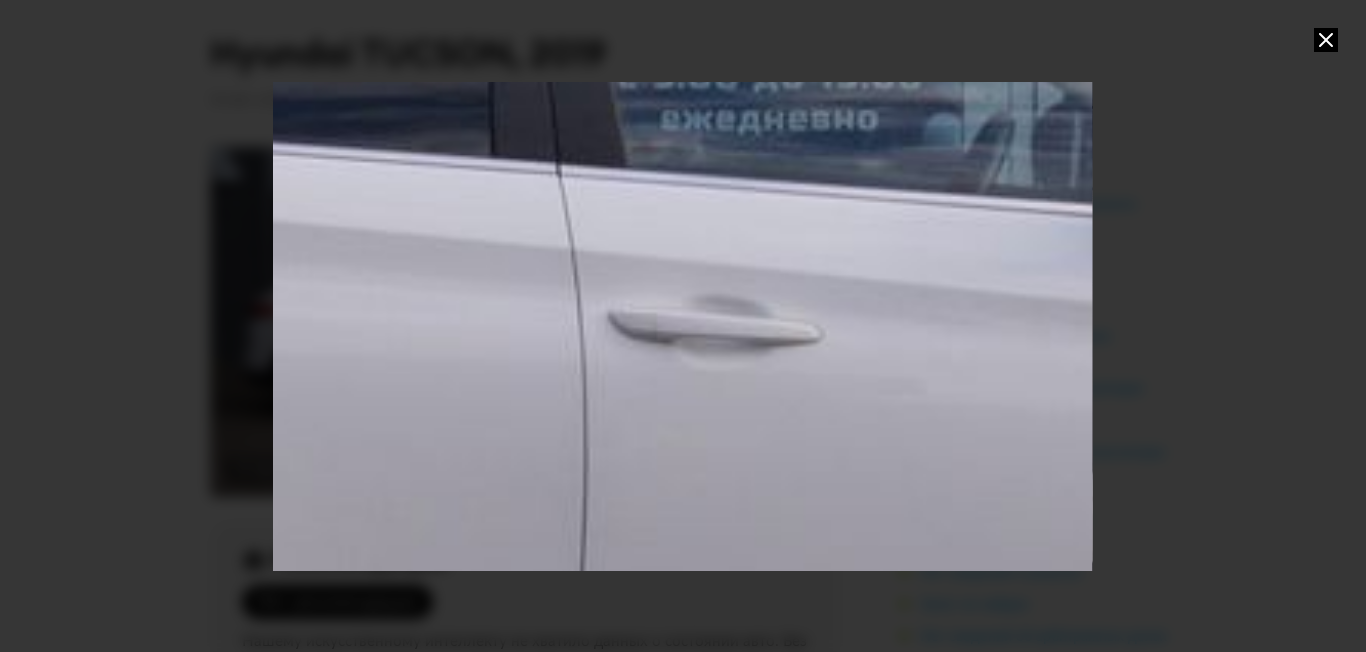 click at bounding box center [681, 306] 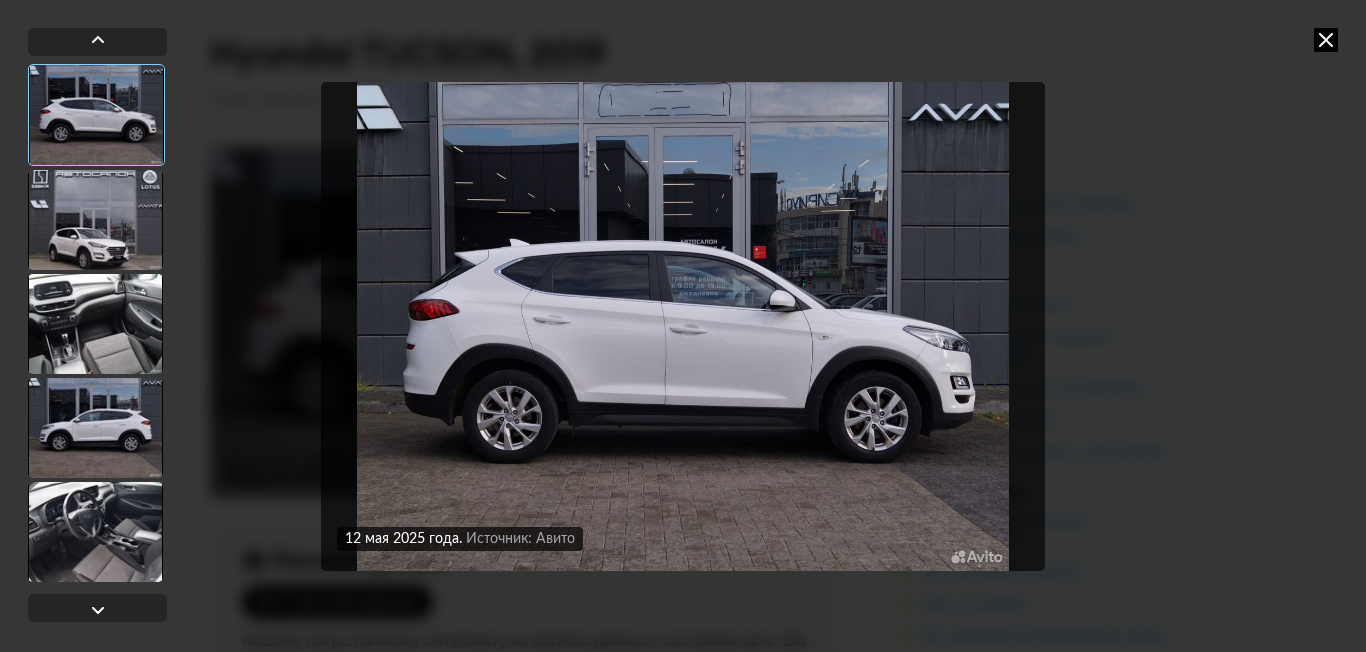 click at bounding box center (95, 324) 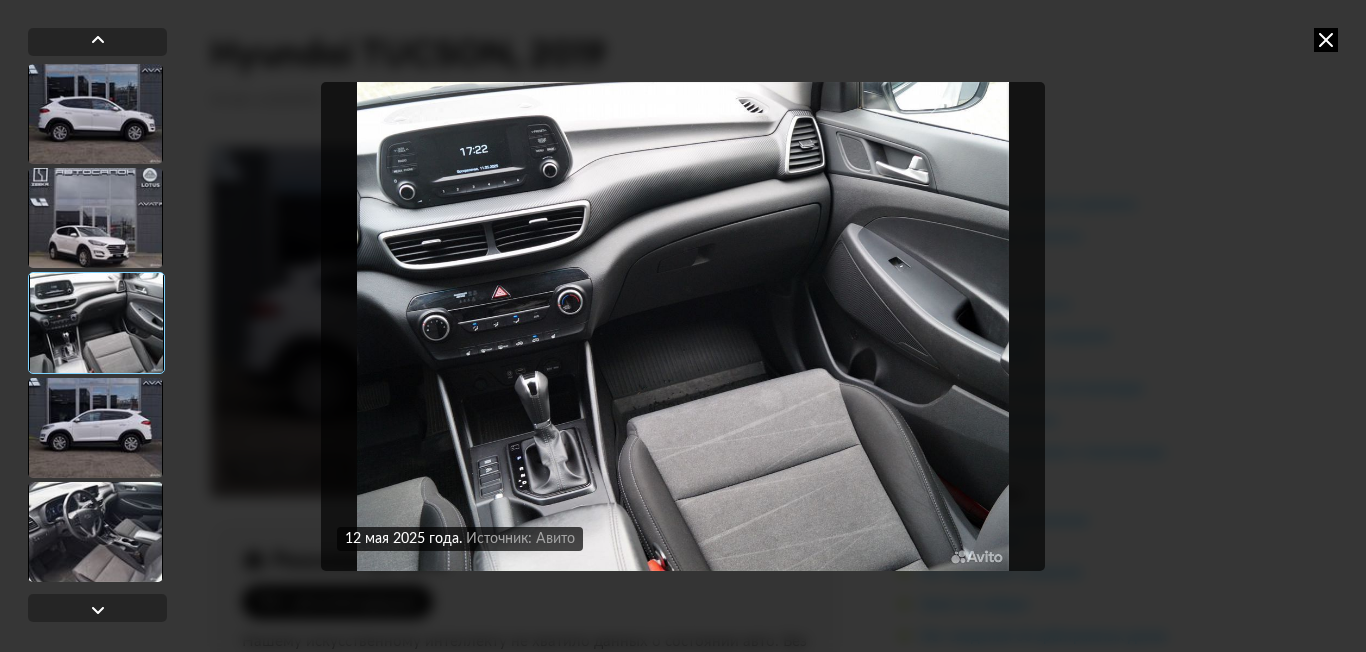 click at bounding box center (95, 218) 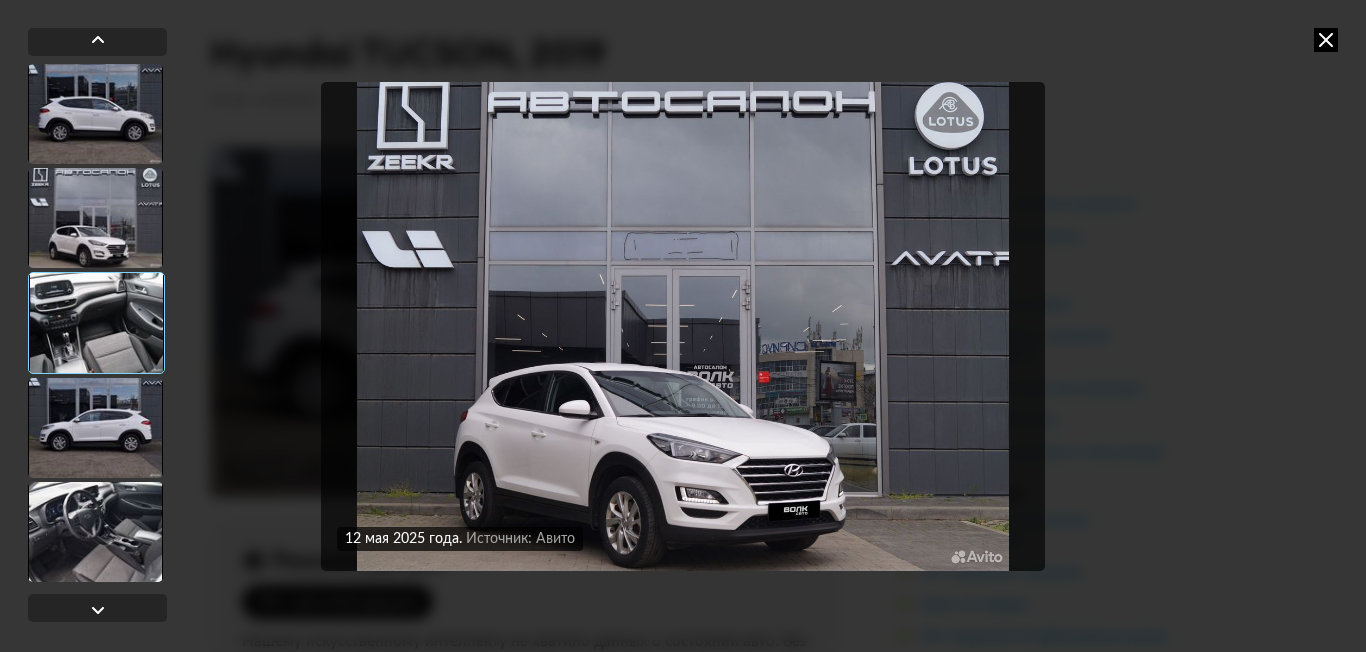 click at bounding box center (683, 326) 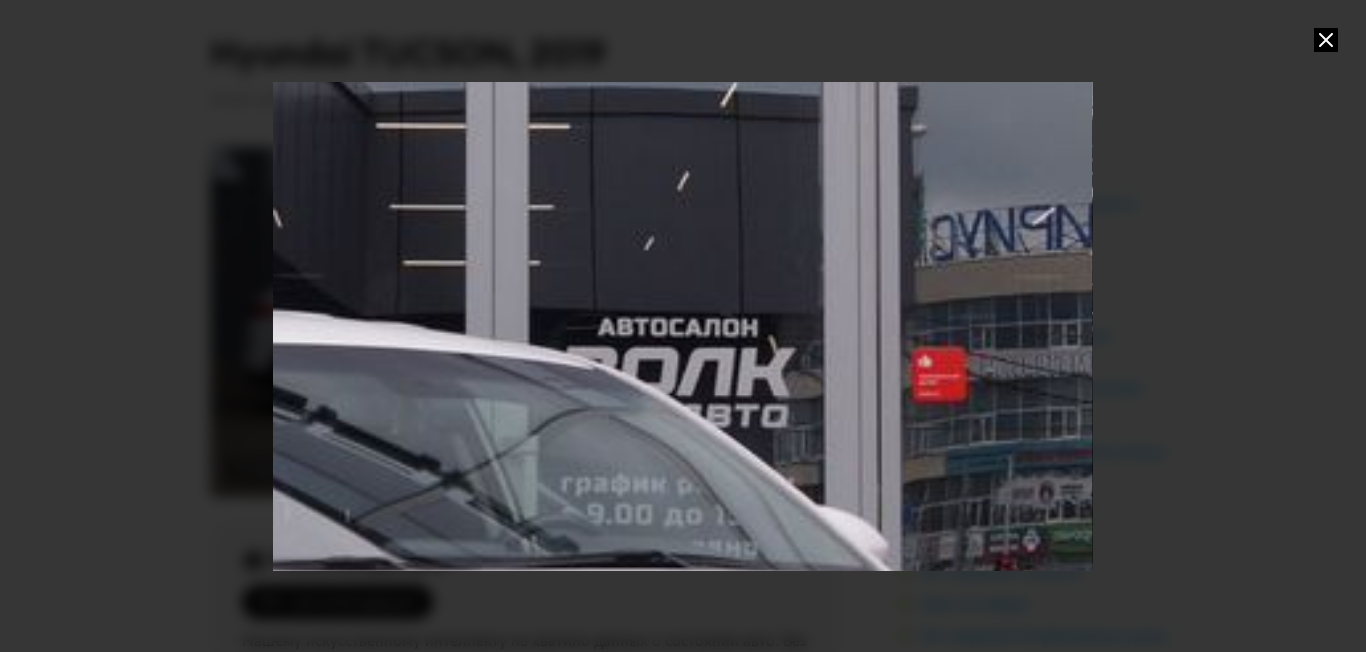 drag, startPoint x: 823, startPoint y: 450, endPoint x: 727, endPoint y: 402, distance: 107.33126 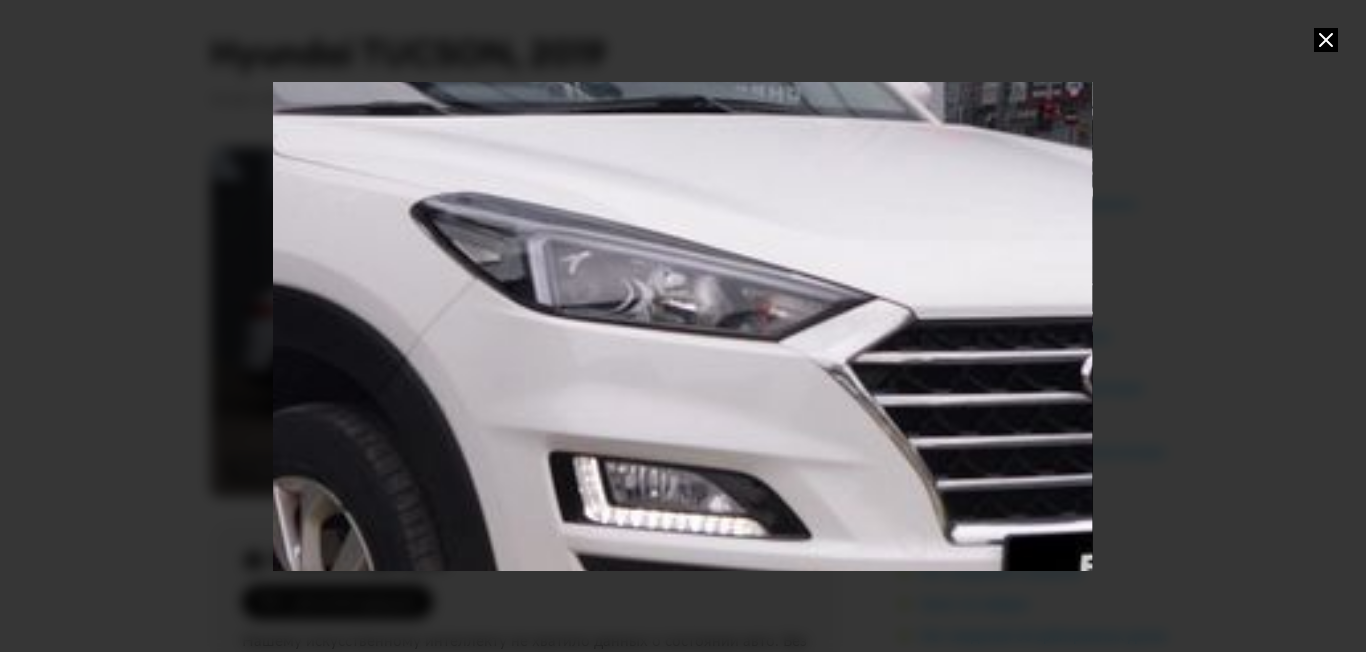 drag, startPoint x: 674, startPoint y: 433, endPoint x: 717, endPoint y: -22, distance: 457.02734 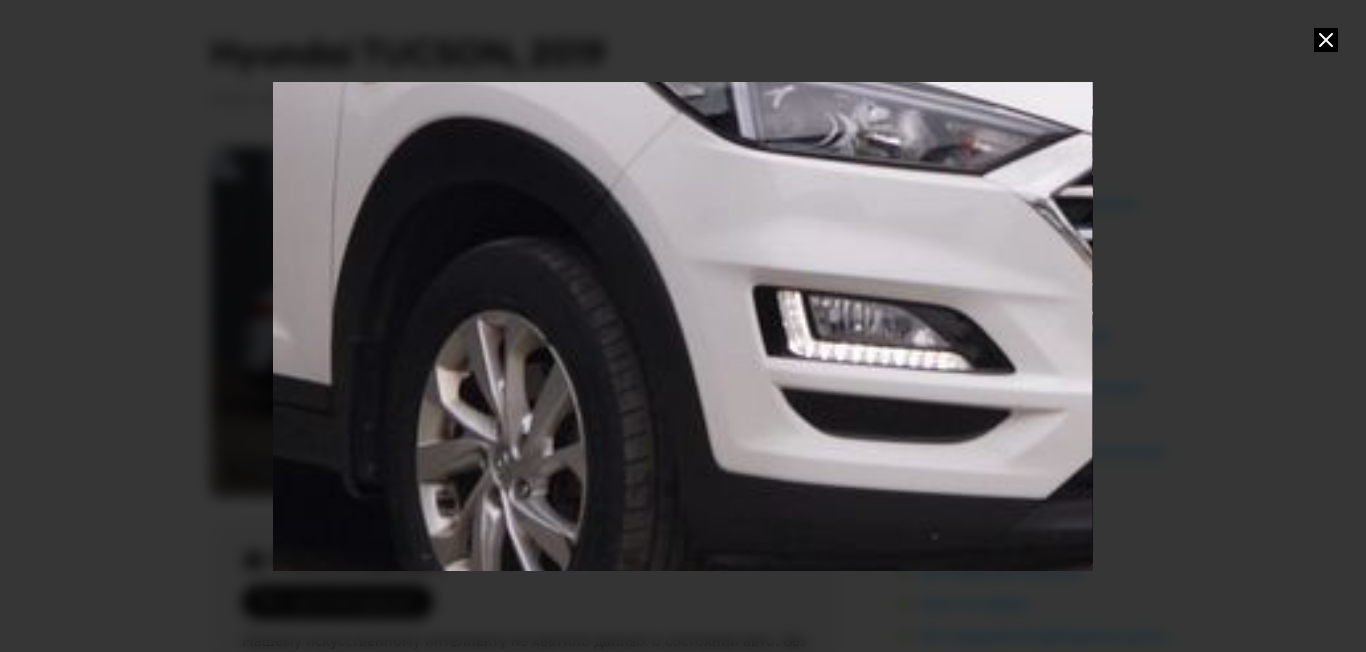 drag, startPoint x: 731, startPoint y: 372, endPoint x: 935, endPoint y: 206, distance: 263.0057 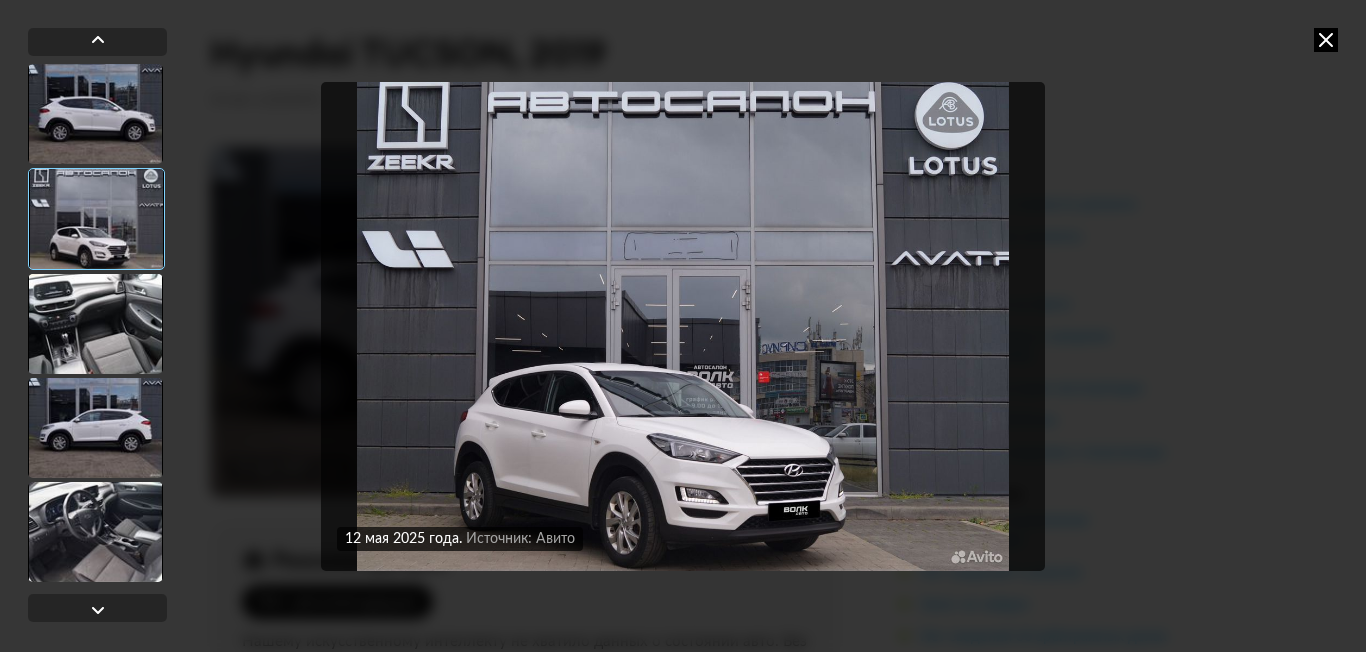 click at bounding box center (683, 326) 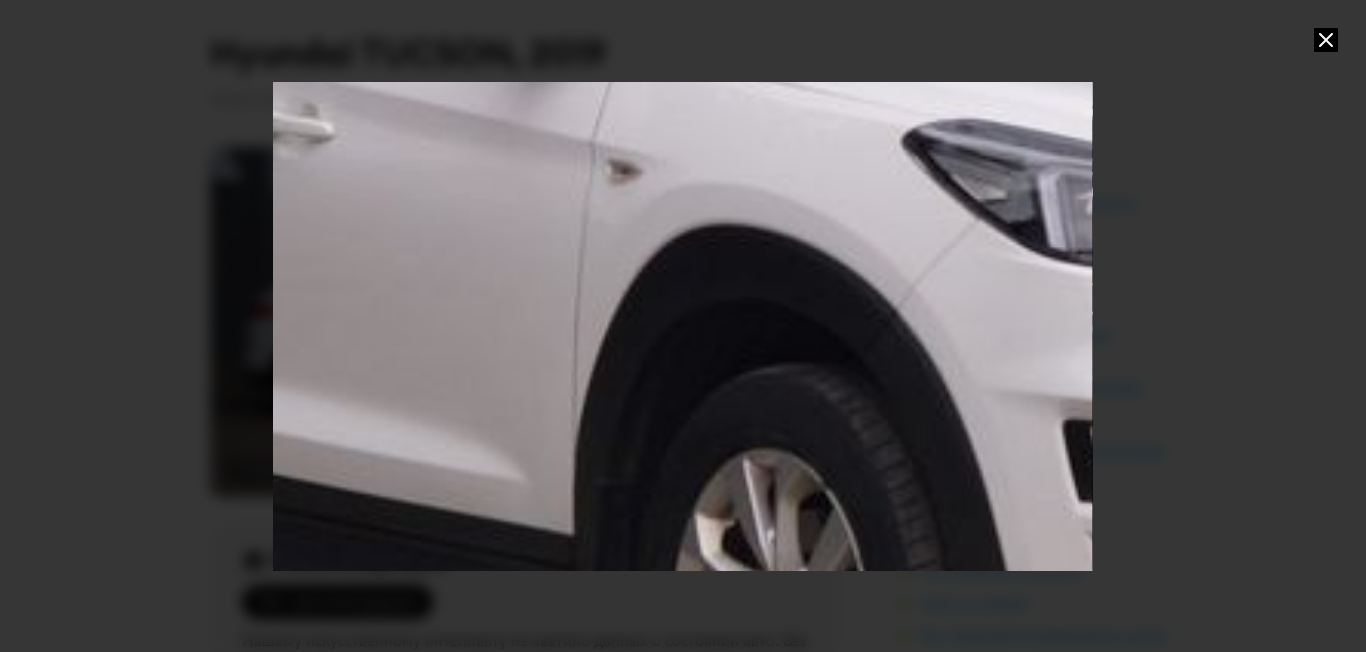 drag, startPoint x: 621, startPoint y: 495, endPoint x: 862, endPoint y: -68, distance: 612.41327 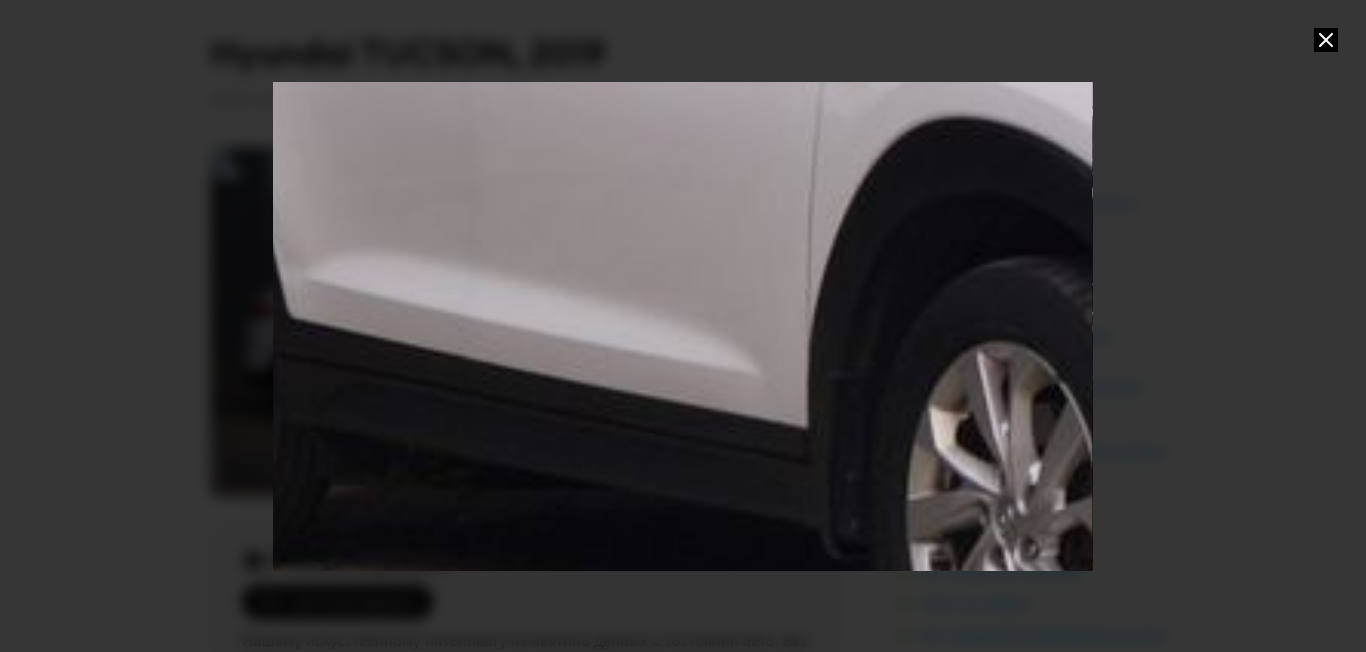 drag, startPoint x: 788, startPoint y: 461, endPoint x: 1059, endPoint y: 373, distance: 284.9298 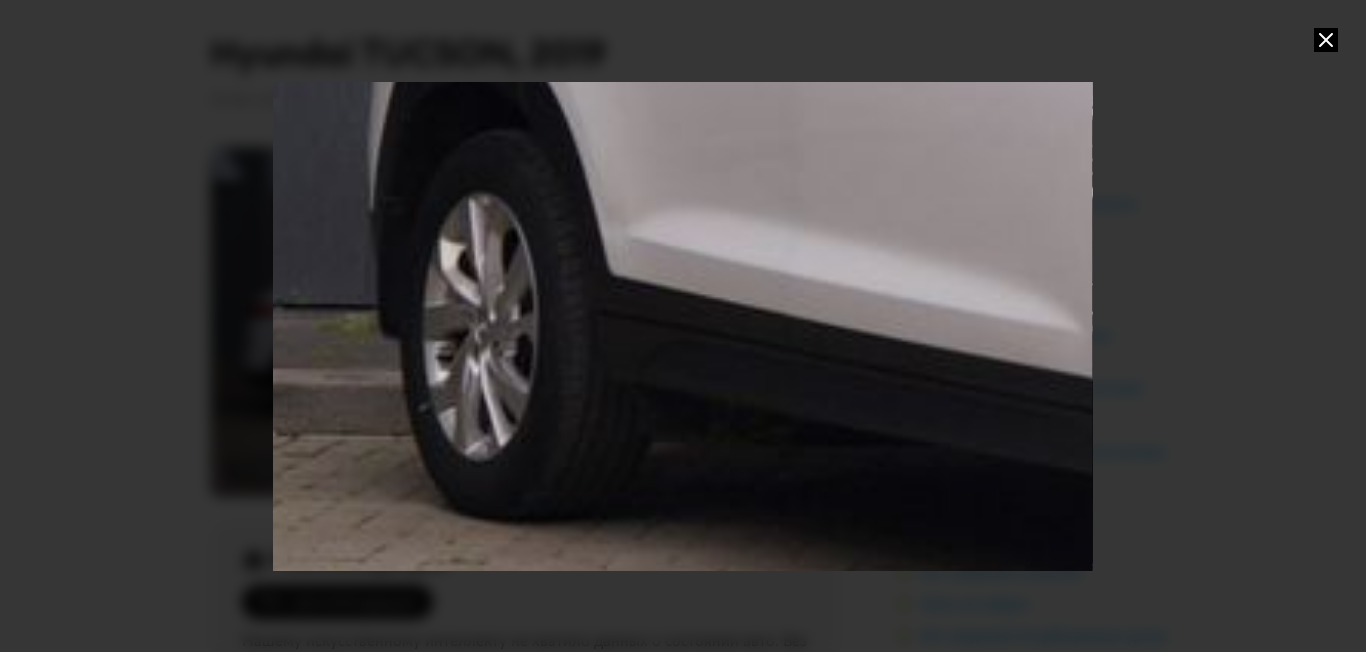 click at bounding box center (1663, -634) 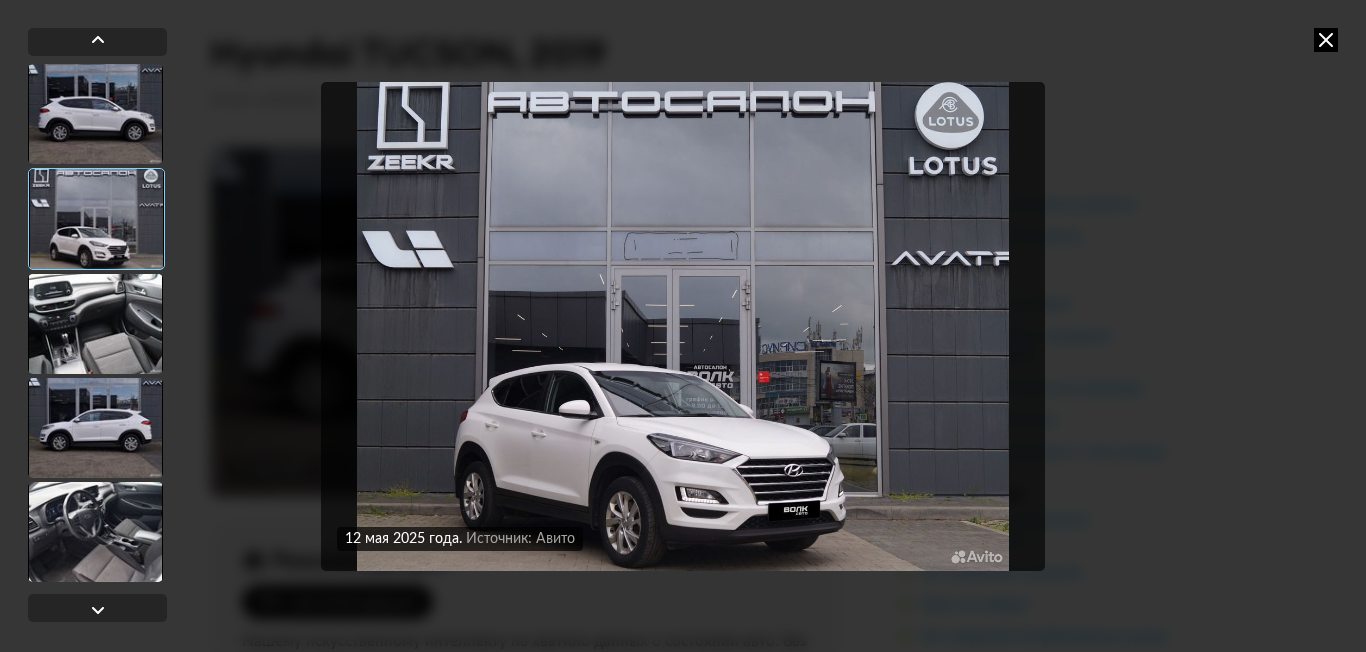 click at bounding box center (683, 326) 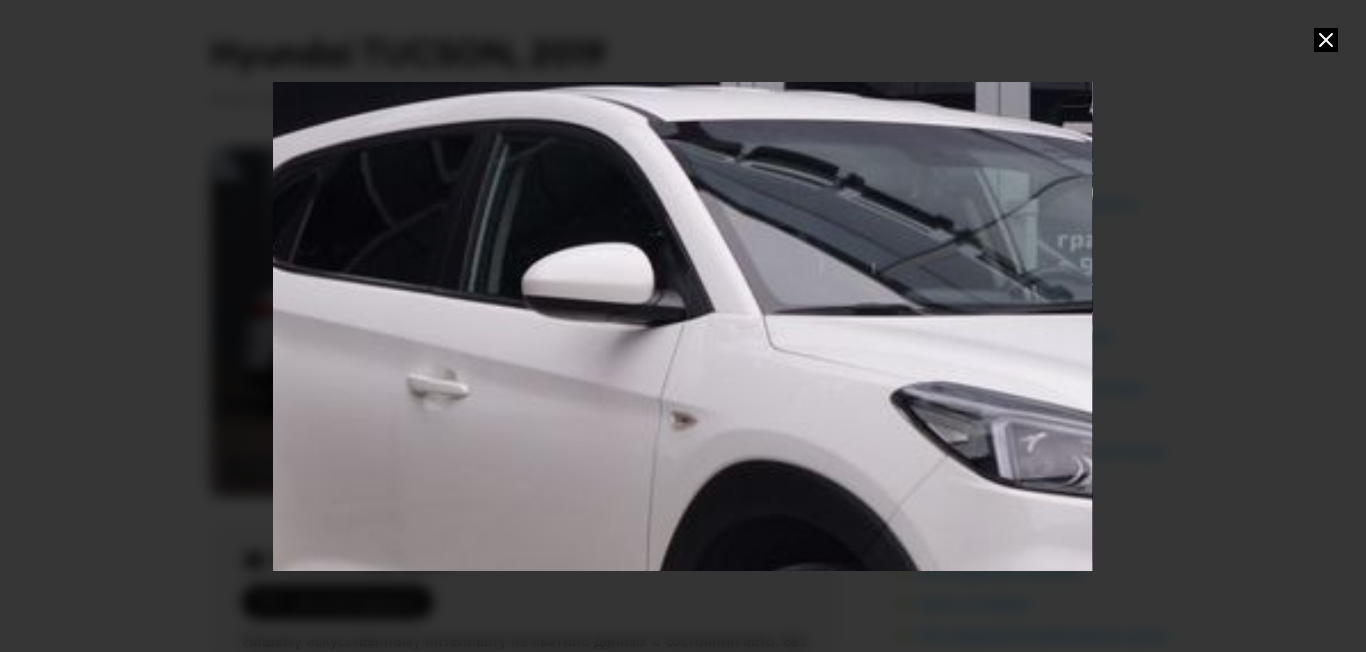drag, startPoint x: 631, startPoint y: 554, endPoint x: 926, endPoint y: 251, distance: 422.8877 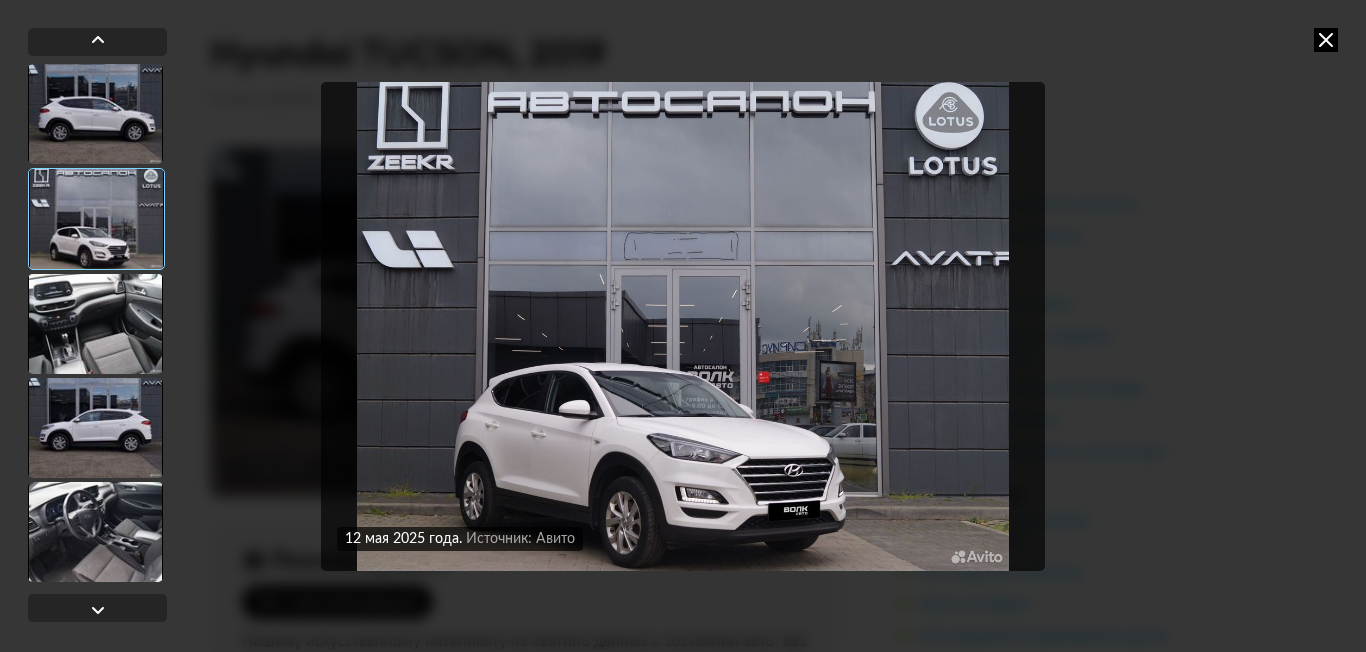 click at bounding box center (683, 326) 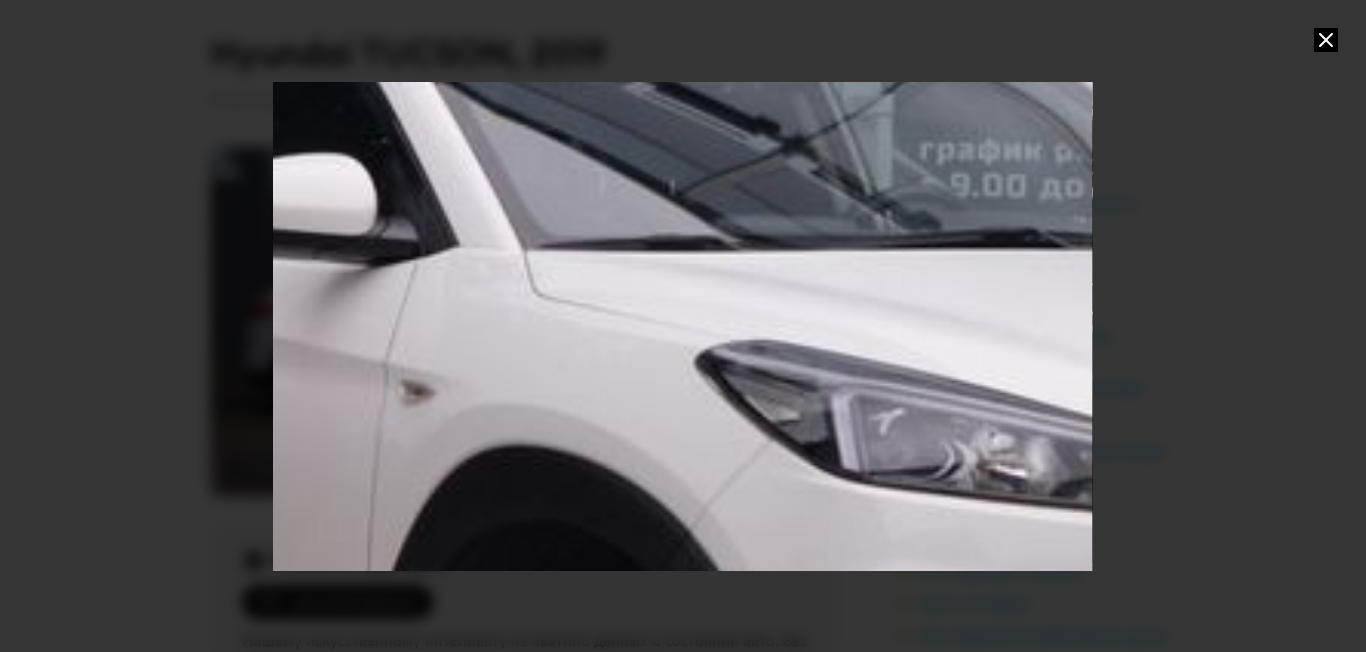 drag, startPoint x: 959, startPoint y: 184, endPoint x: 1109, endPoint y: 30, distance: 214.97906 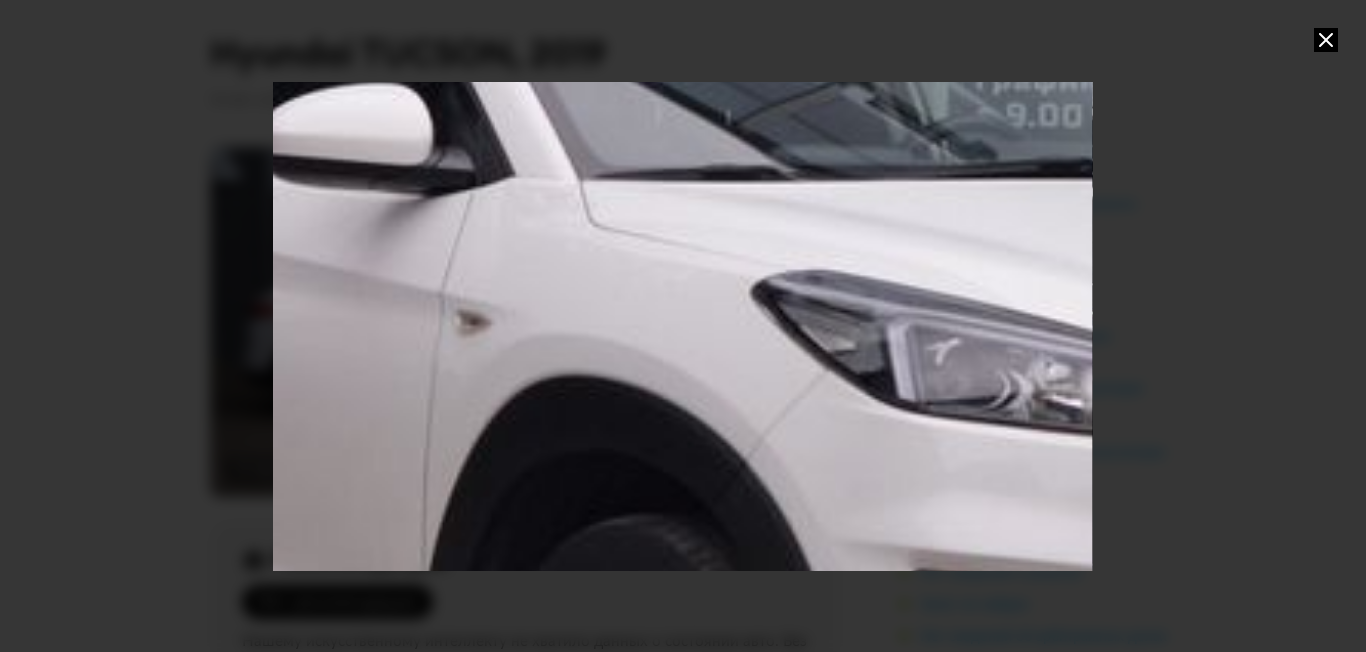 drag, startPoint x: 846, startPoint y: 468, endPoint x: 812, endPoint y: 237, distance: 233.48875 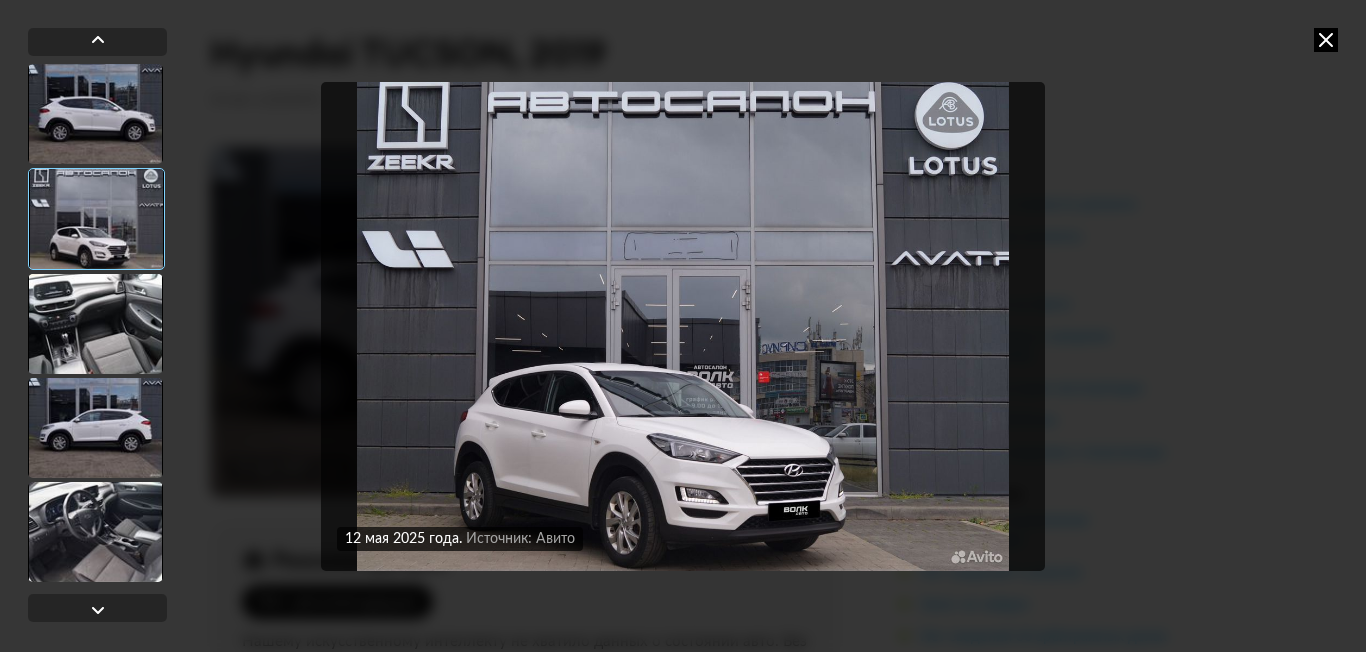 click at bounding box center (683, 326) 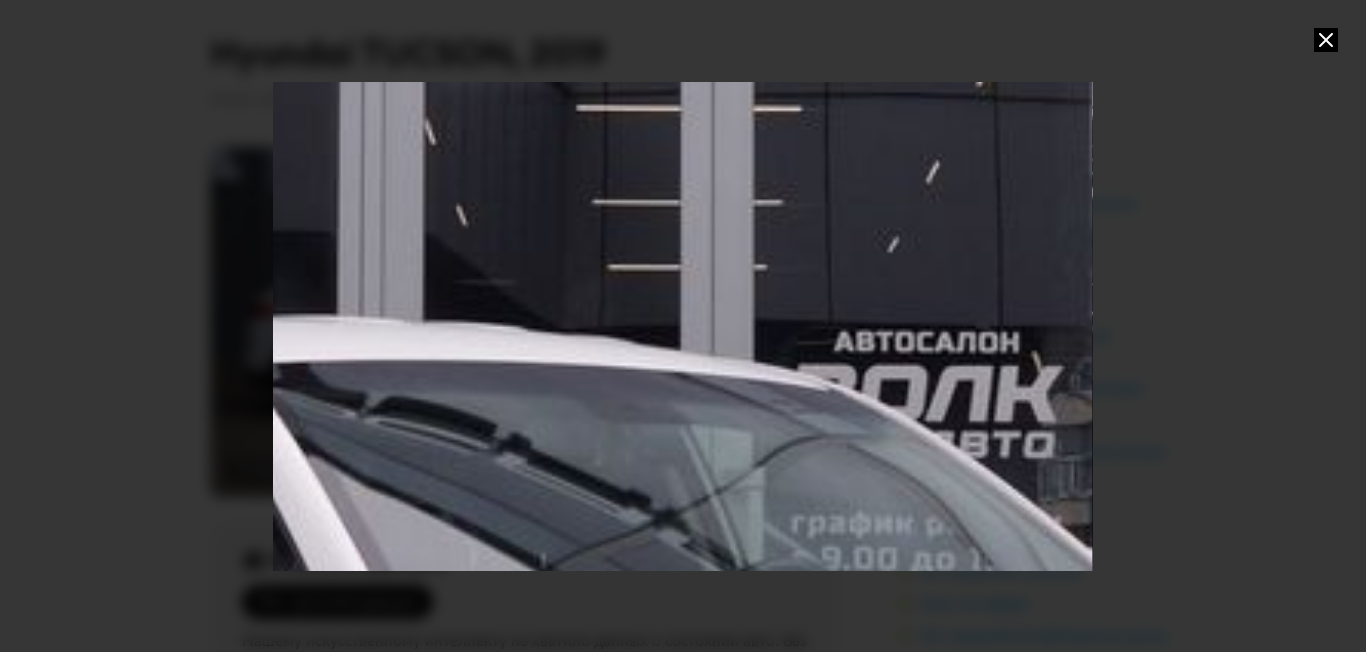 click at bounding box center [772, 110] 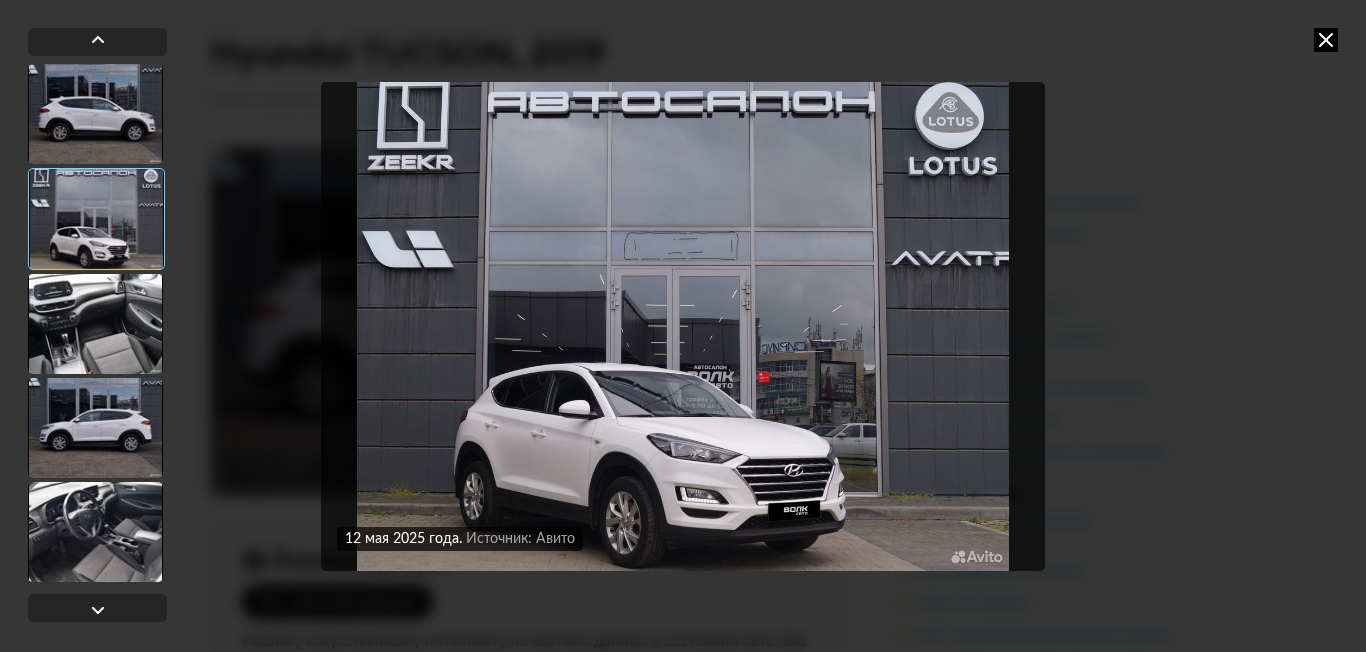 click at bounding box center (683, 326) 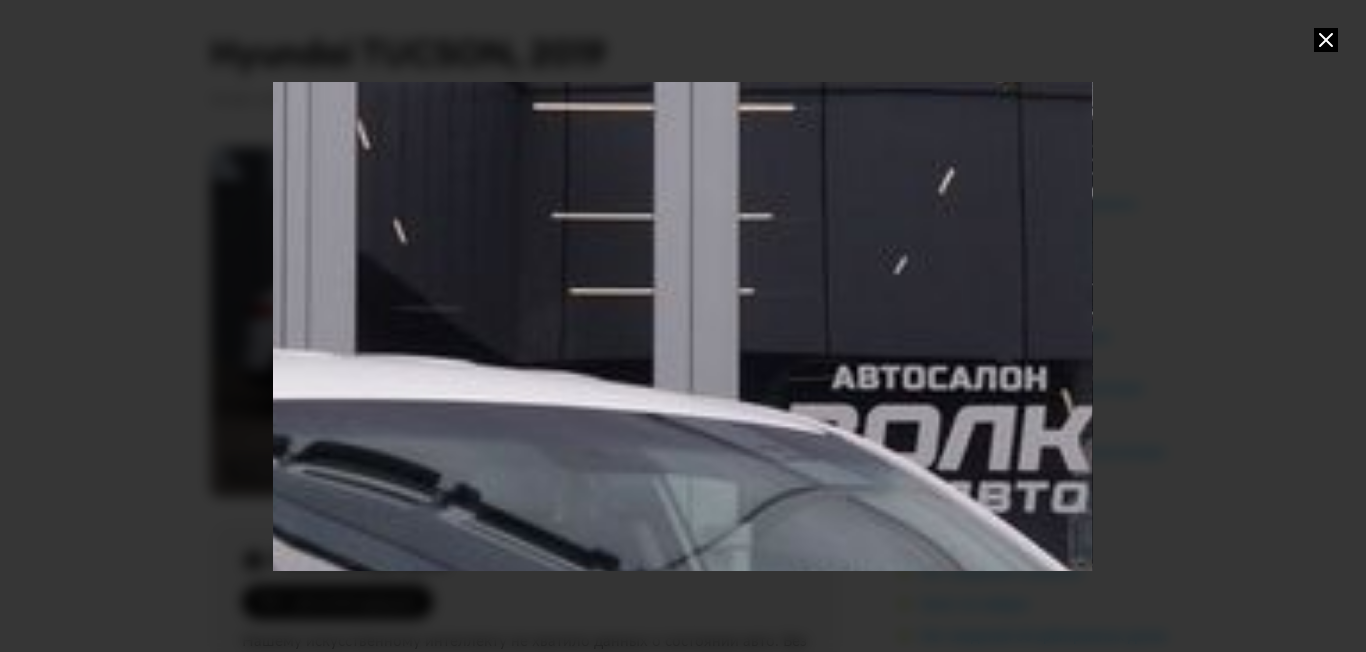 click at bounding box center (760, 109) 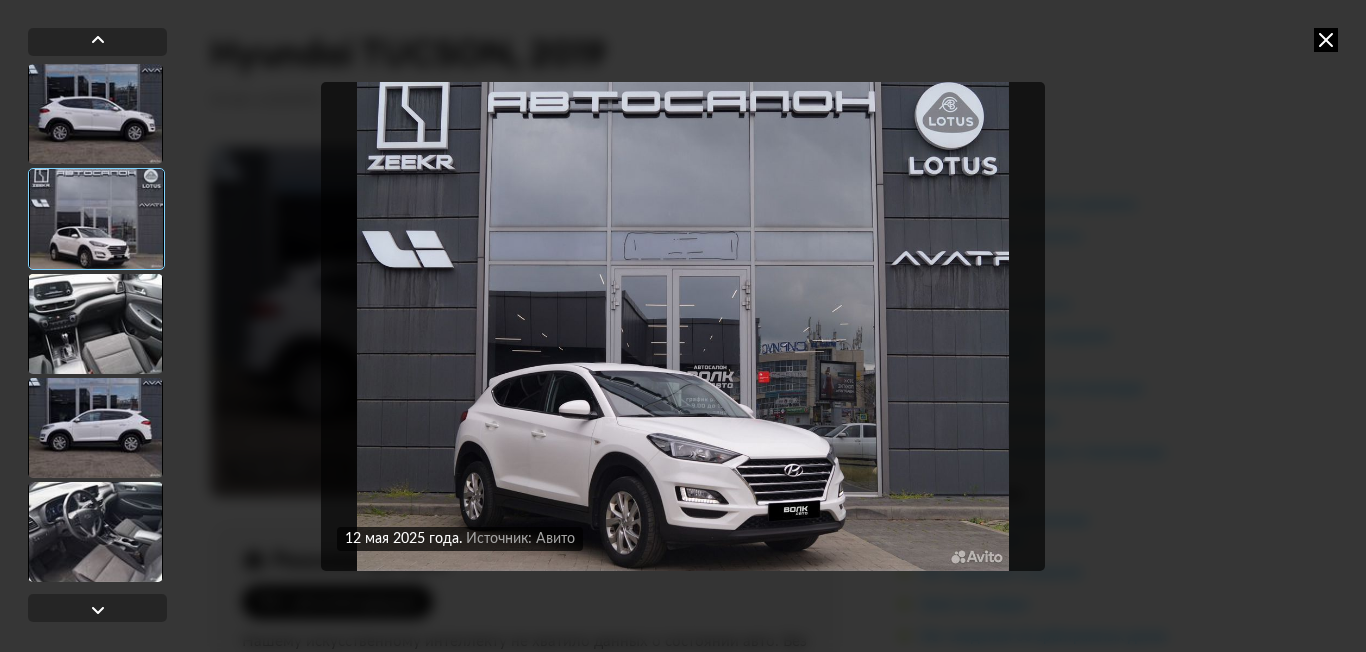 click at bounding box center (683, 326) 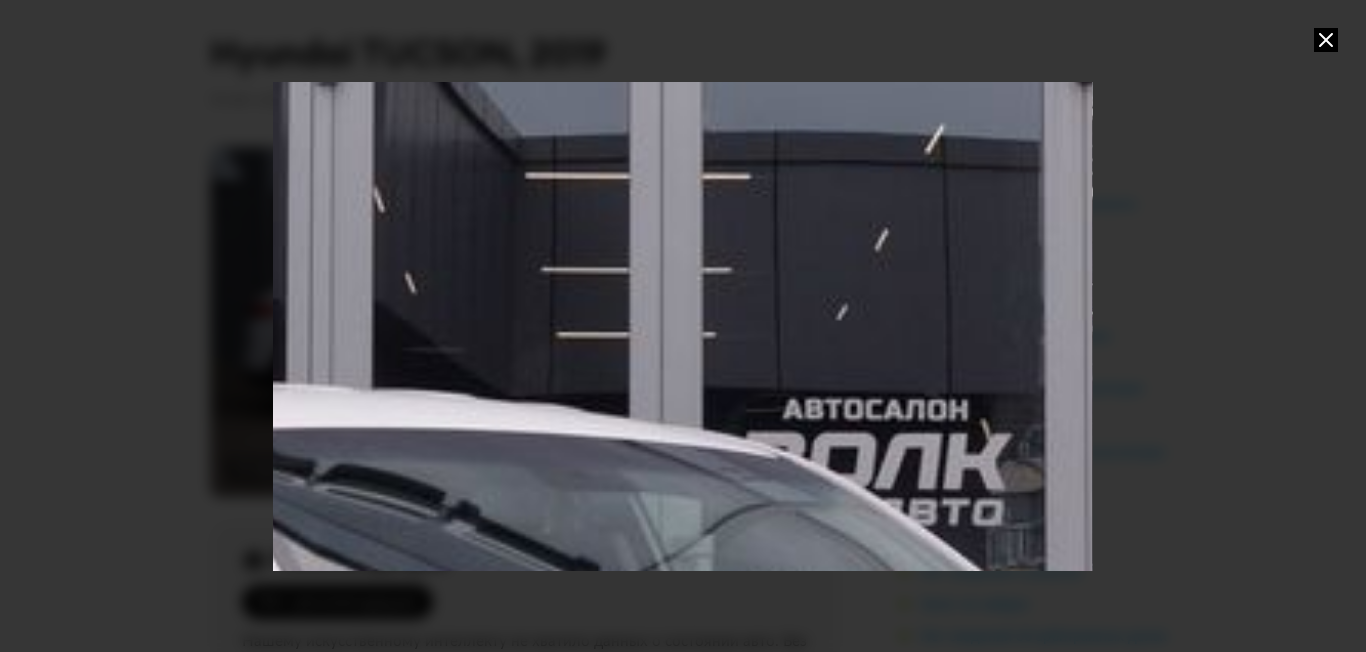 click at bounding box center [721, 178] 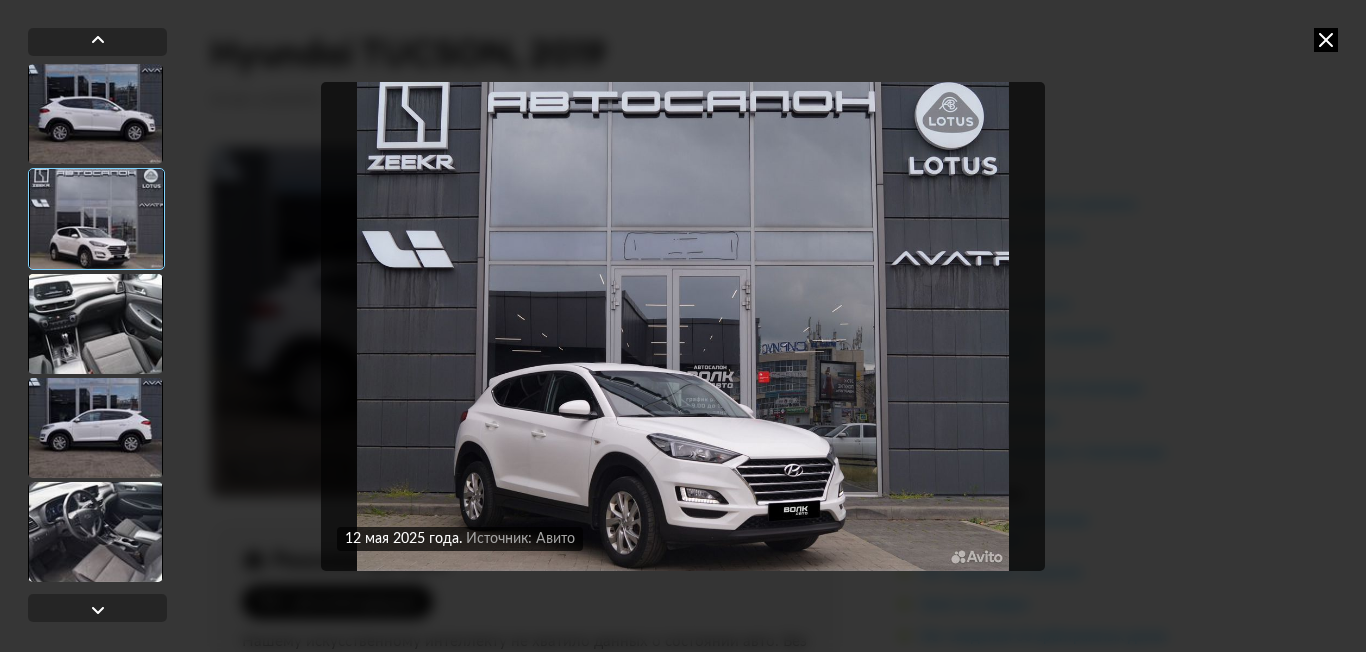 click at bounding box center (683, 326) 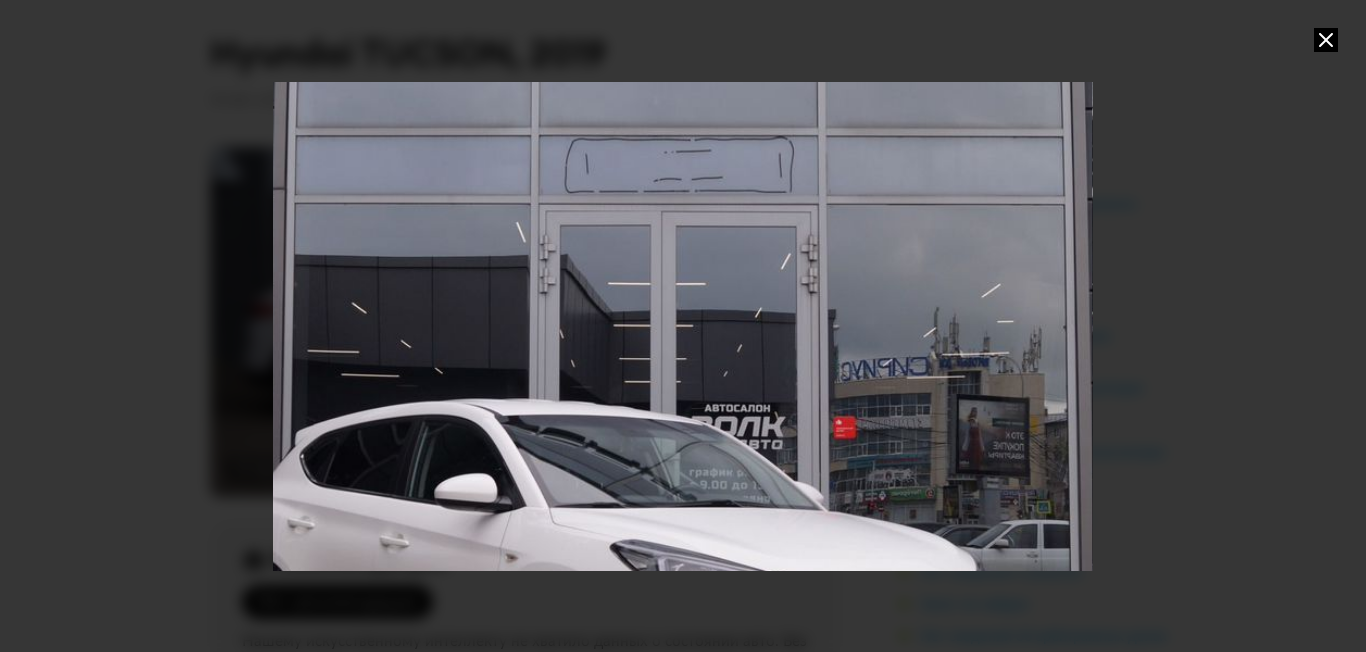 click at bounding box center [682, 326] 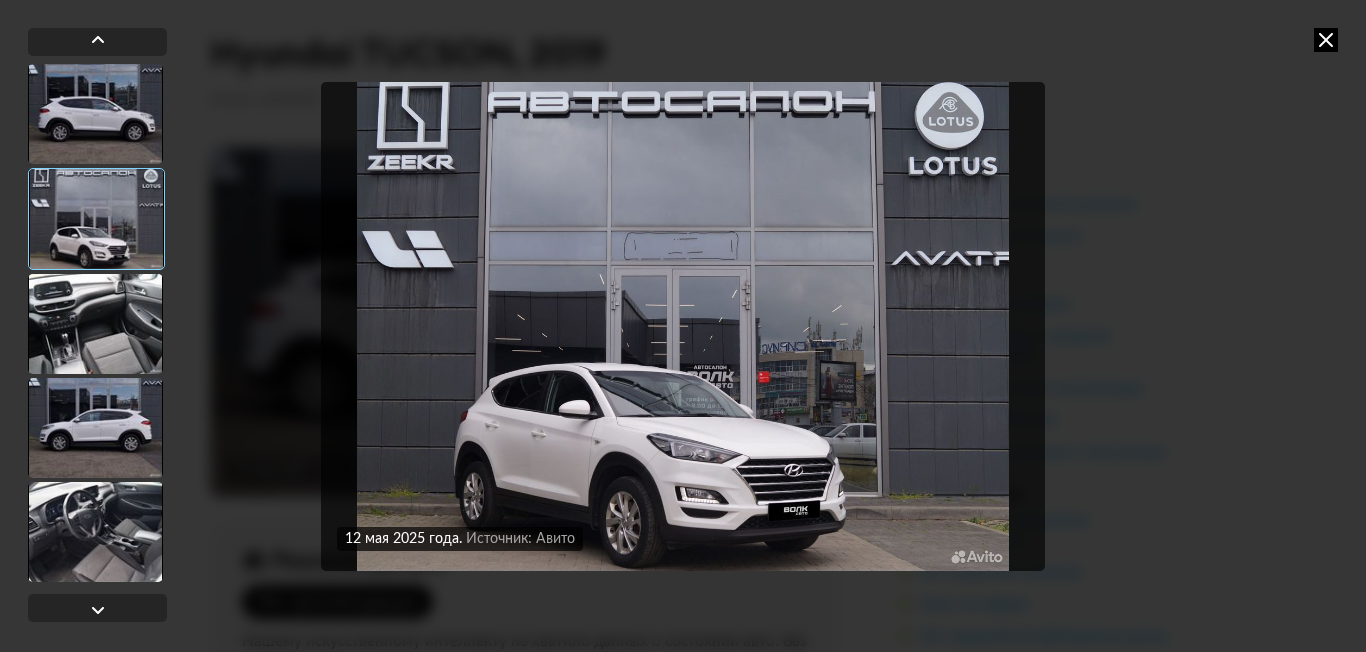 click at bounding box center (683, 326) 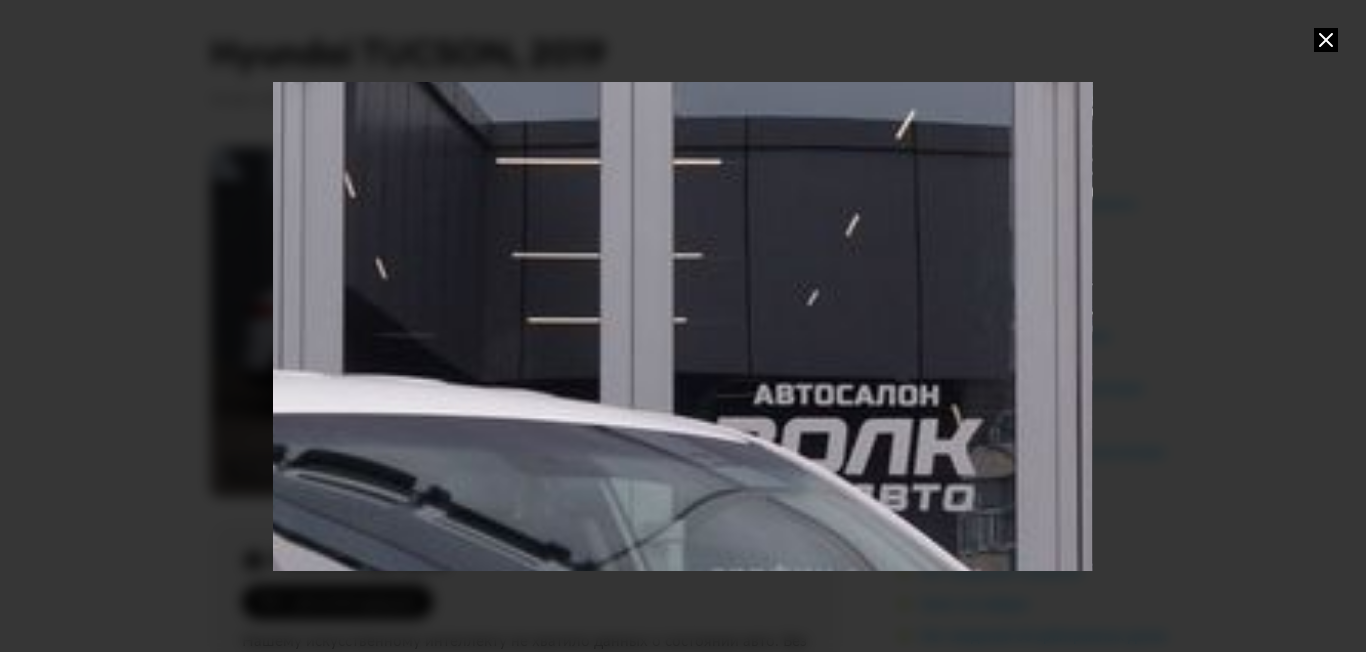 click at bounding box center [692, 163] 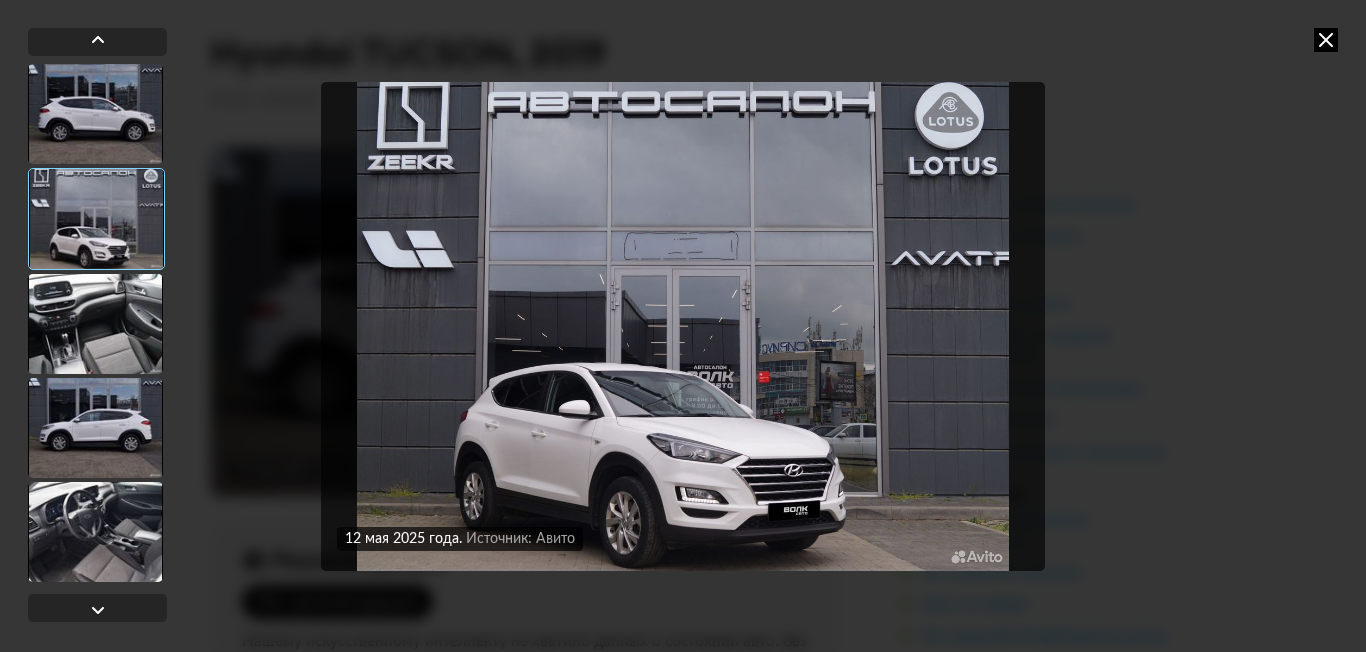 click on "12 мая 2025 года Источник: Авито 12 мая 2025 года Источник: Авито 12 мая 2025 года Источник: Авито 12 мая 2025 года Источник: Авито" at bounding box center [683, 326] 